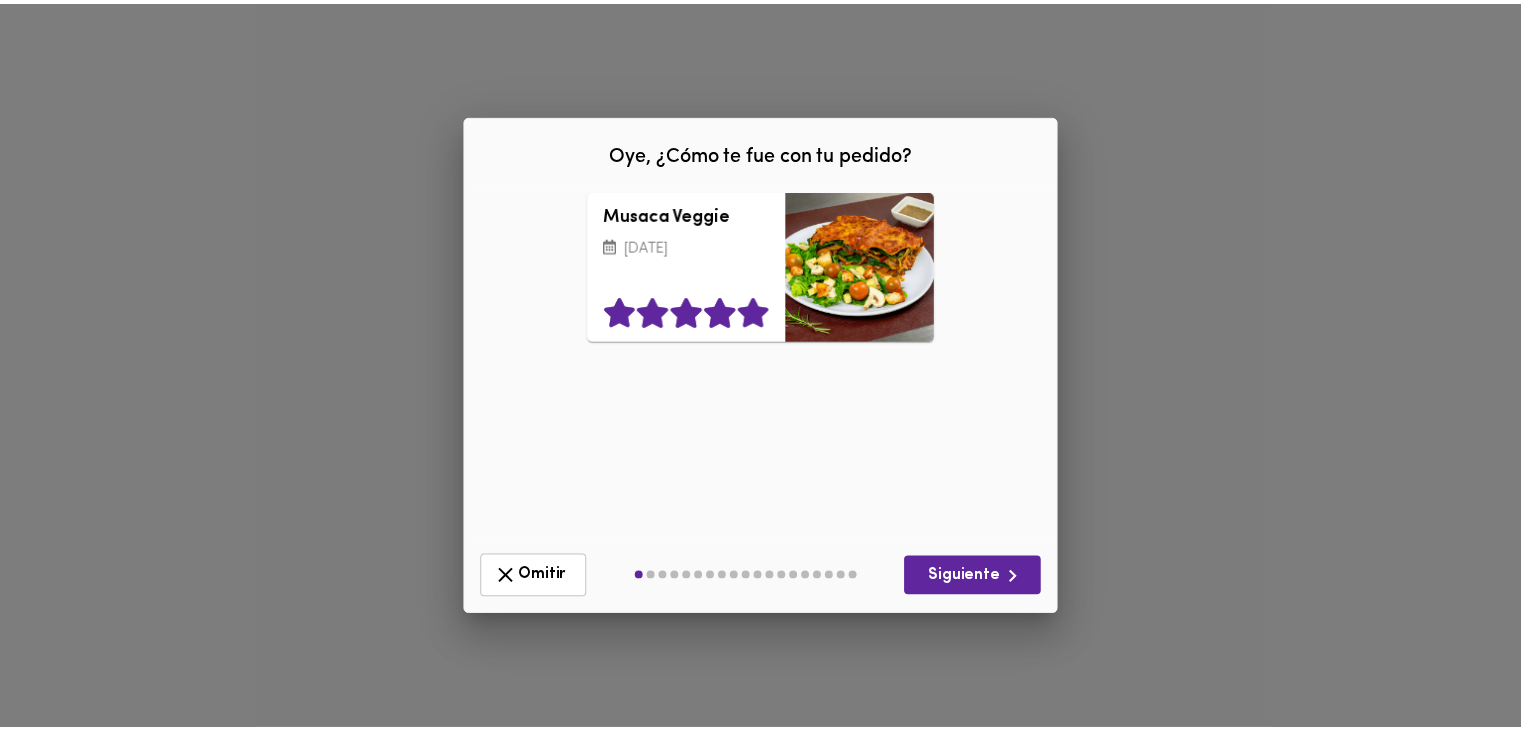 scroll, scrollTop: 0, scrollLeft: 0, axis: both 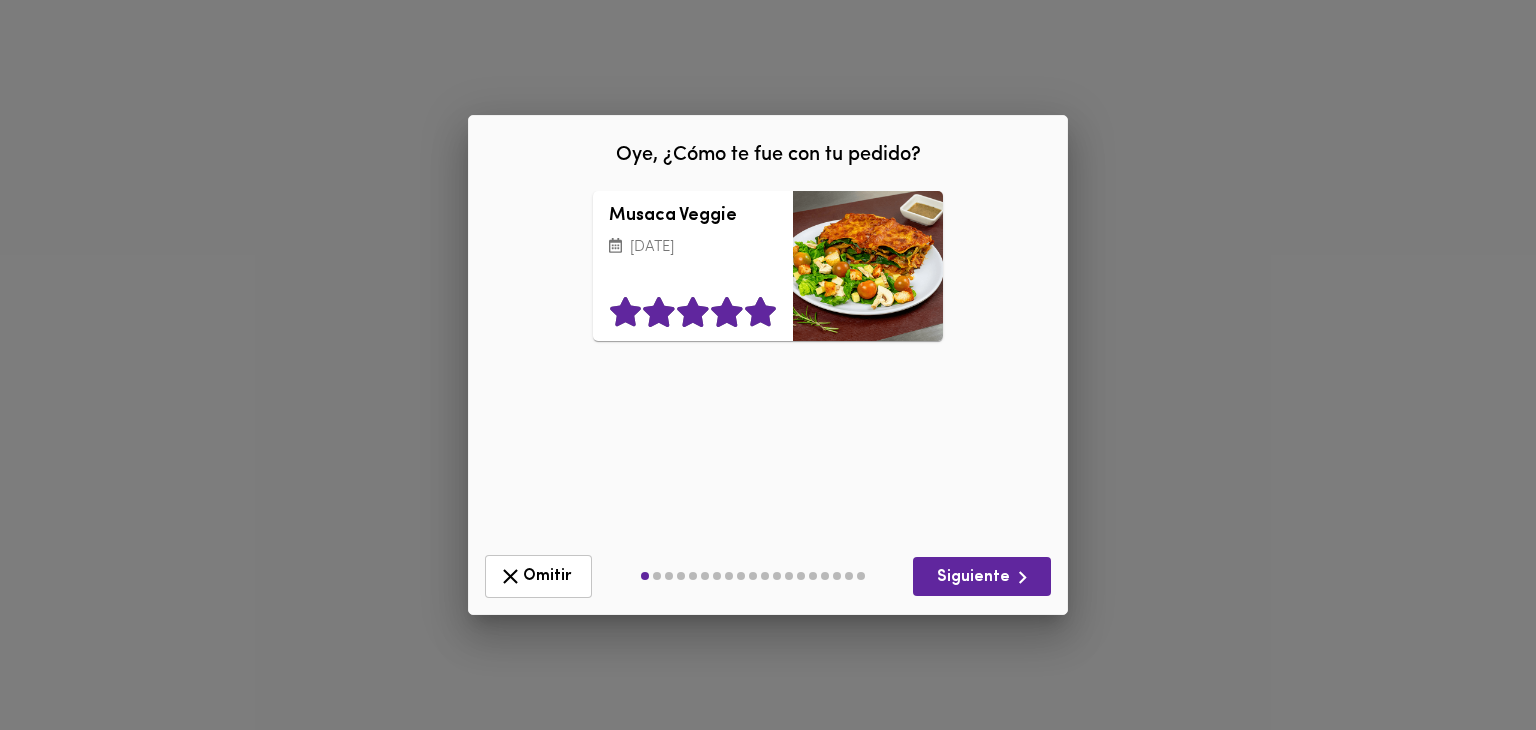 click 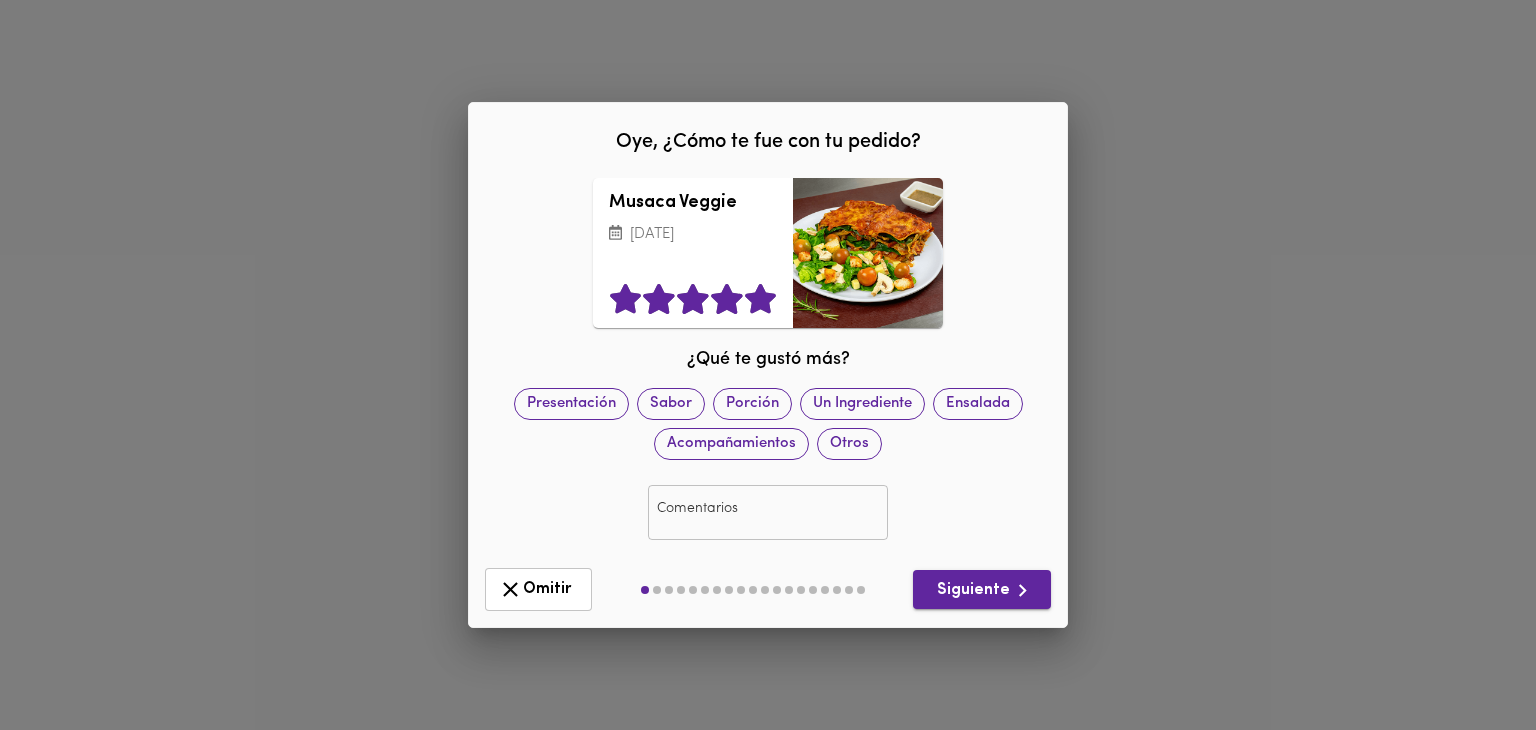 click 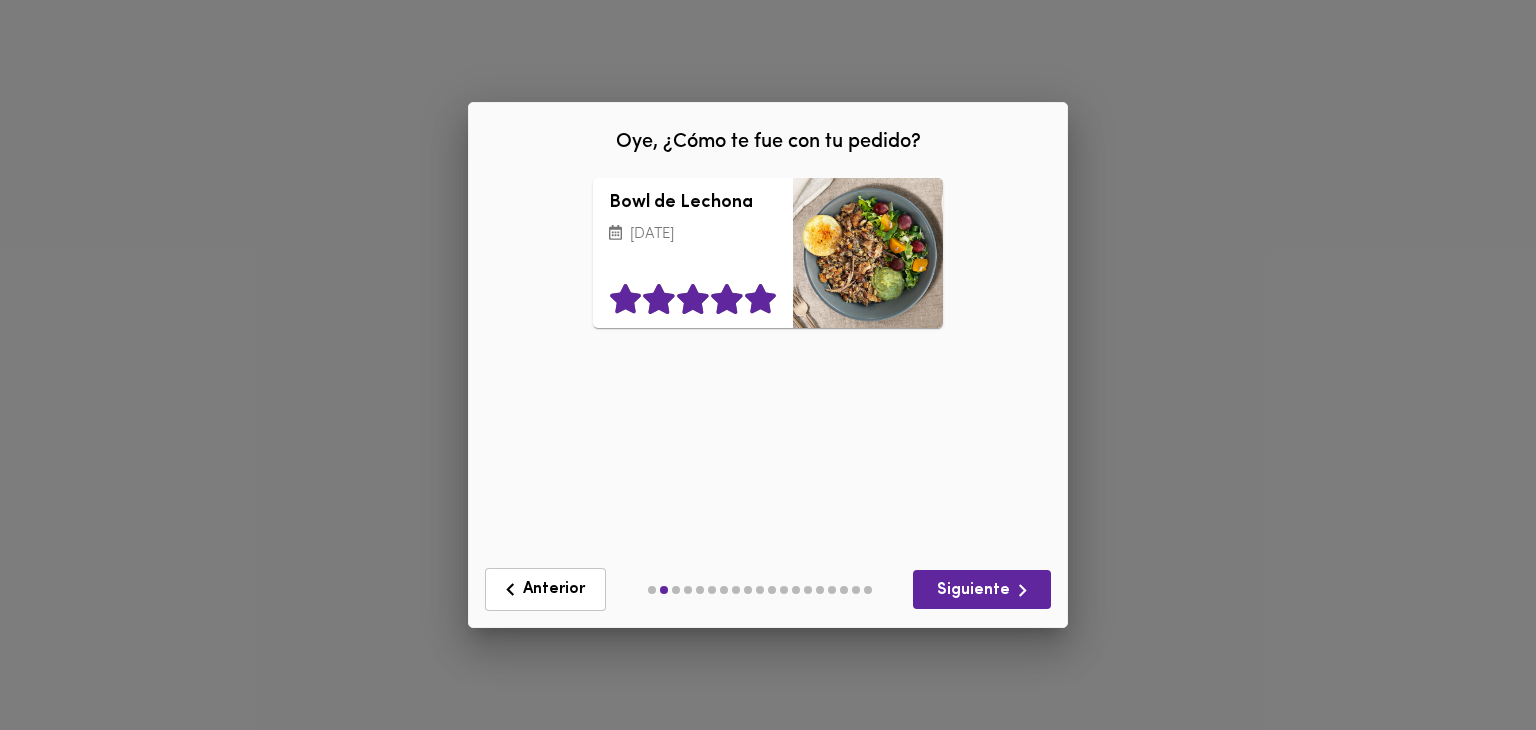 click 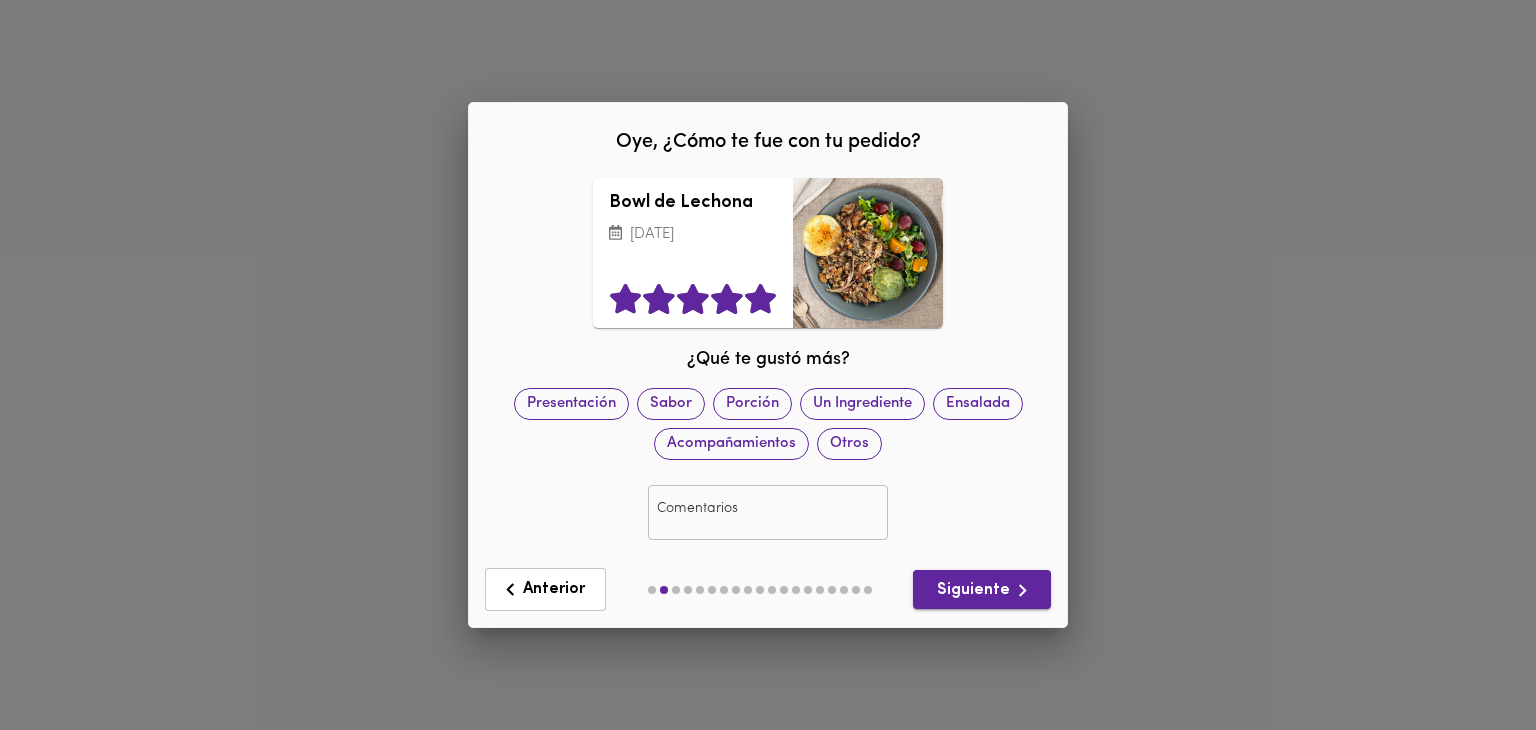 click on "Siguiente" at bounding box center (982, 590) 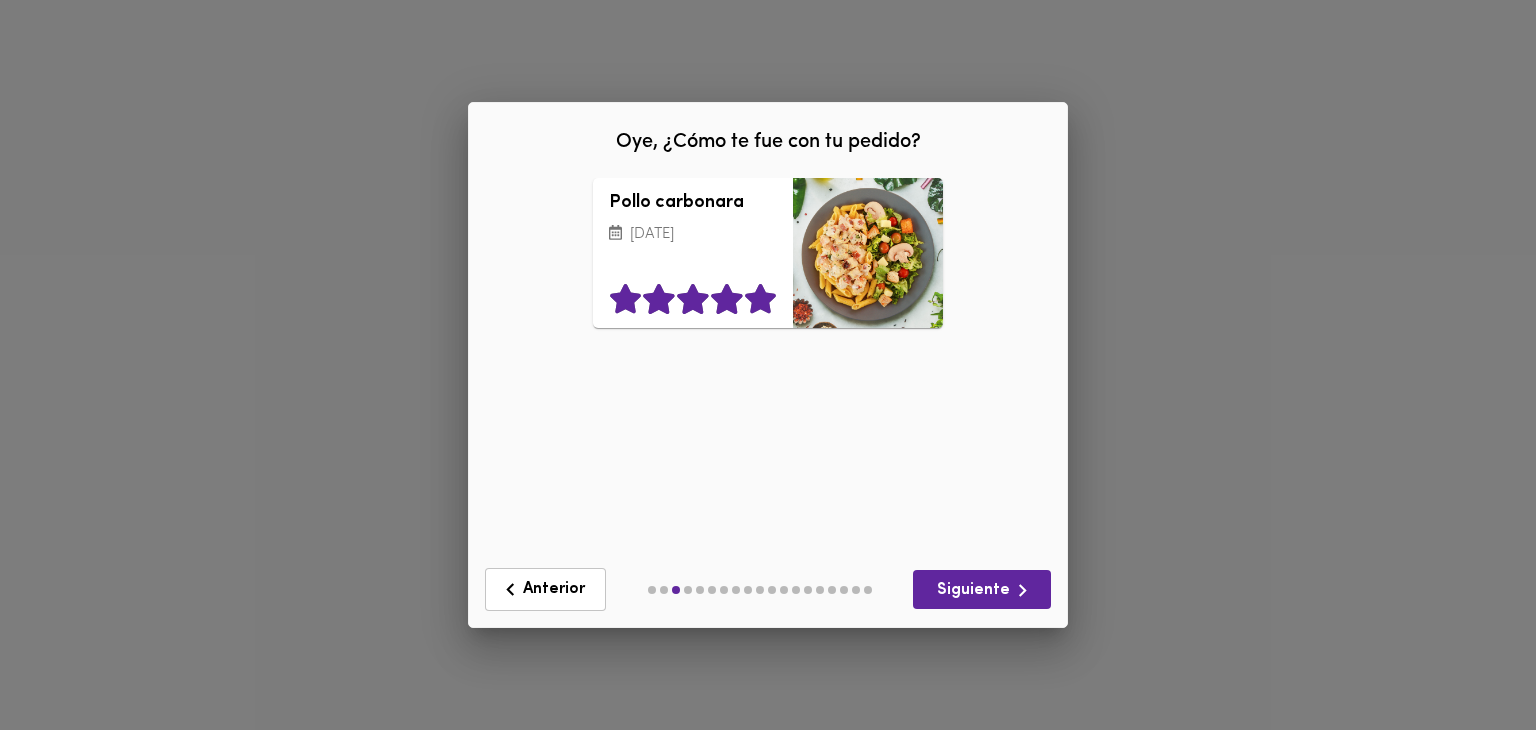 click 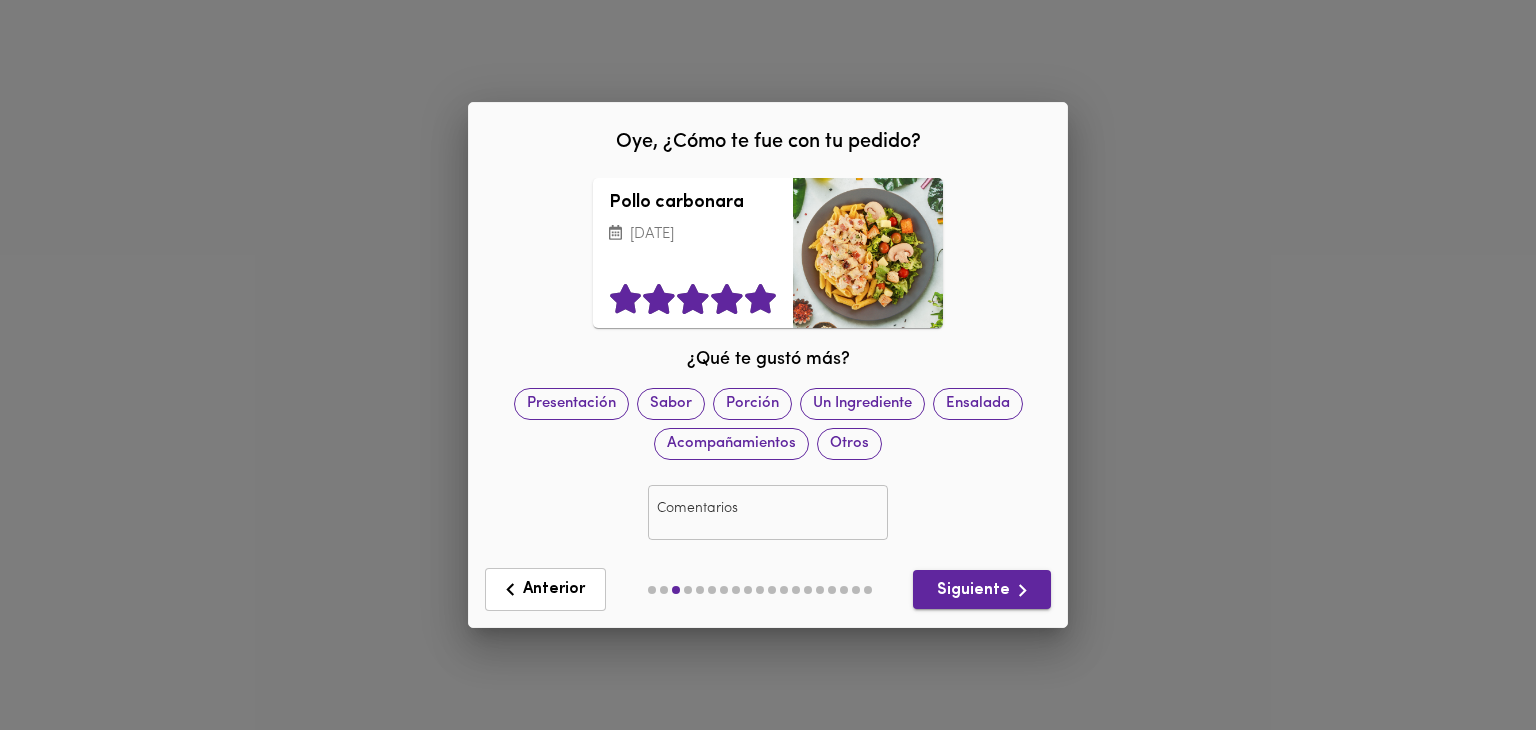 click on "Siguiente" at bounding box center (982, 590) 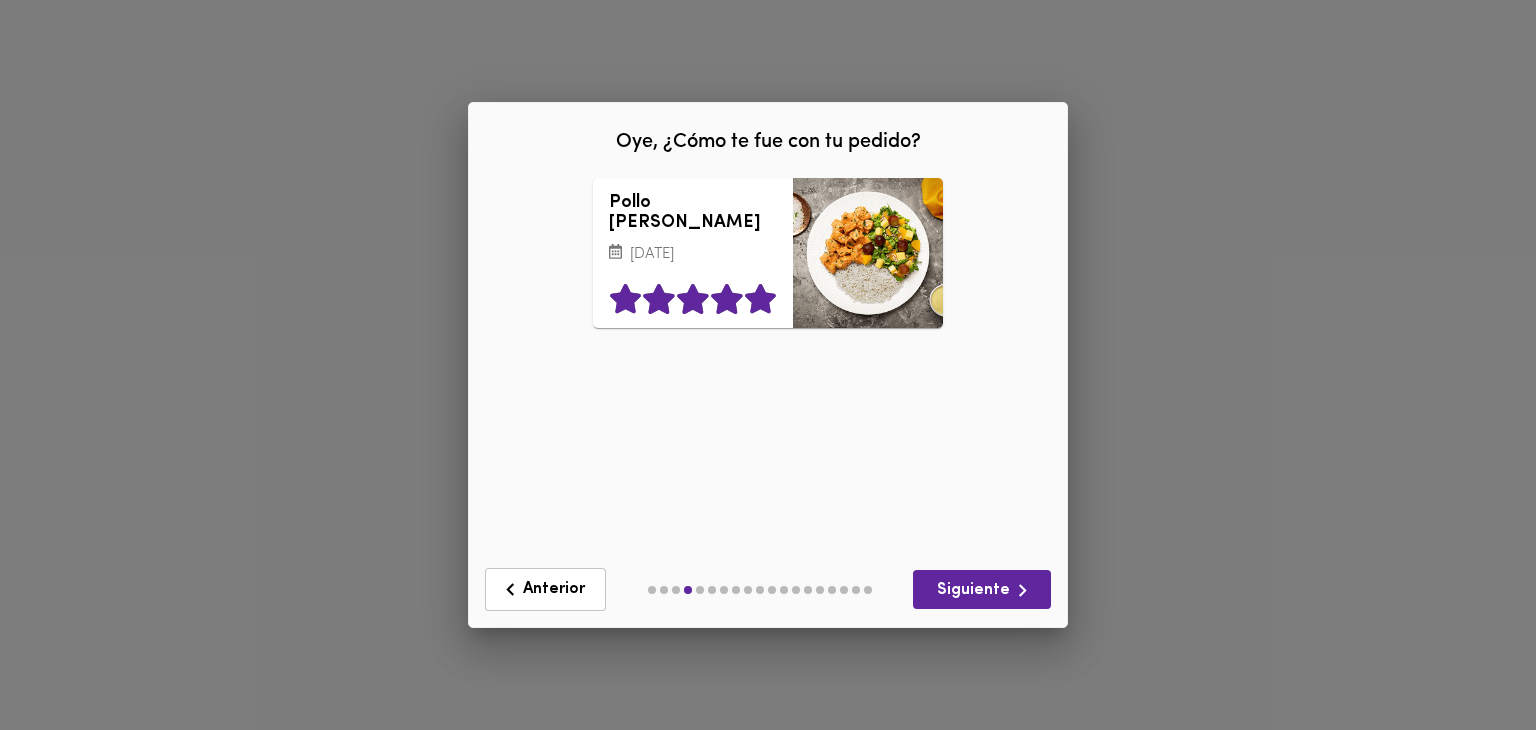 click 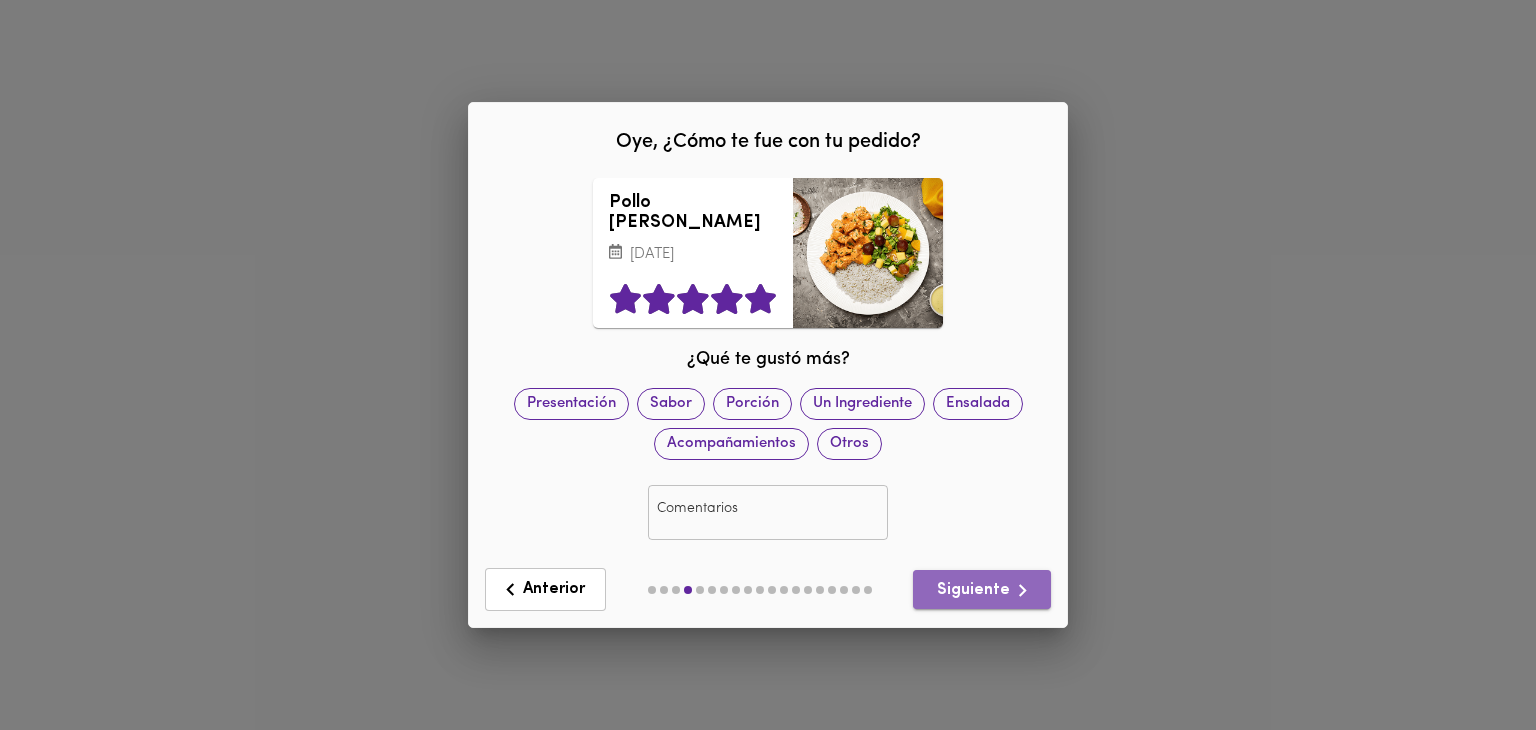 click 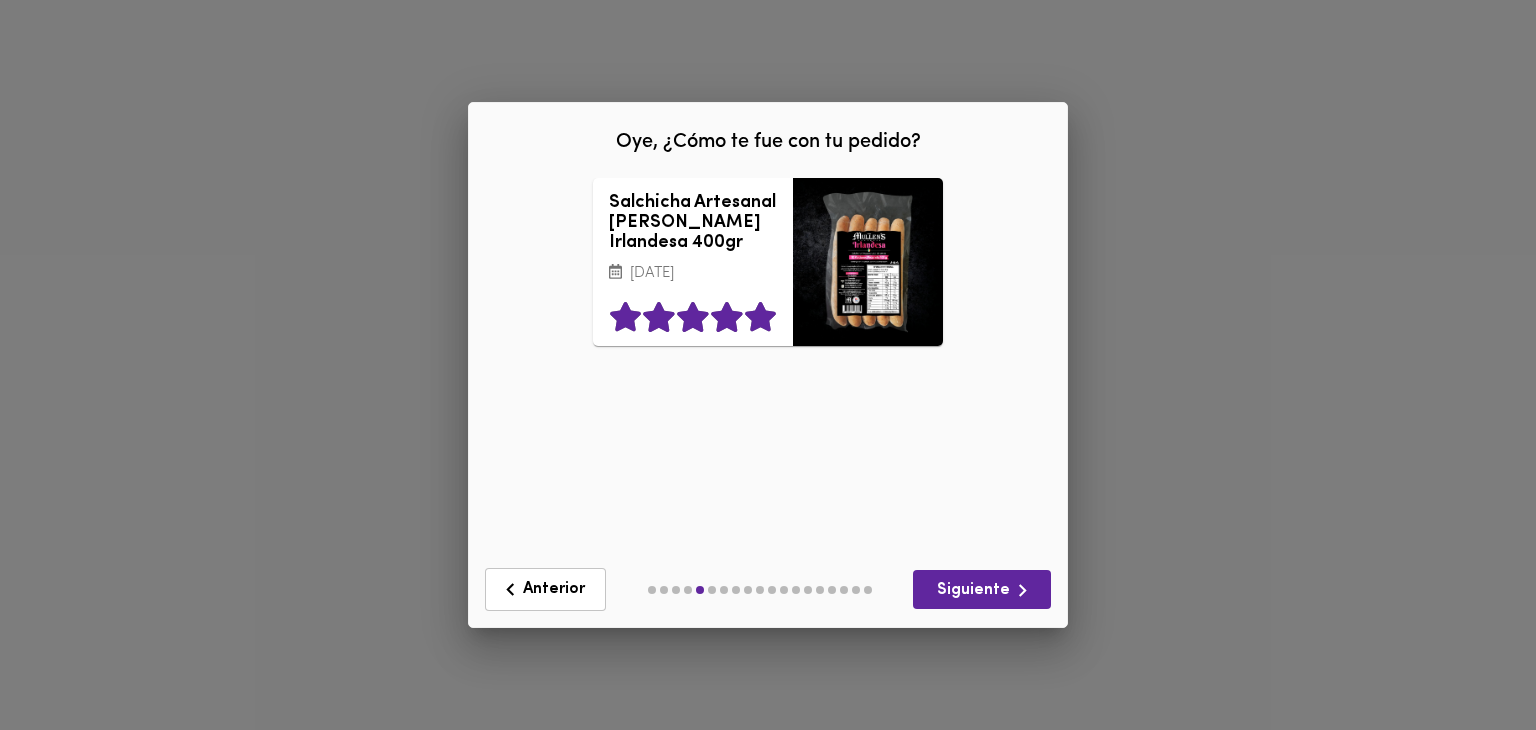 click 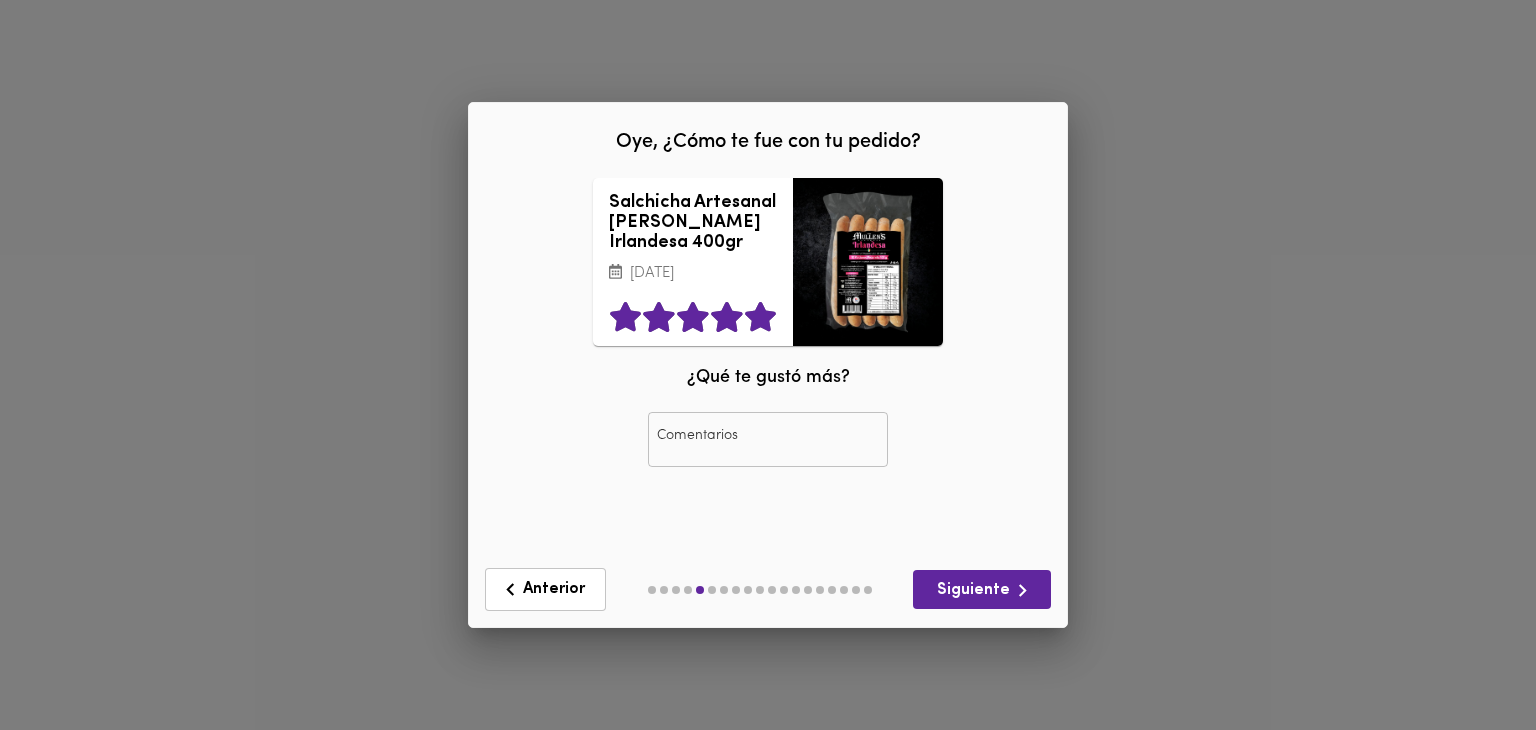 click on "Anterior       Siguiente" at bounding box center [768, 589] 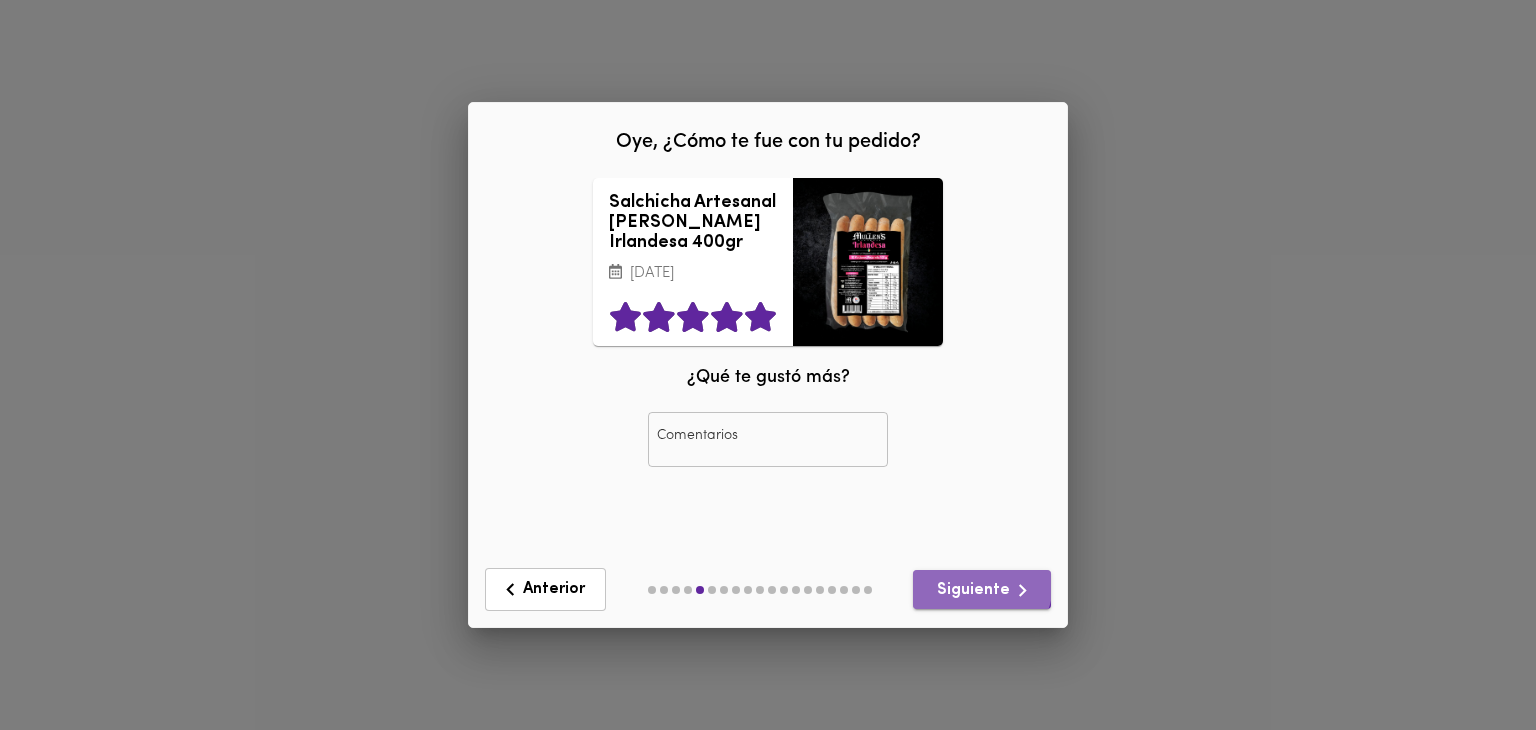 click on "Siguiente" at bounding box center (982, 590) 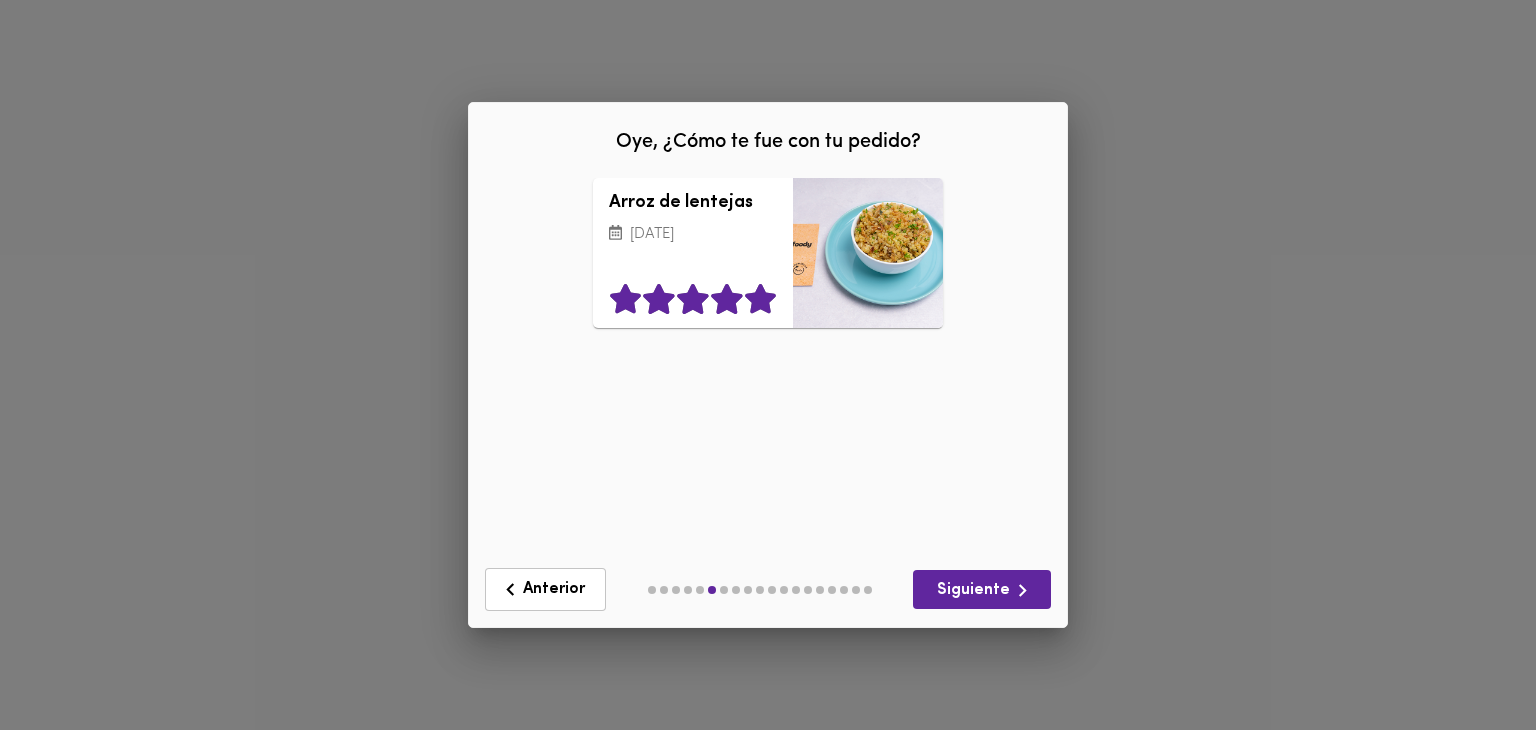click 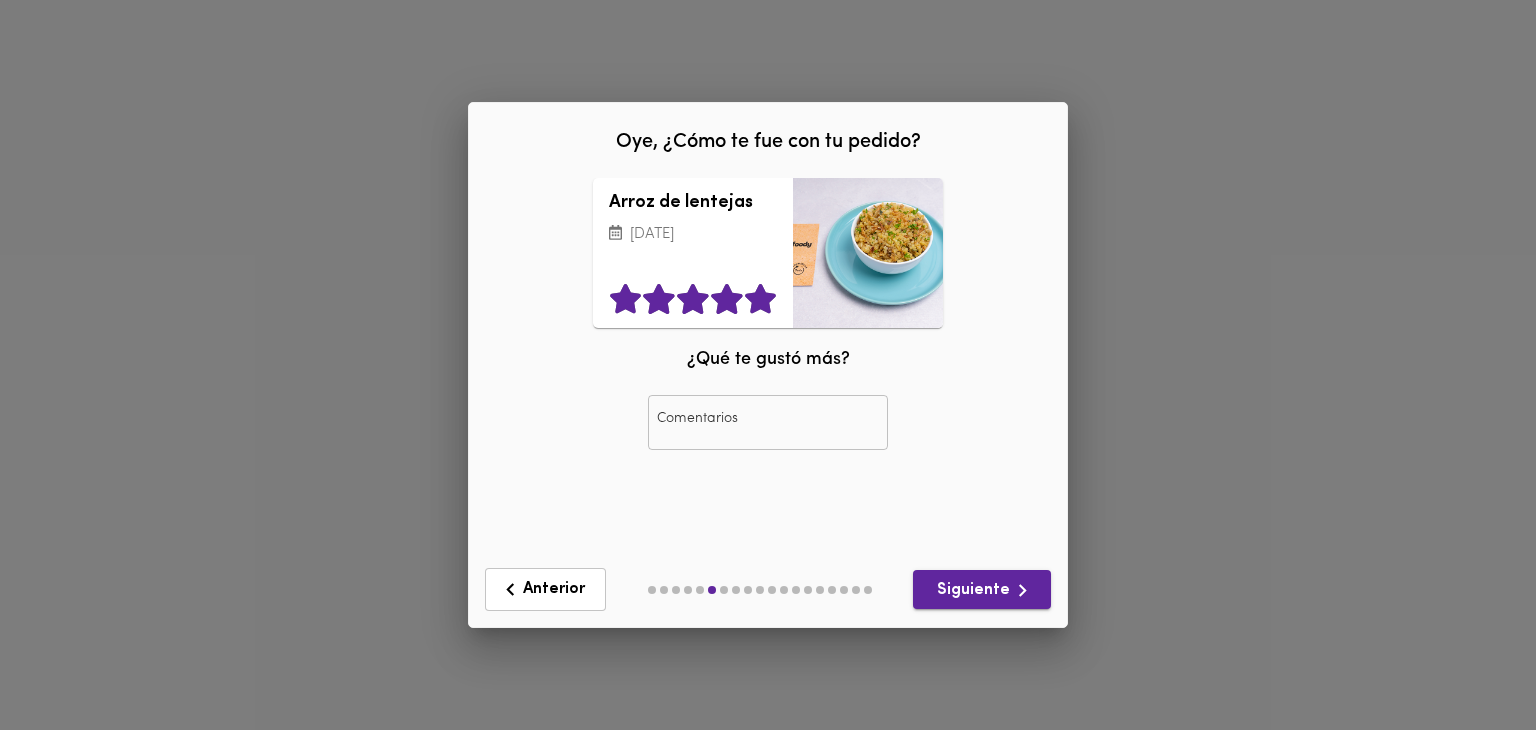 click on "Siguiente" at bounding box center (982, 589) 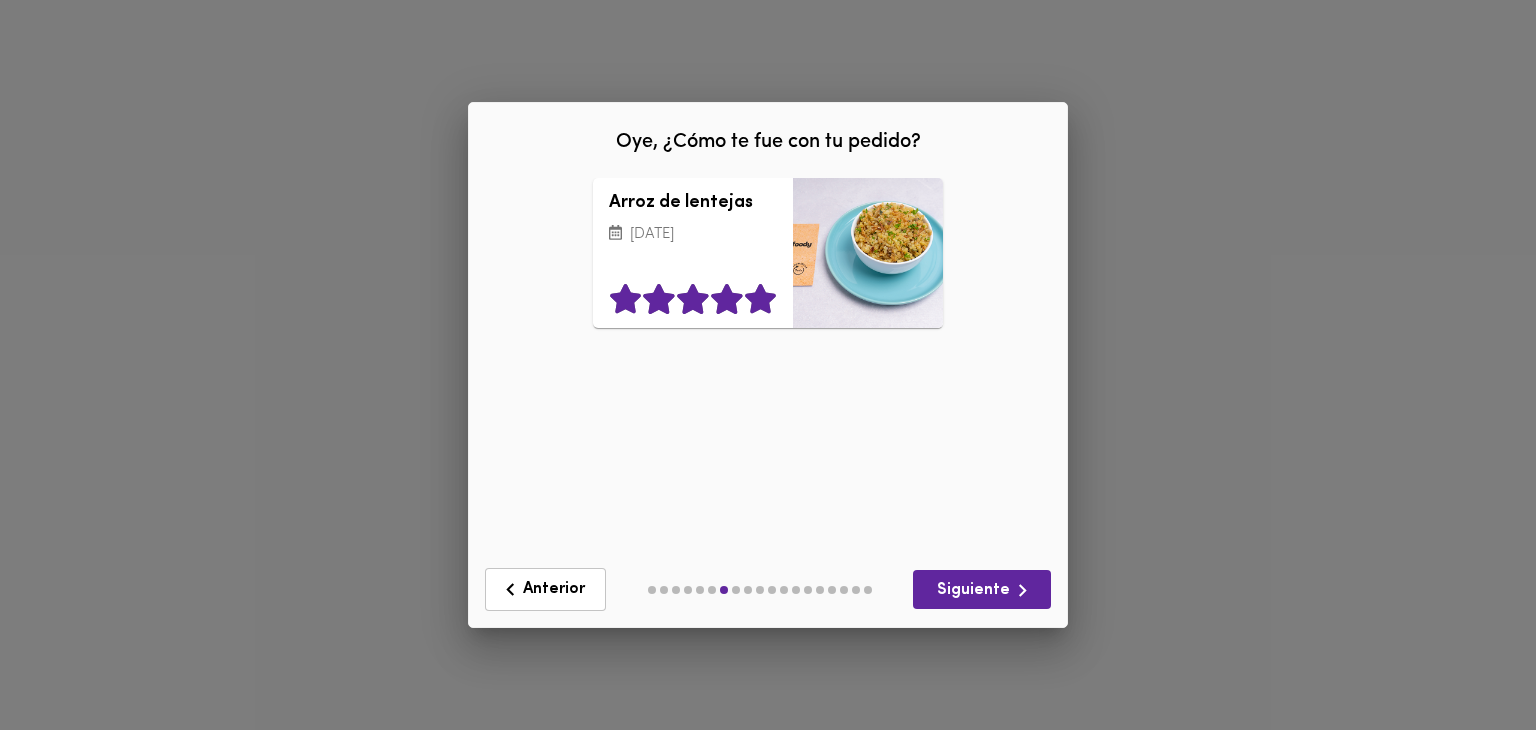click 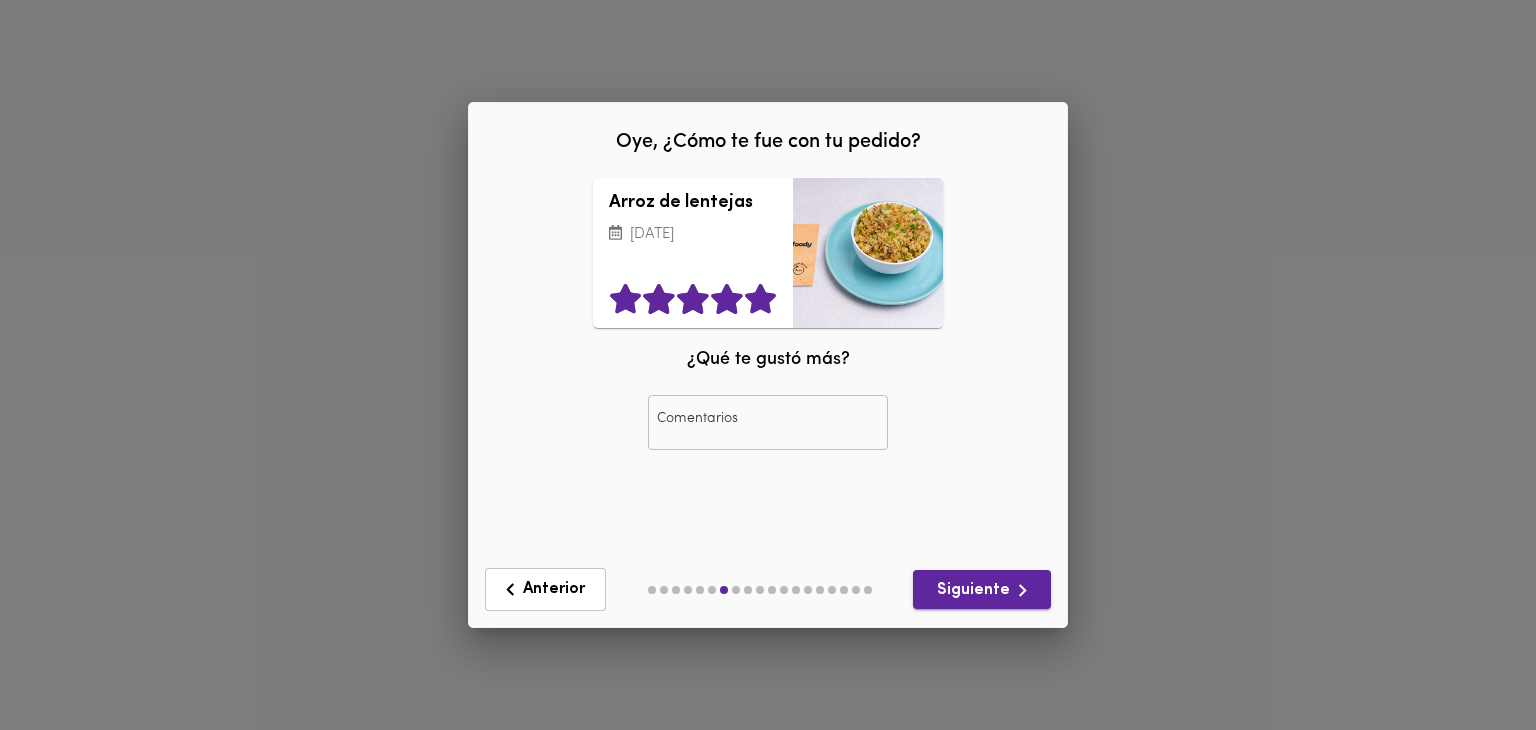 click on "Siguiente" at bounding box center [982, 590] 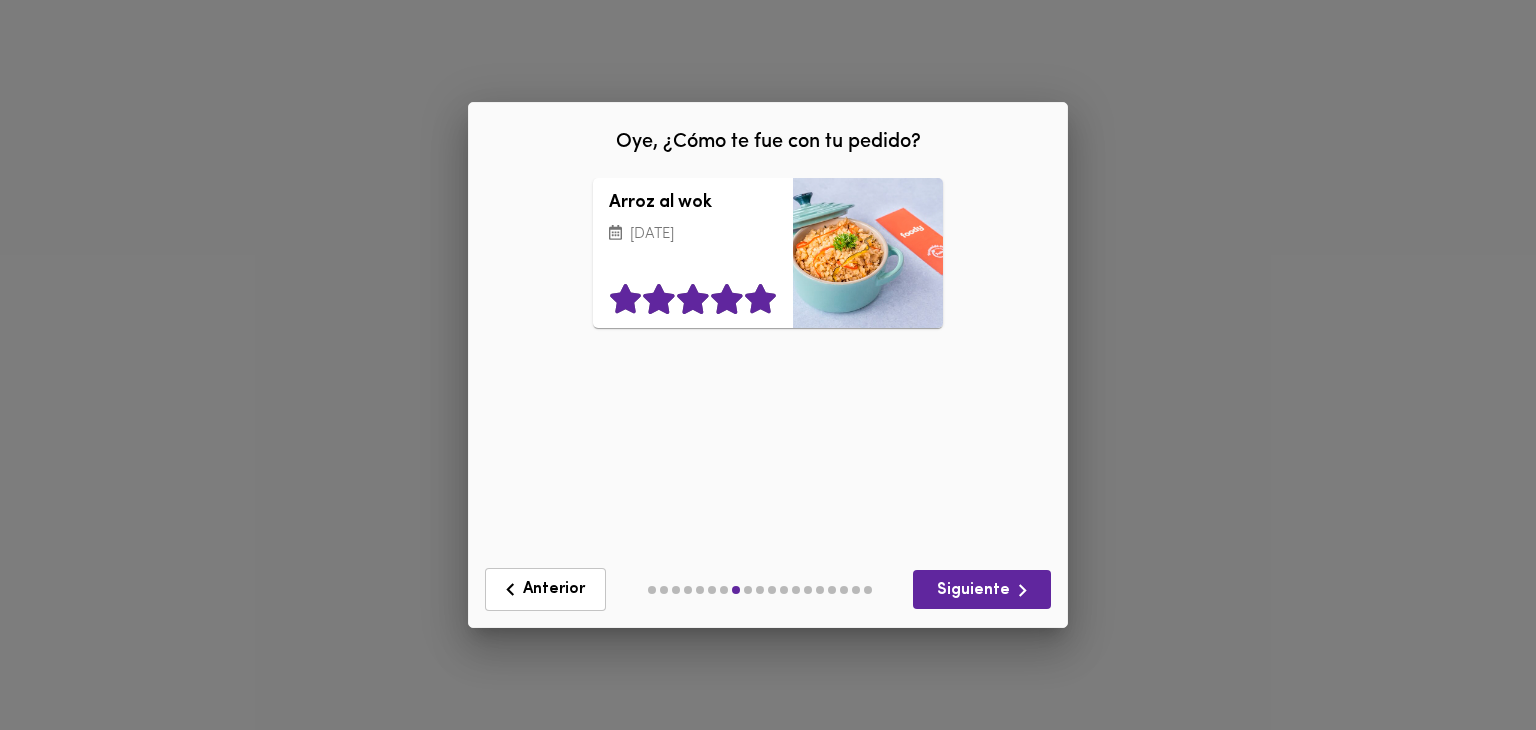 click 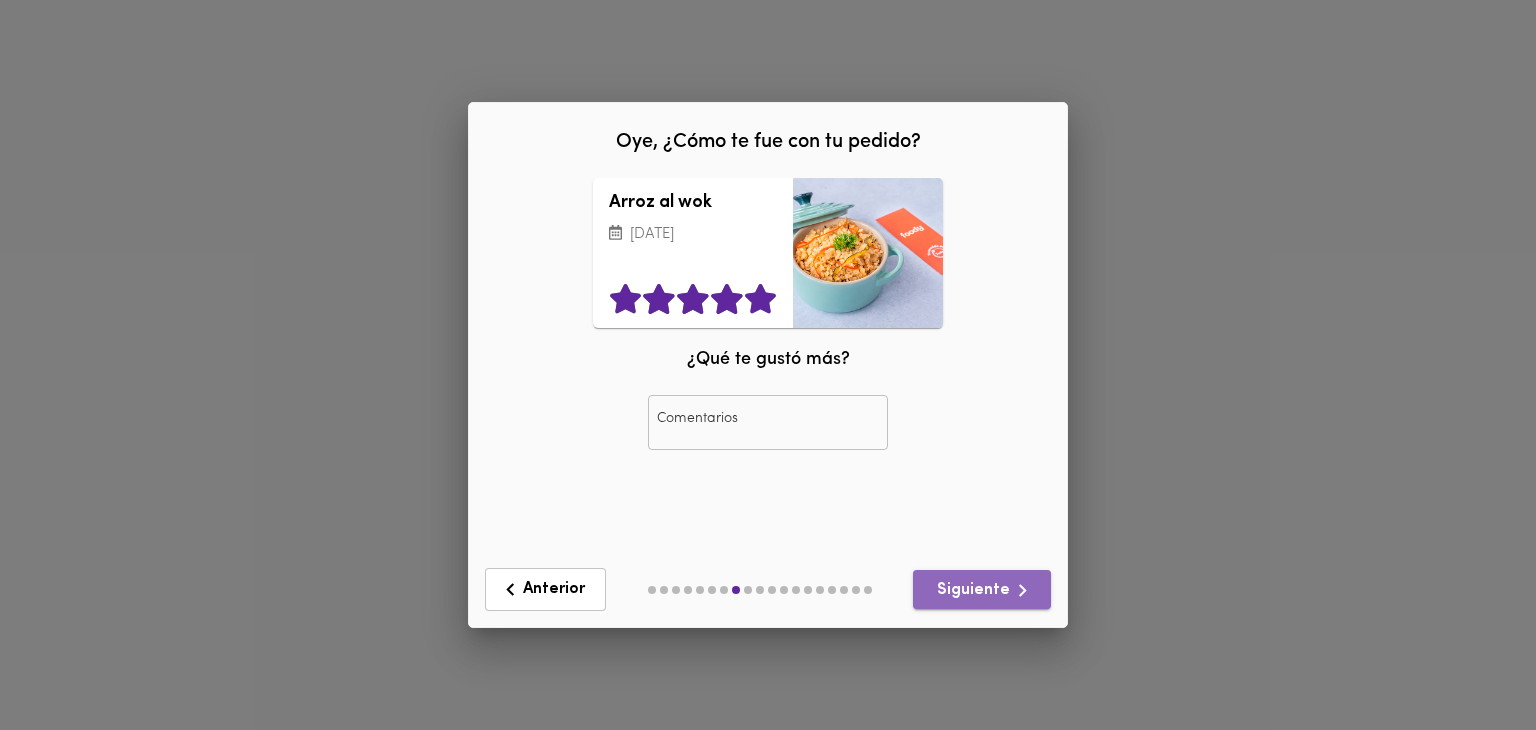 click 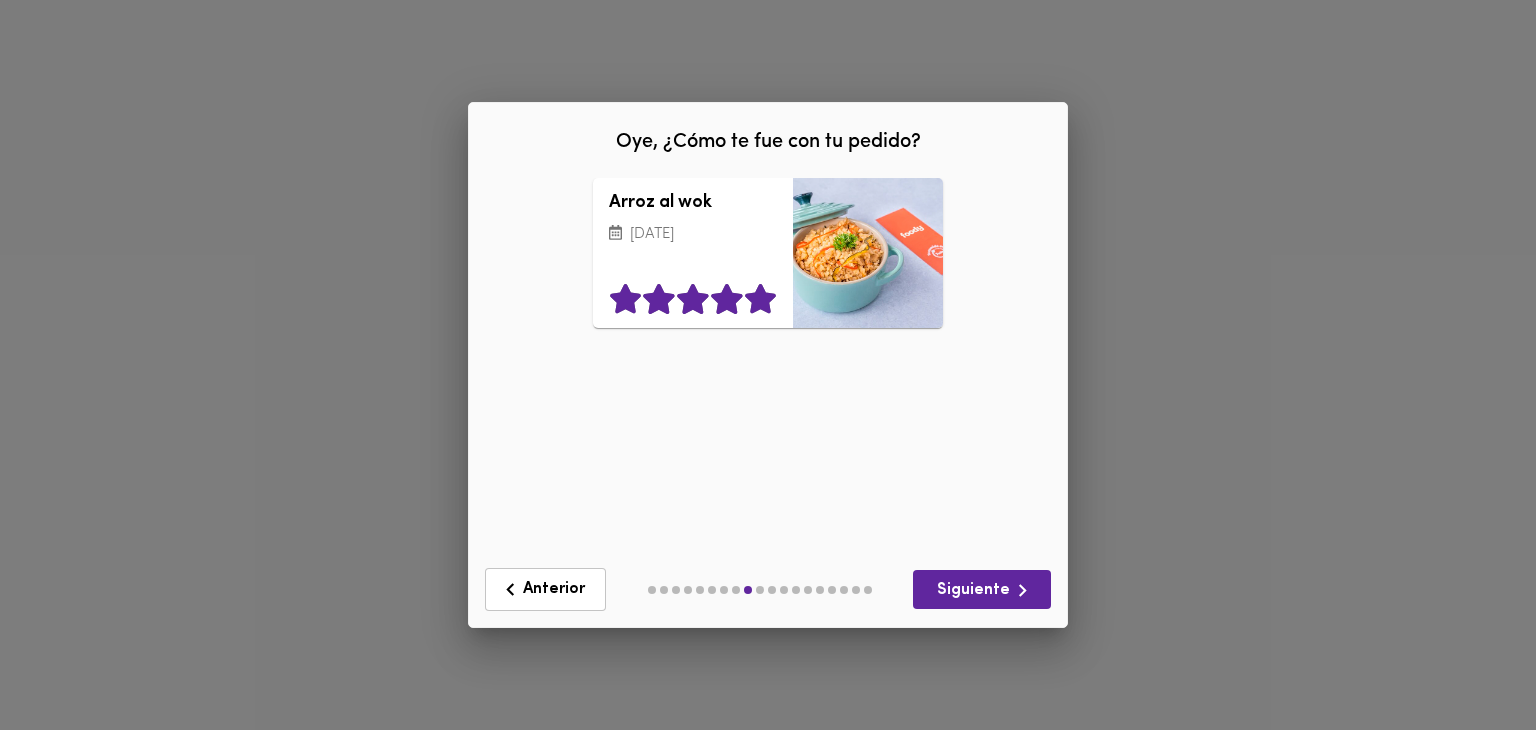 click 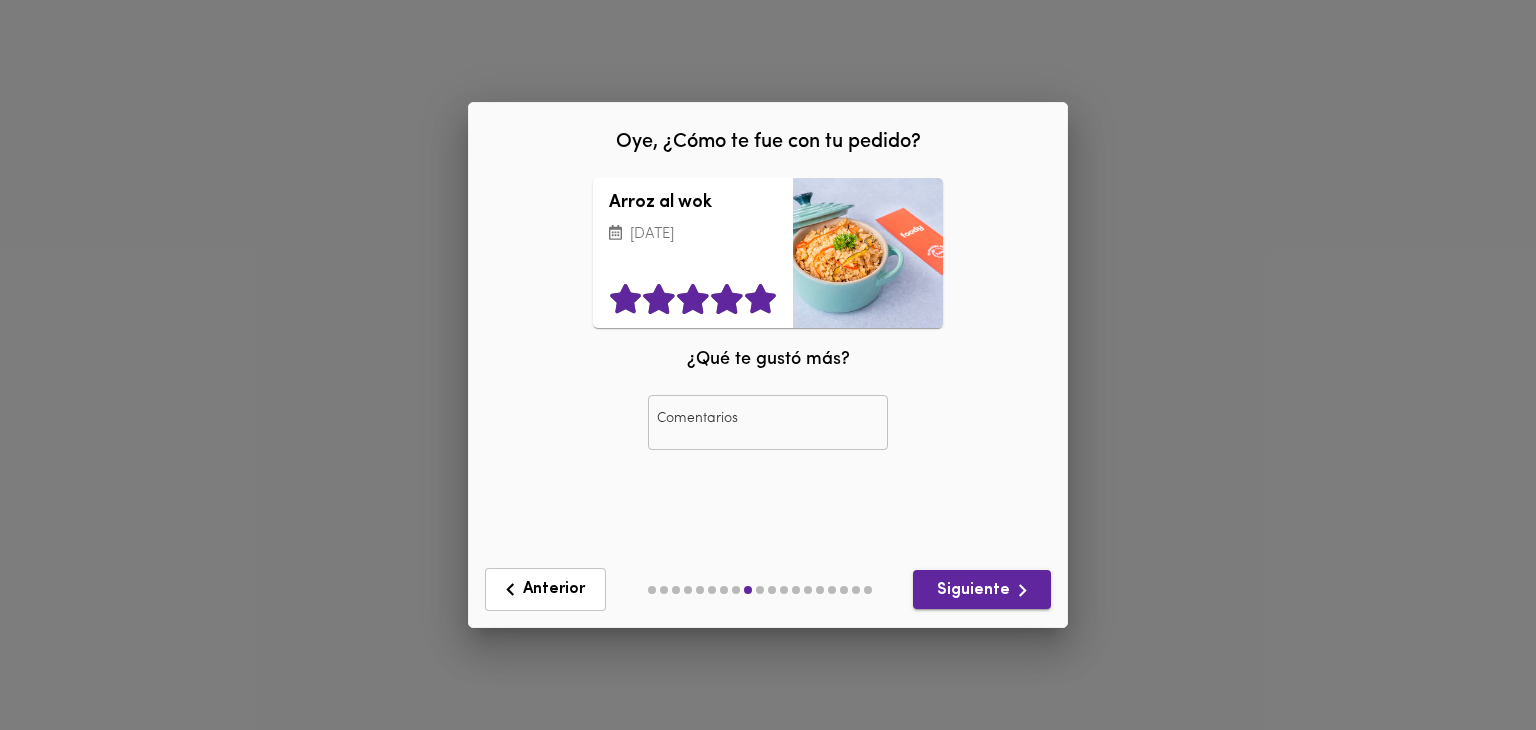click on "Siguiente" at bounding box center [982, 590] 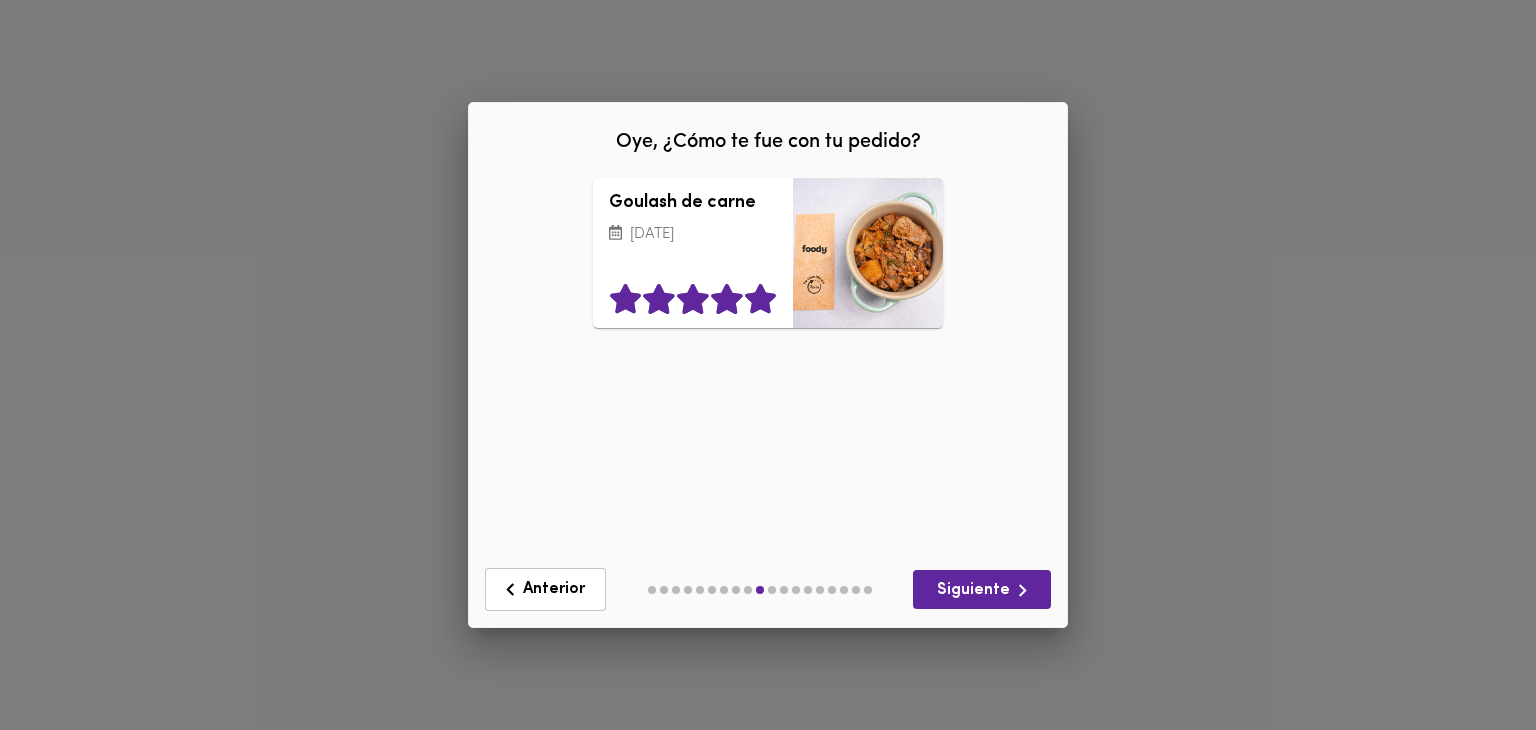 click 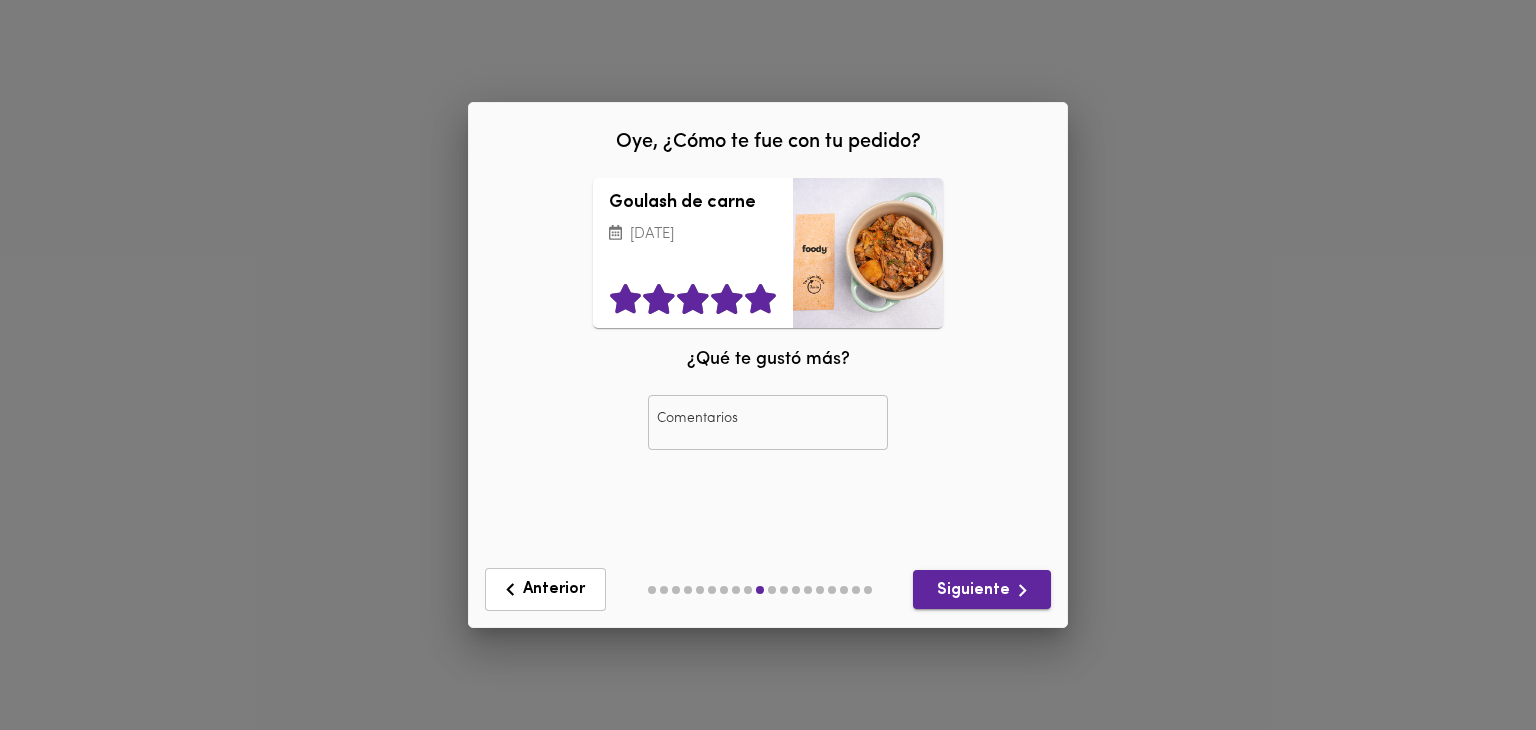click on "Siguiente" at bounding box center (982, 590) 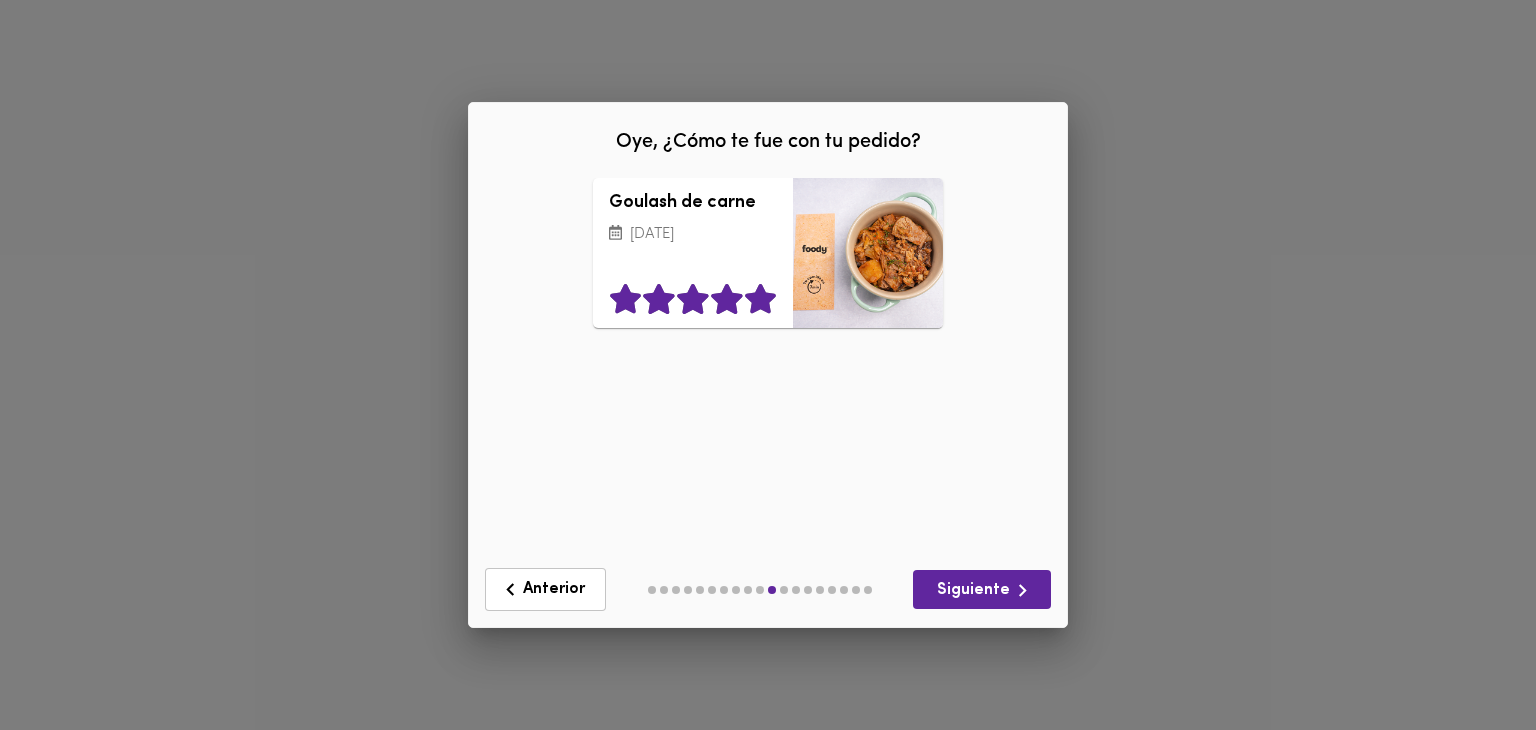 click 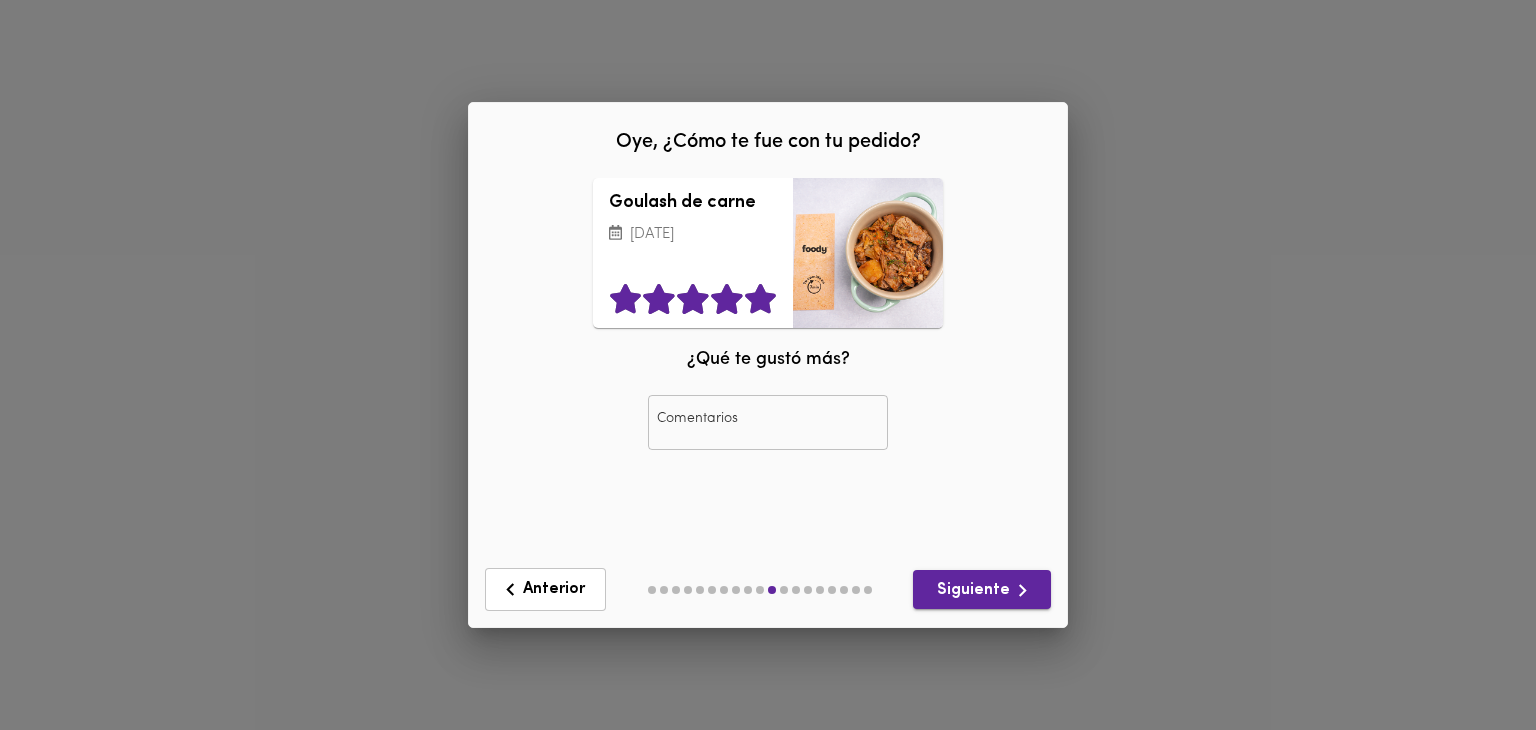 click on "Siguiente" at bounding box center [982, 590] 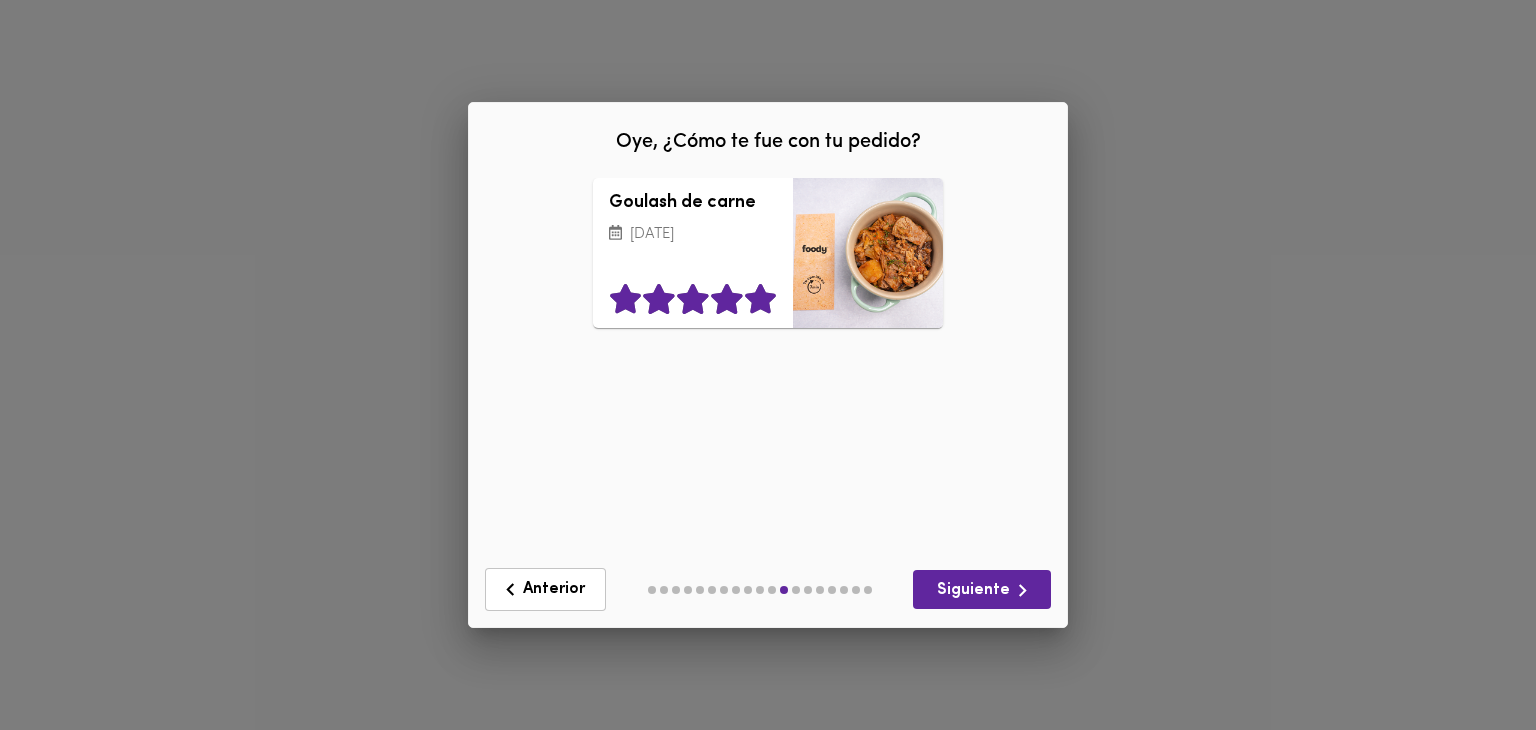 click 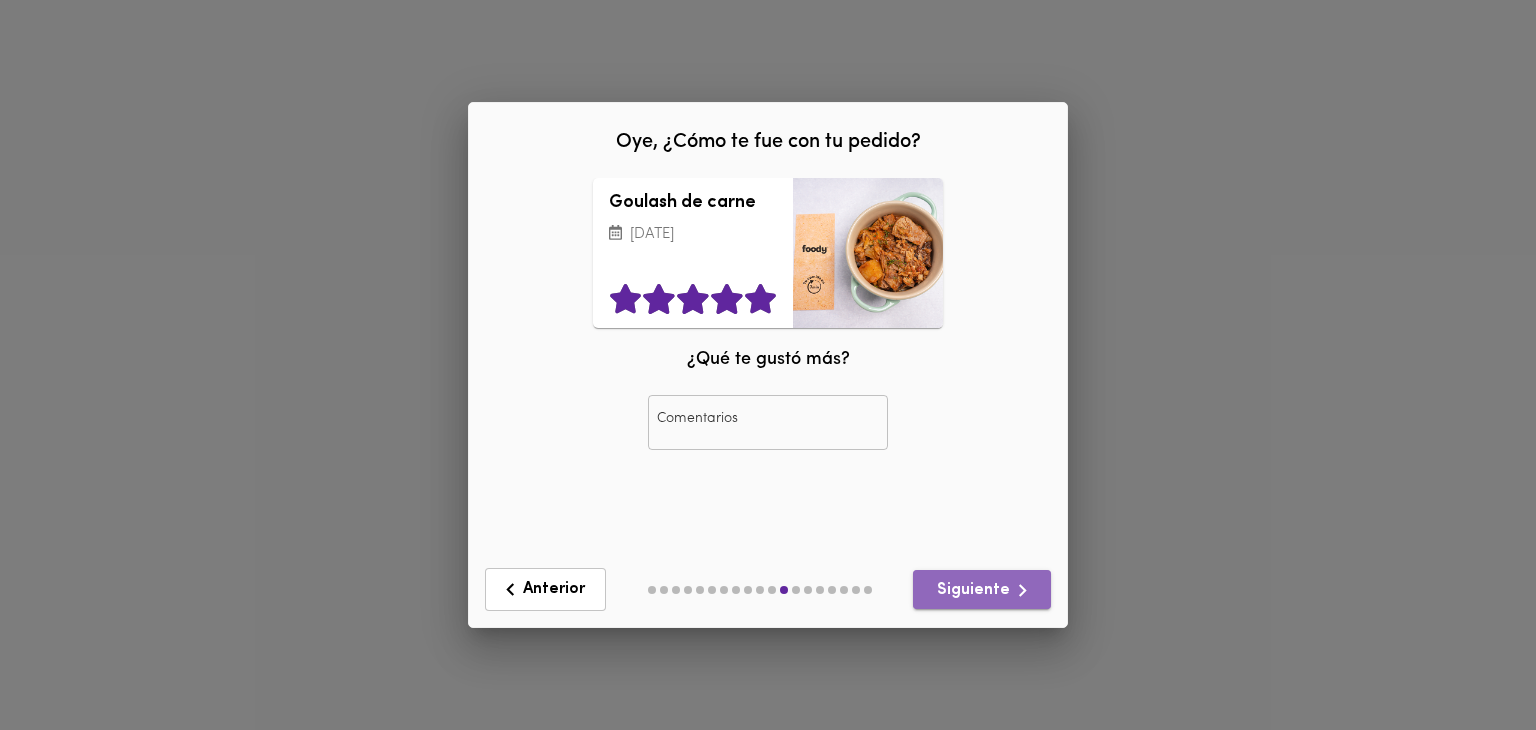 click 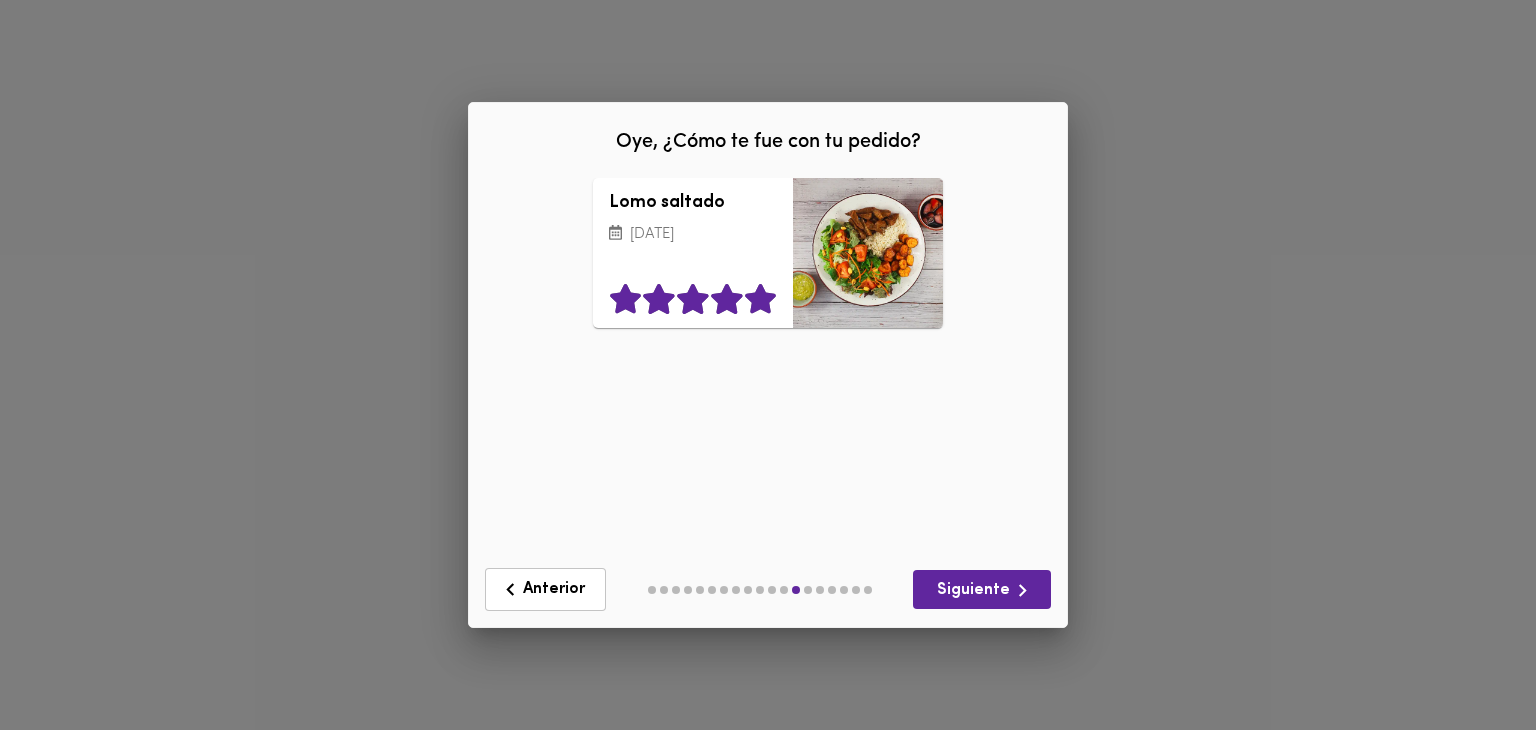 click 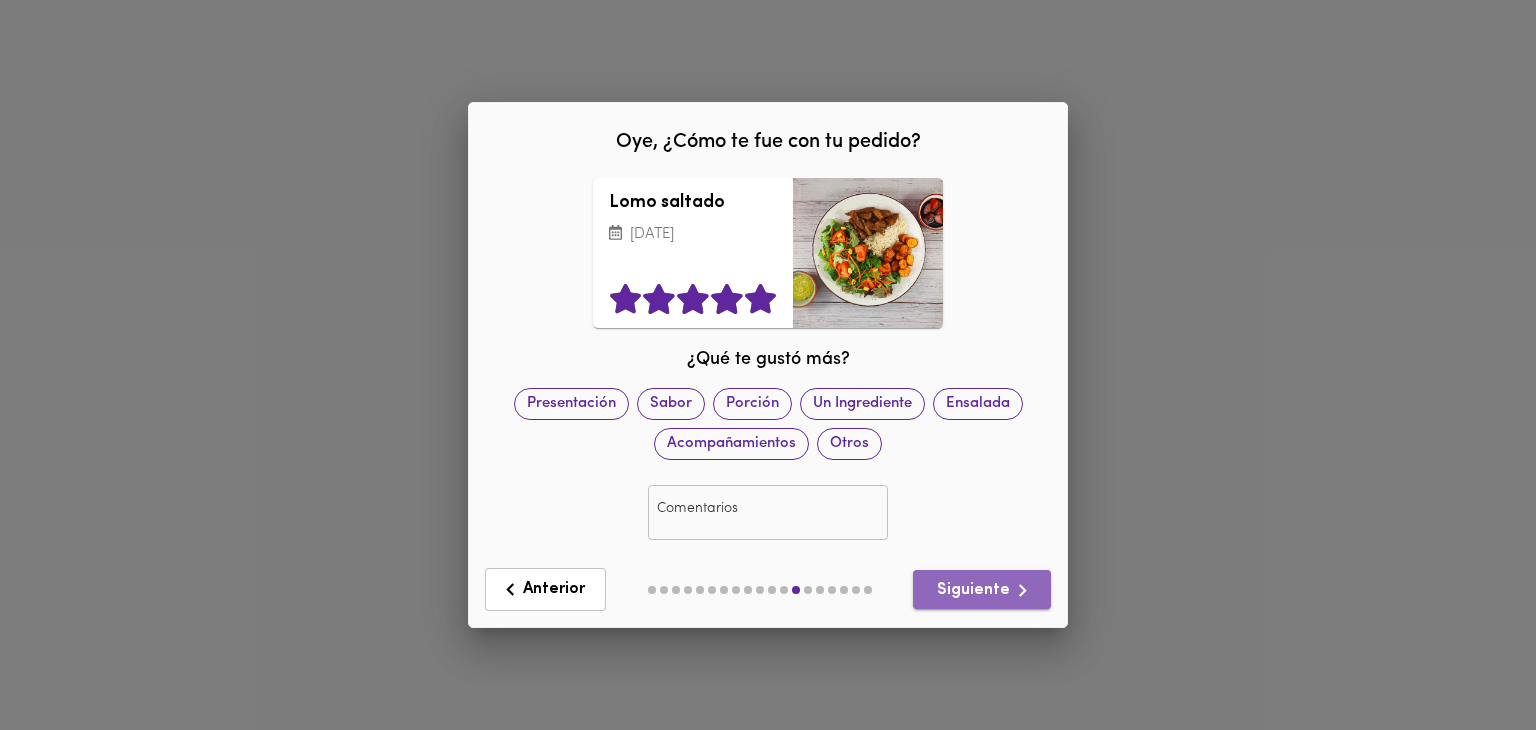 click 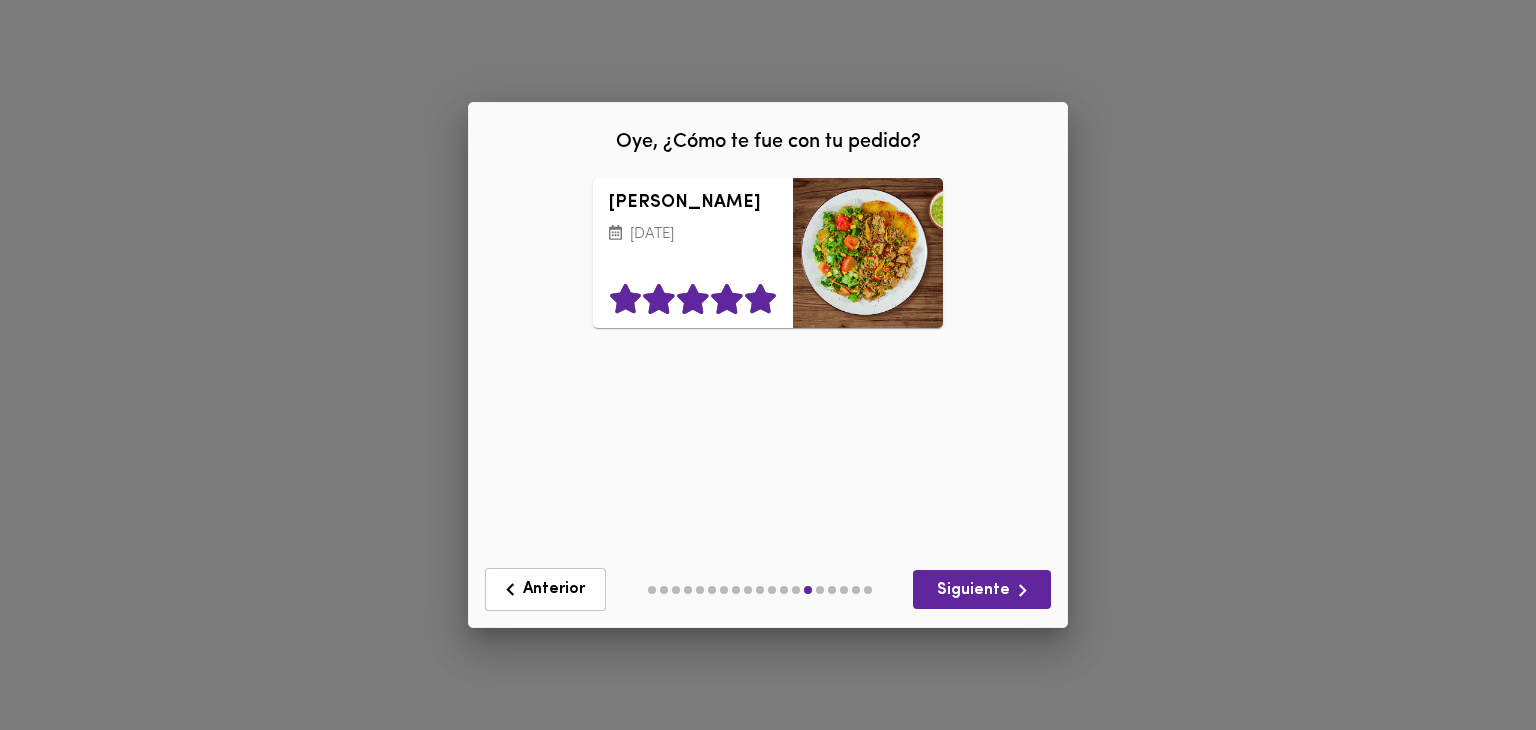click 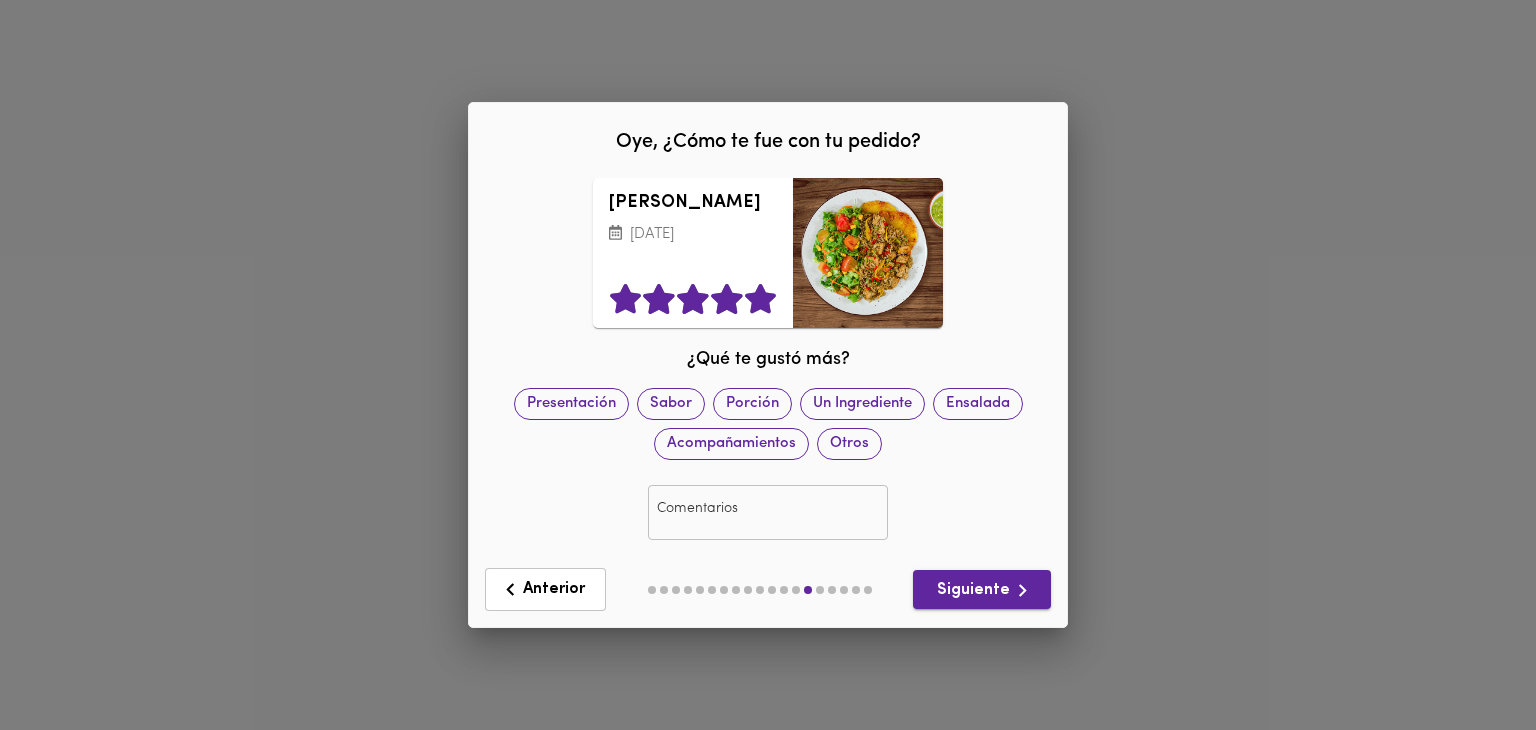 click on "Siguiente" at bounding box center (982, 590) 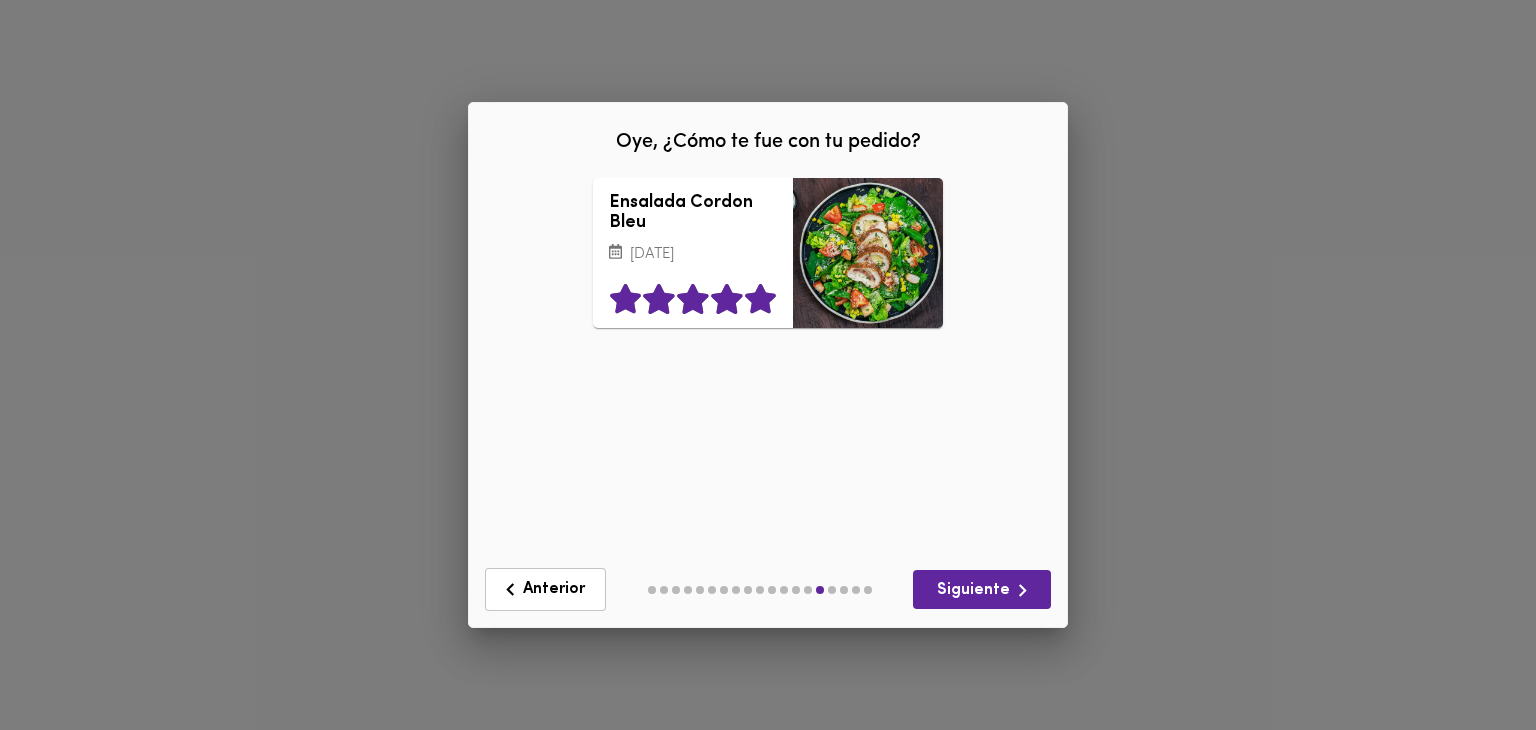 click 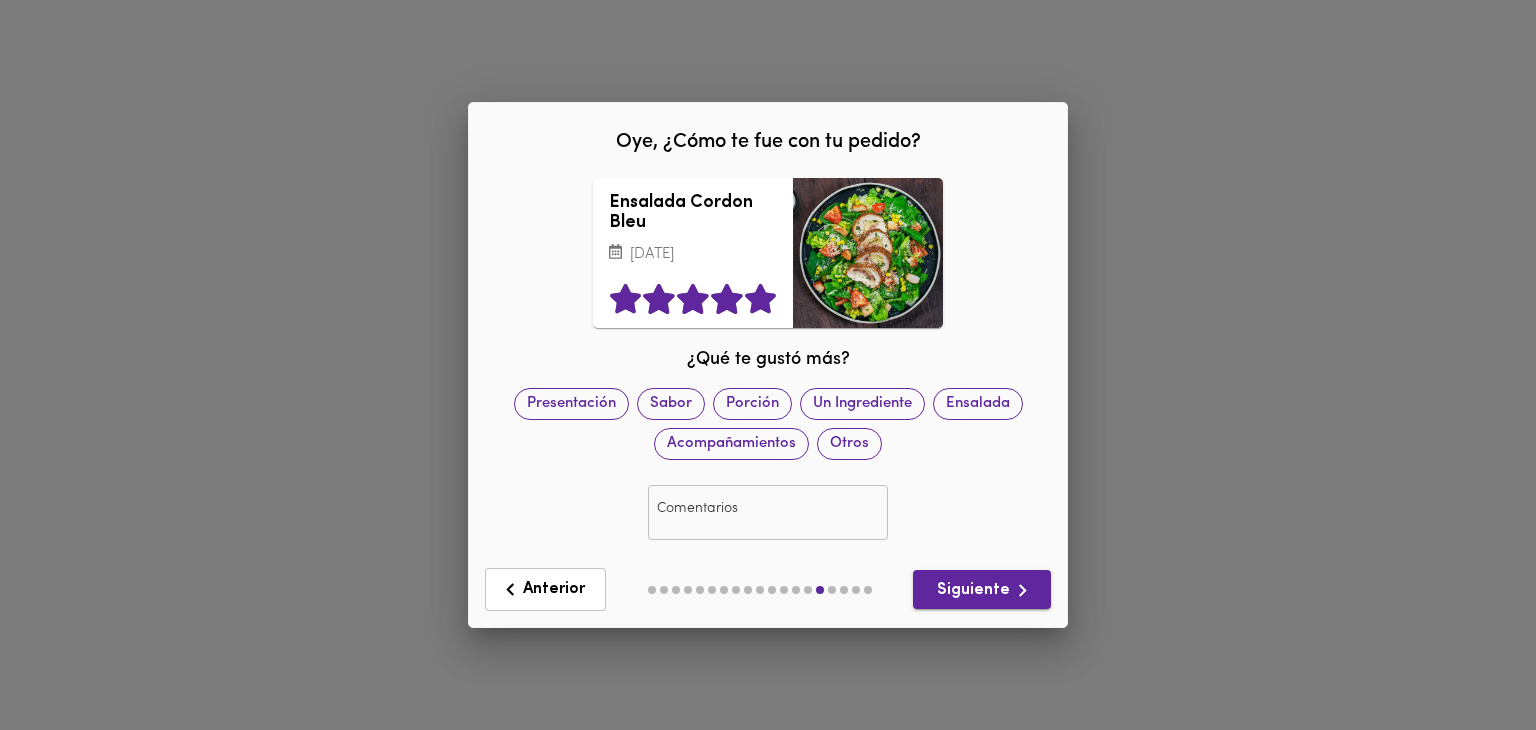 click on "Siguiente" at bounding box center (982, 590) 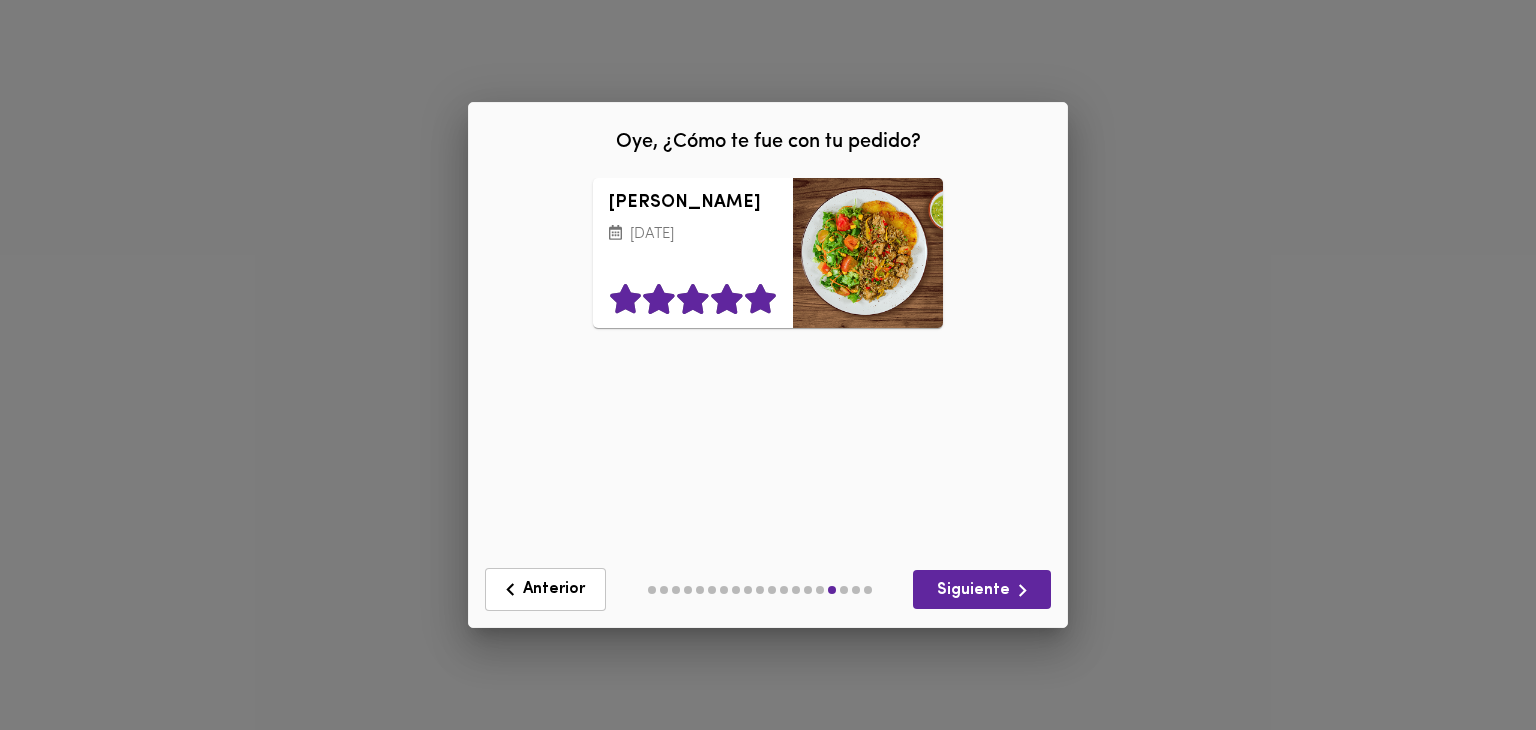 click 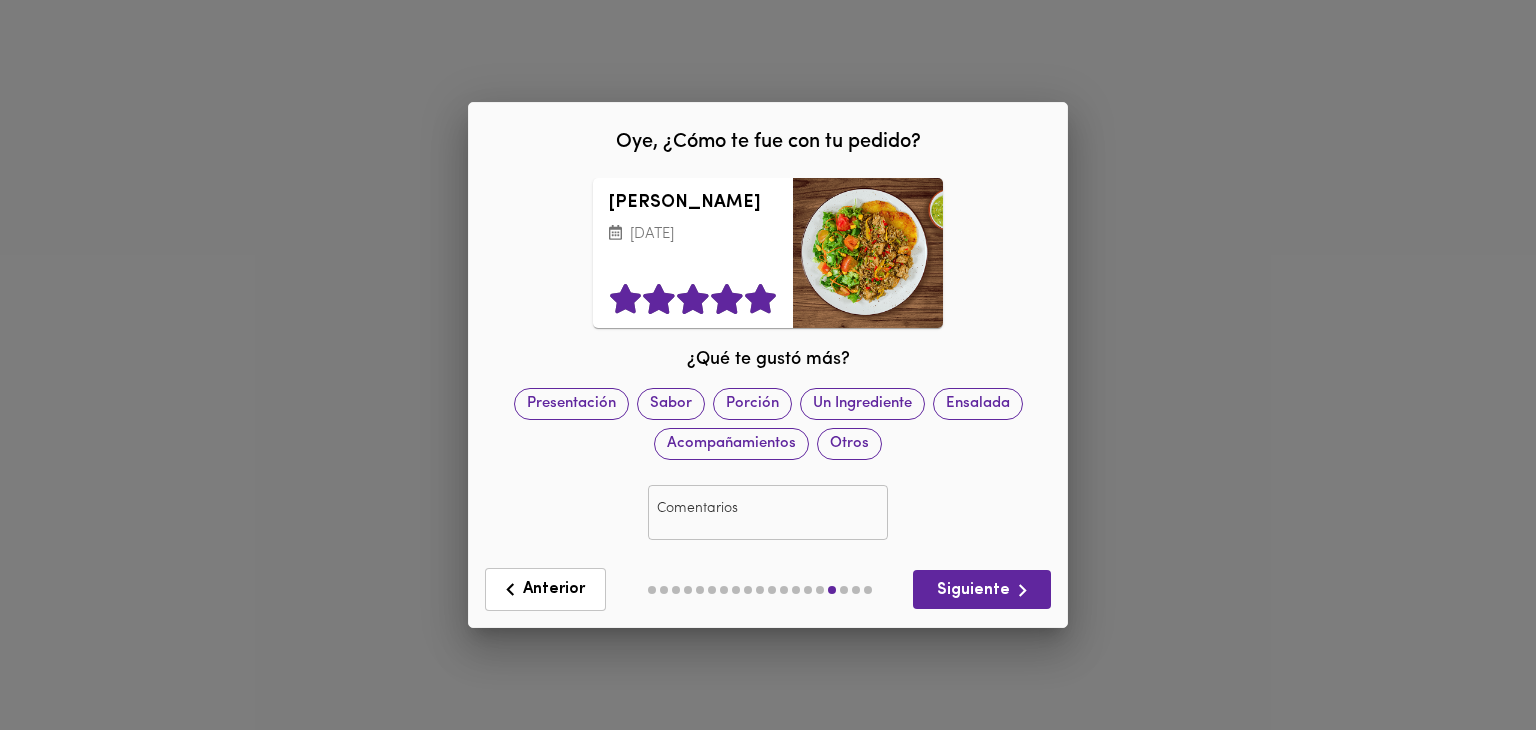 click on "Anterior       Siguiente" at bounding box center (768, 589) 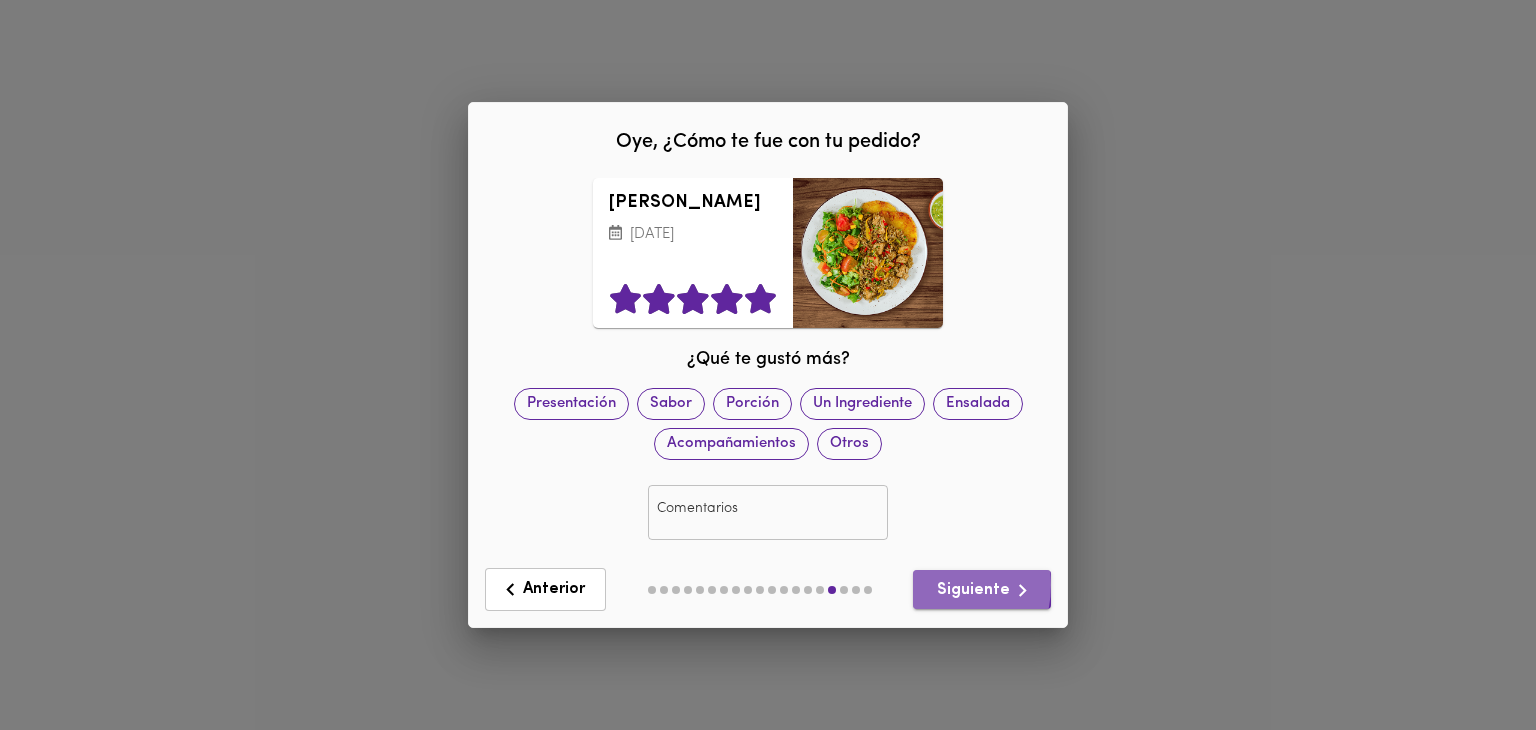 click on "Siguiente" at bounding box center [982, 590] 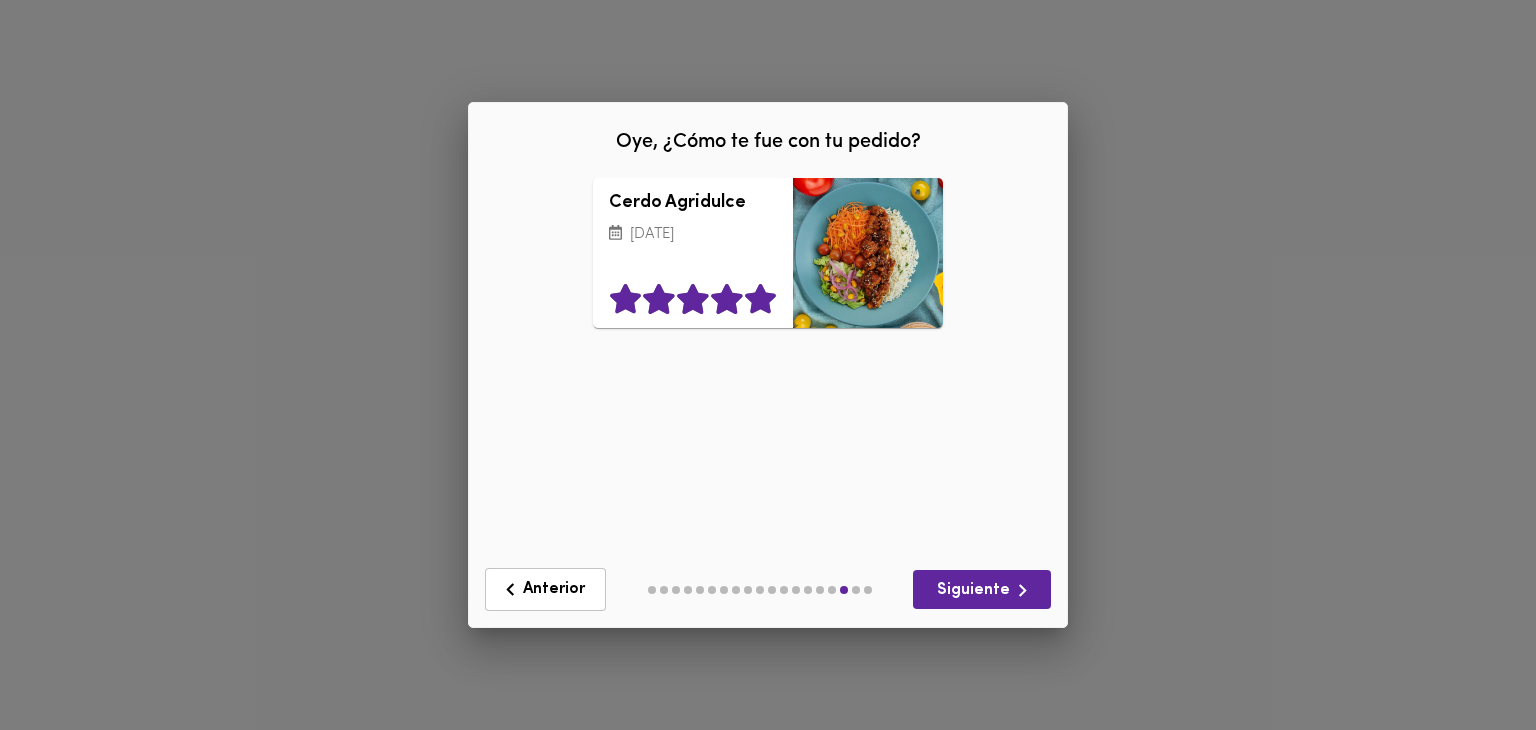 click 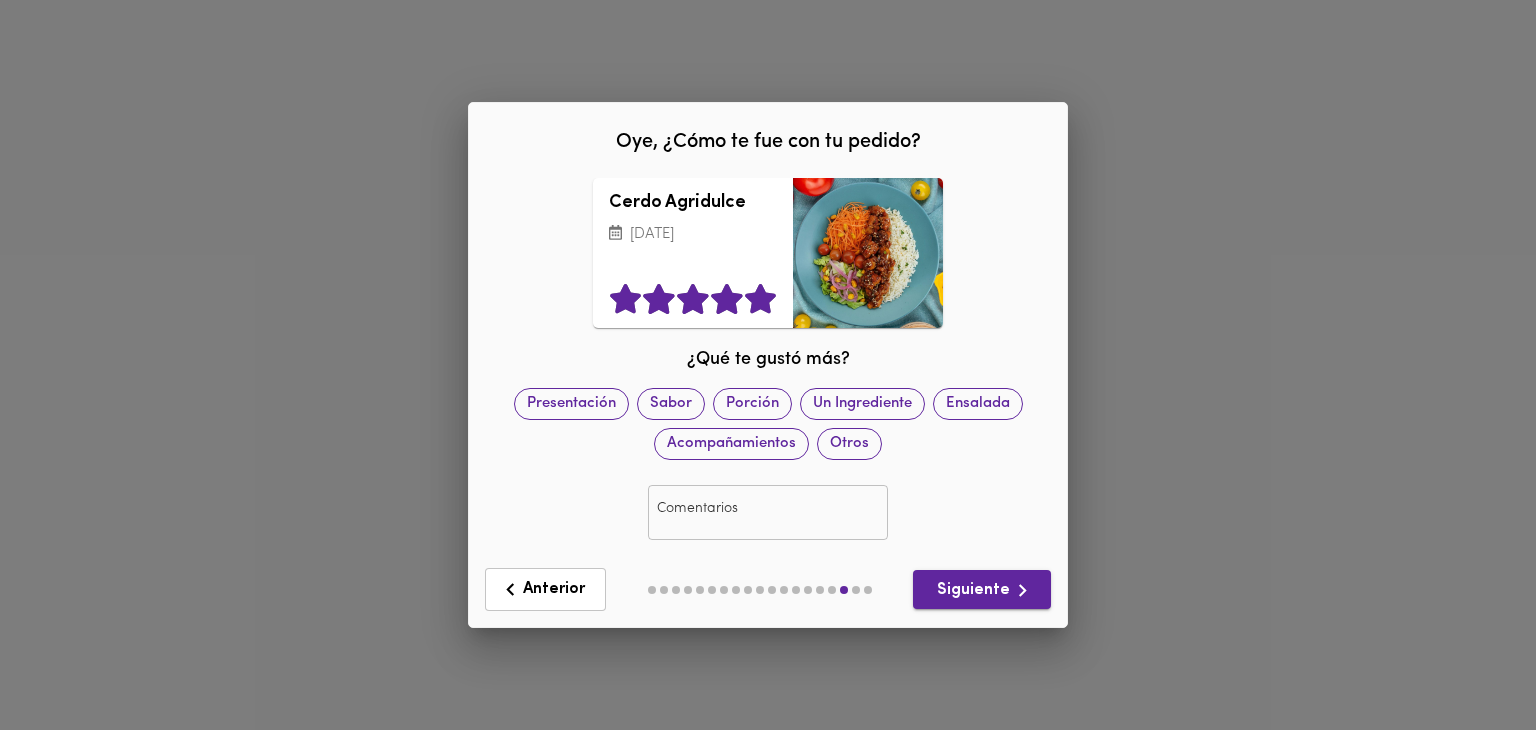 click on "Siguiente" at bounding box center (982, 589) 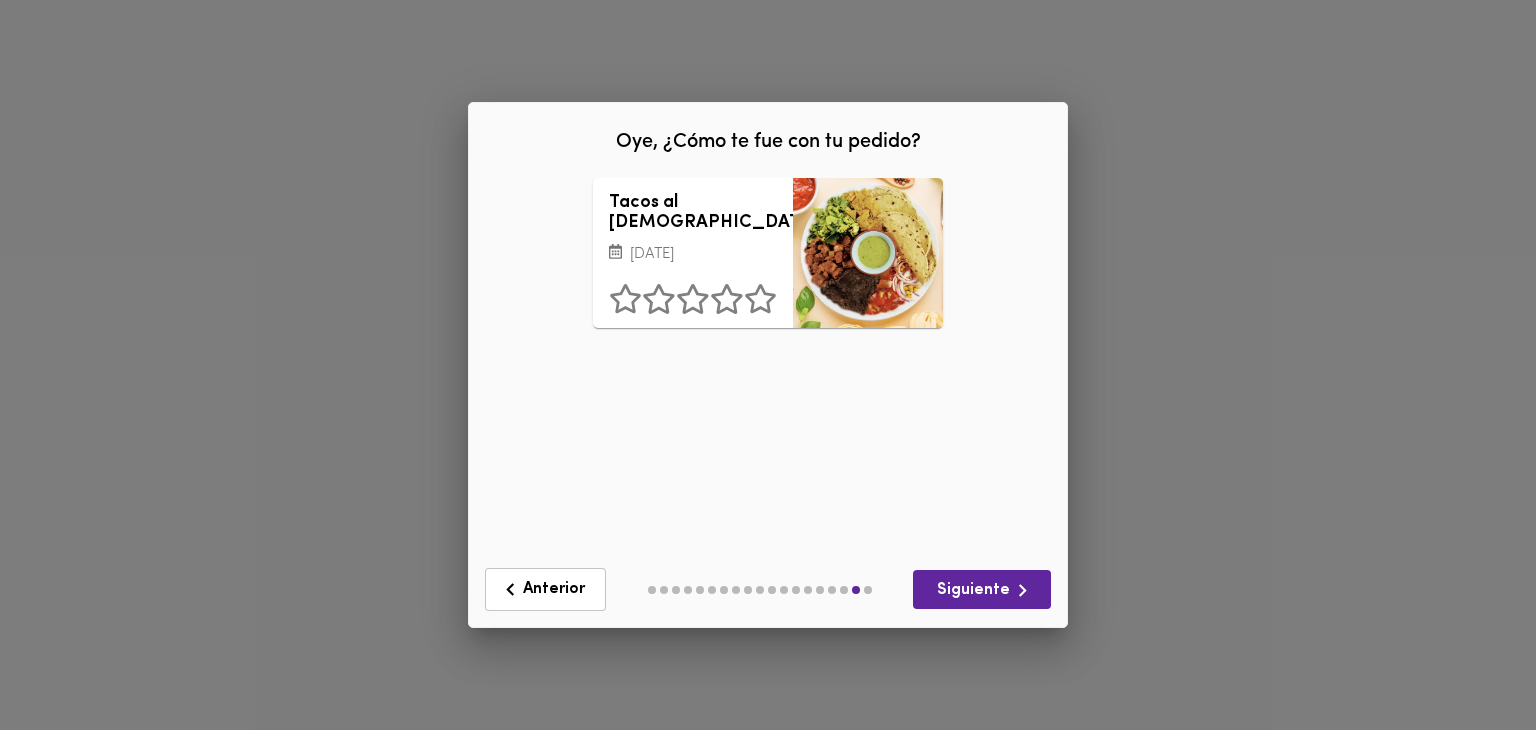 click on "Tacos al [PERSON_NAME][DATE]" at bounding box center (693, 231) 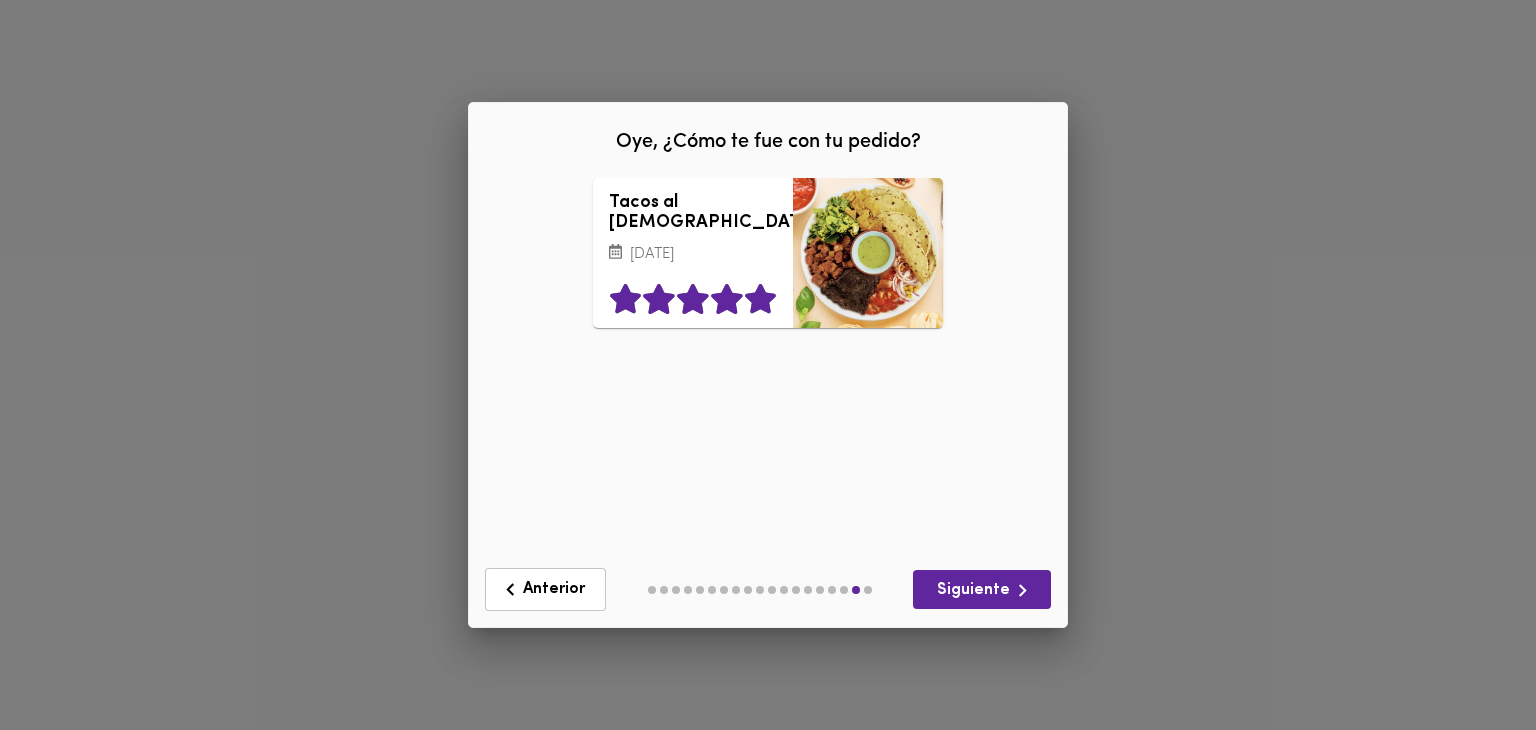 click 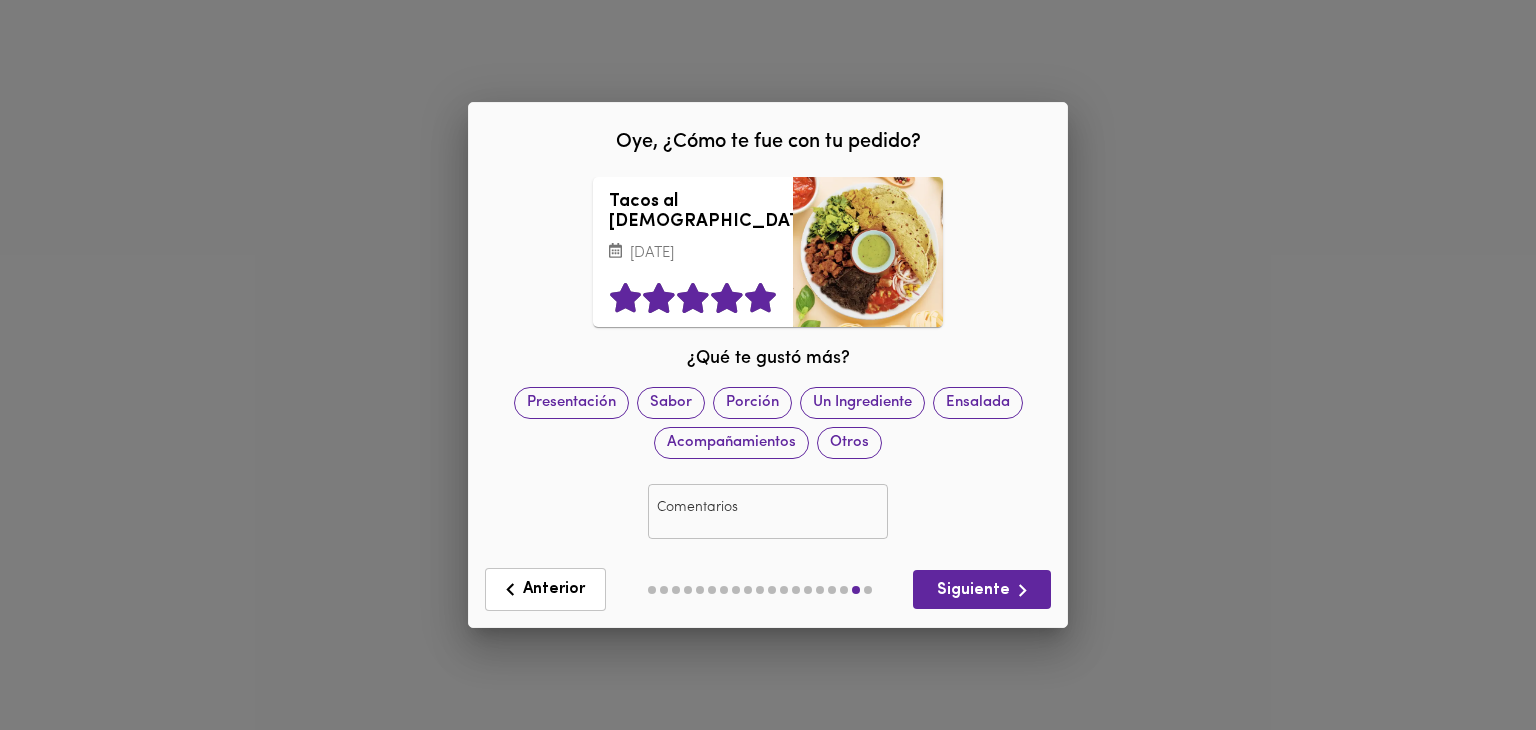 click 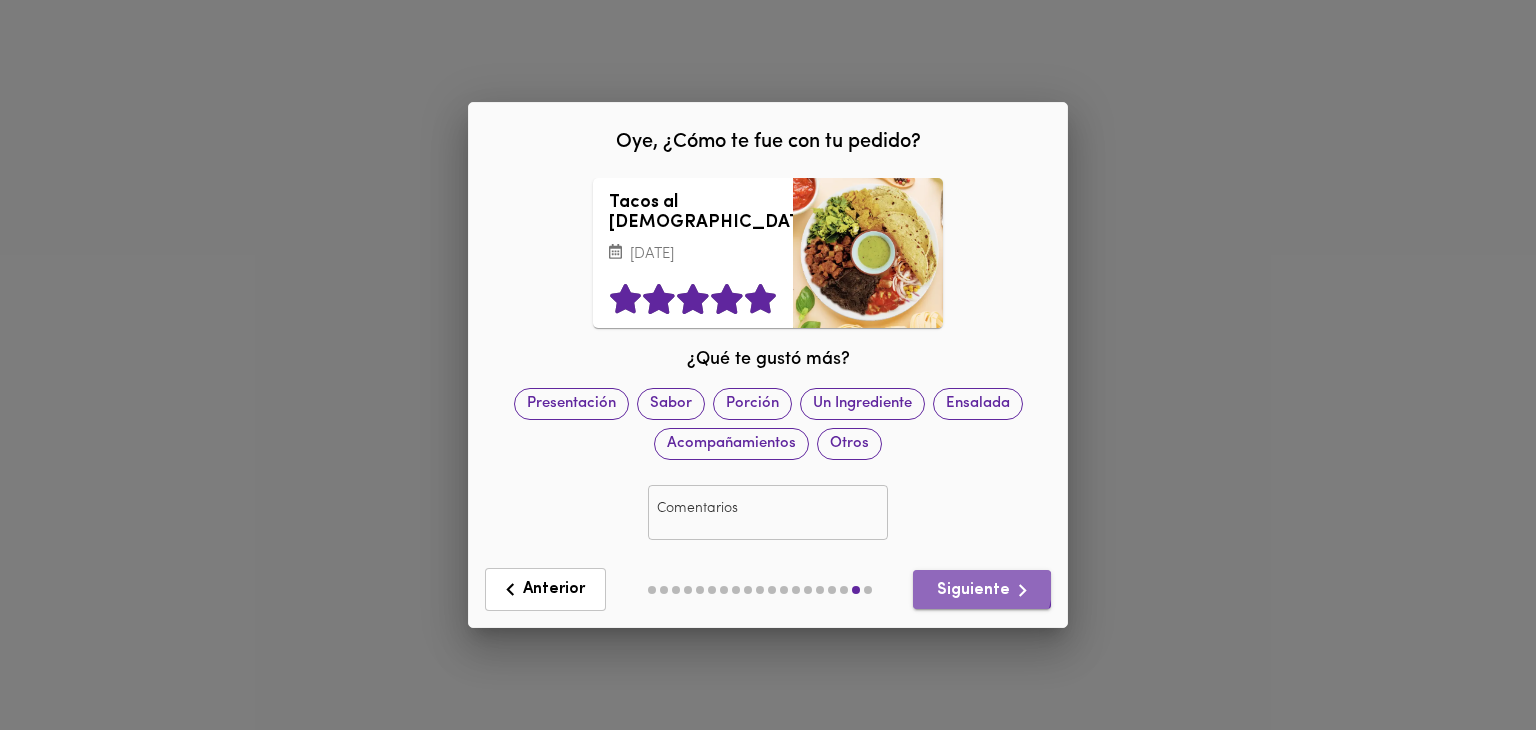 click on "Siguiente" at bounding box center [982, 590] 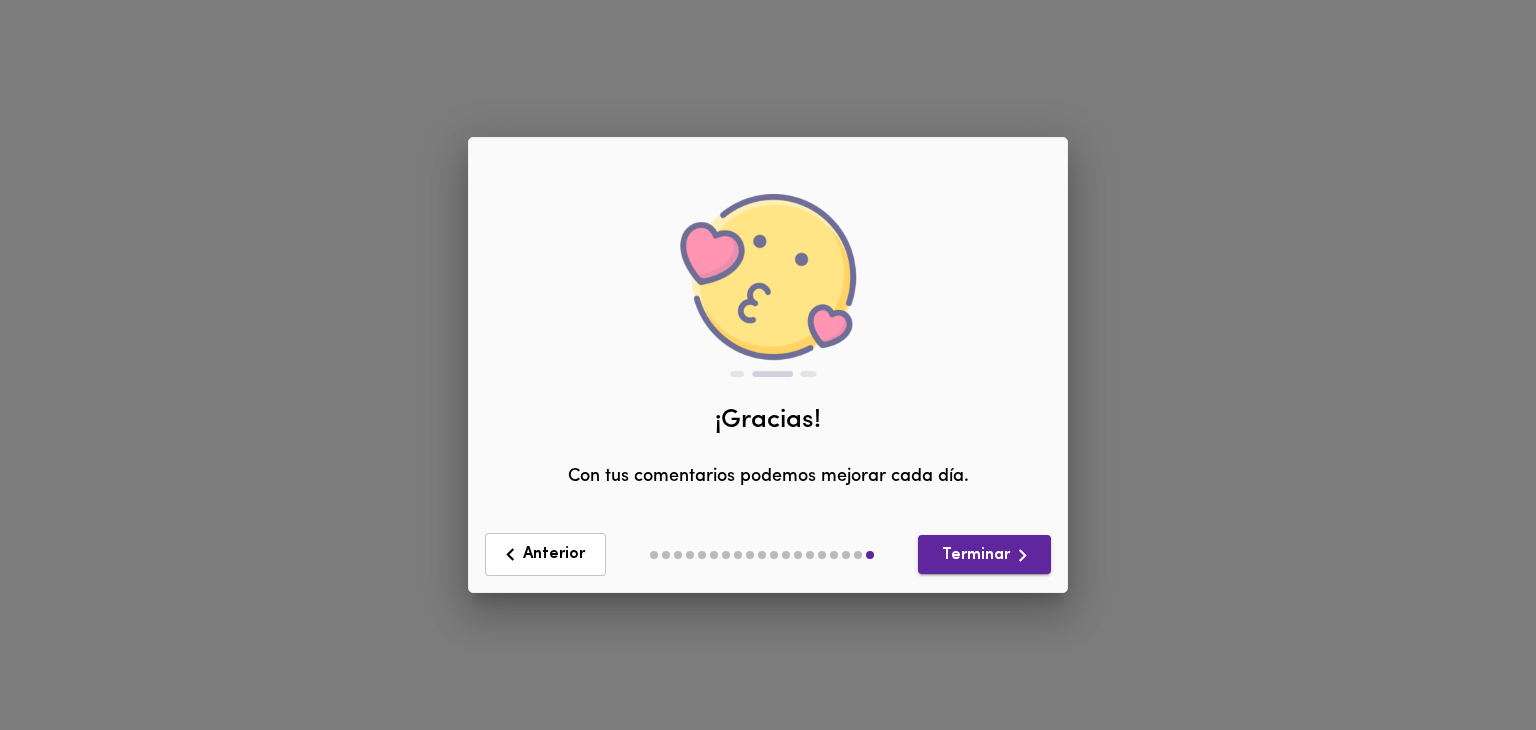 click on "Terminar" at bounding box center (984, 555) 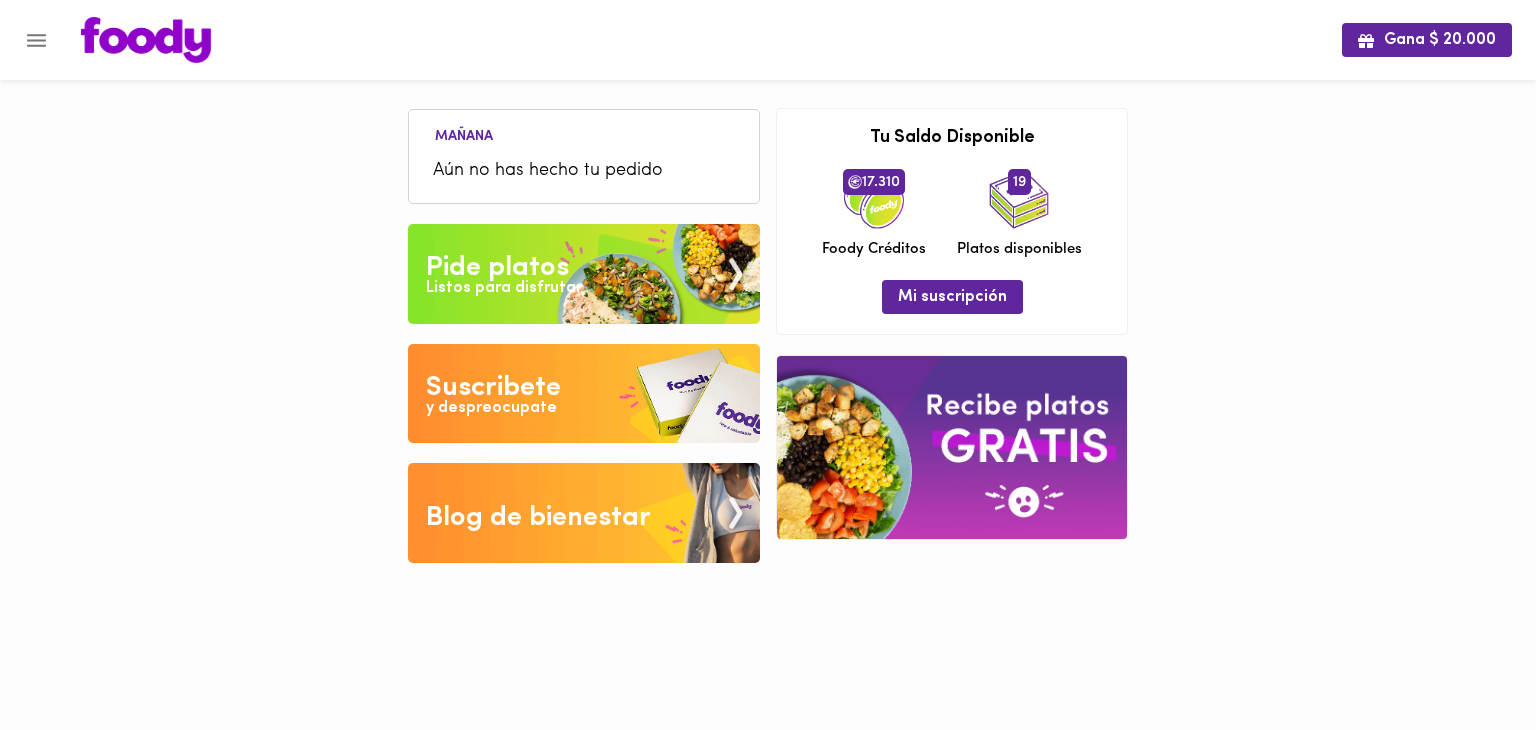 click 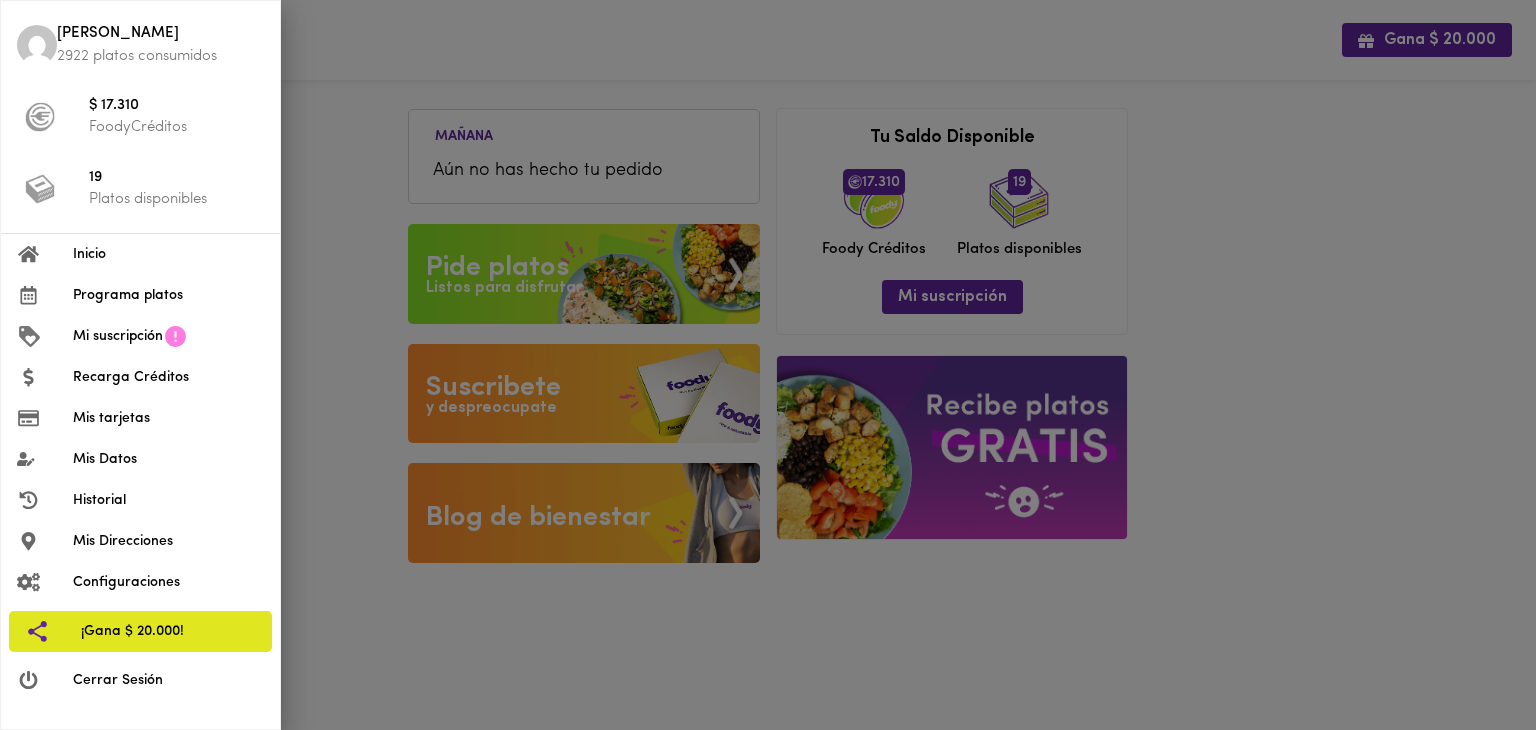 click on "Programa platos" at bounding box center [168, 295] 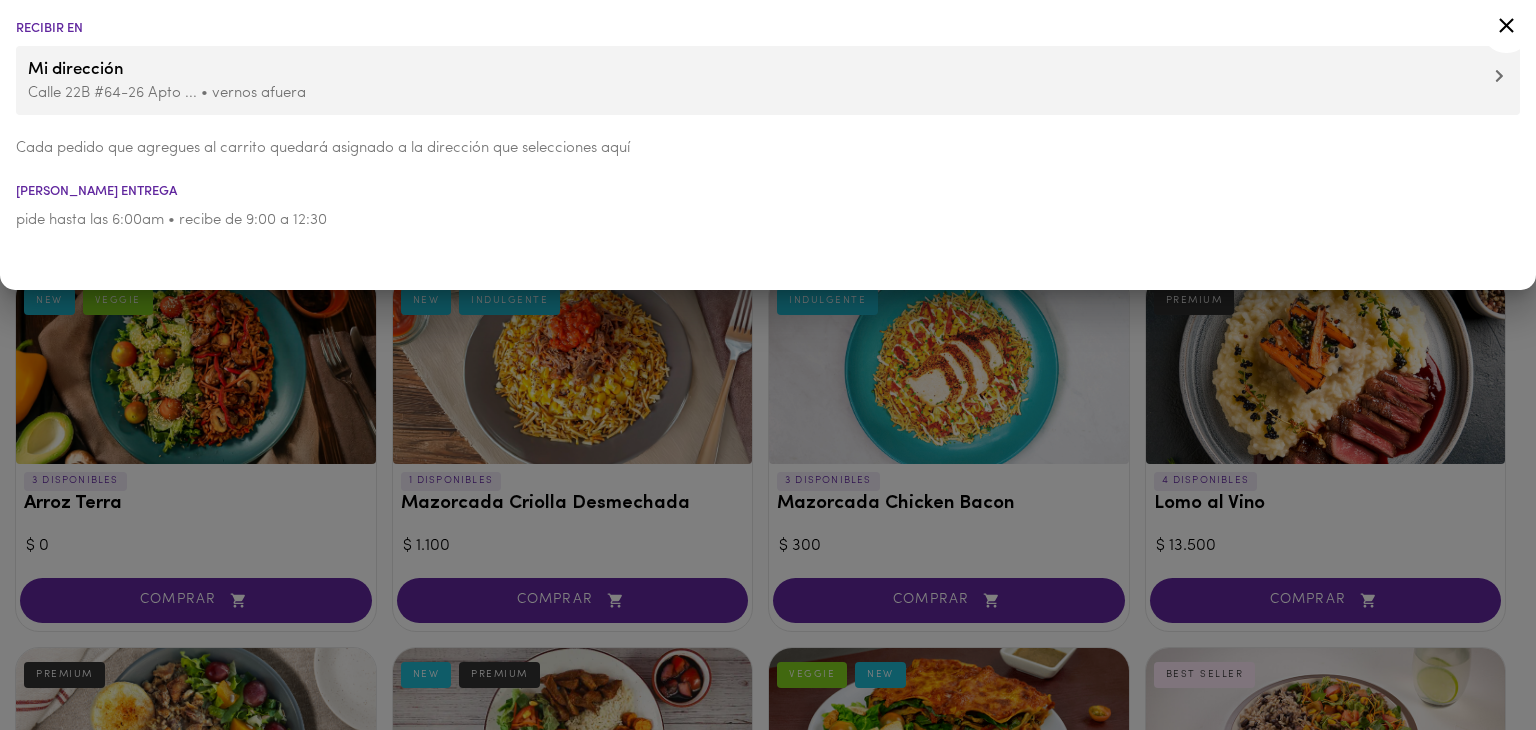 click at bounding box center [768, 365] 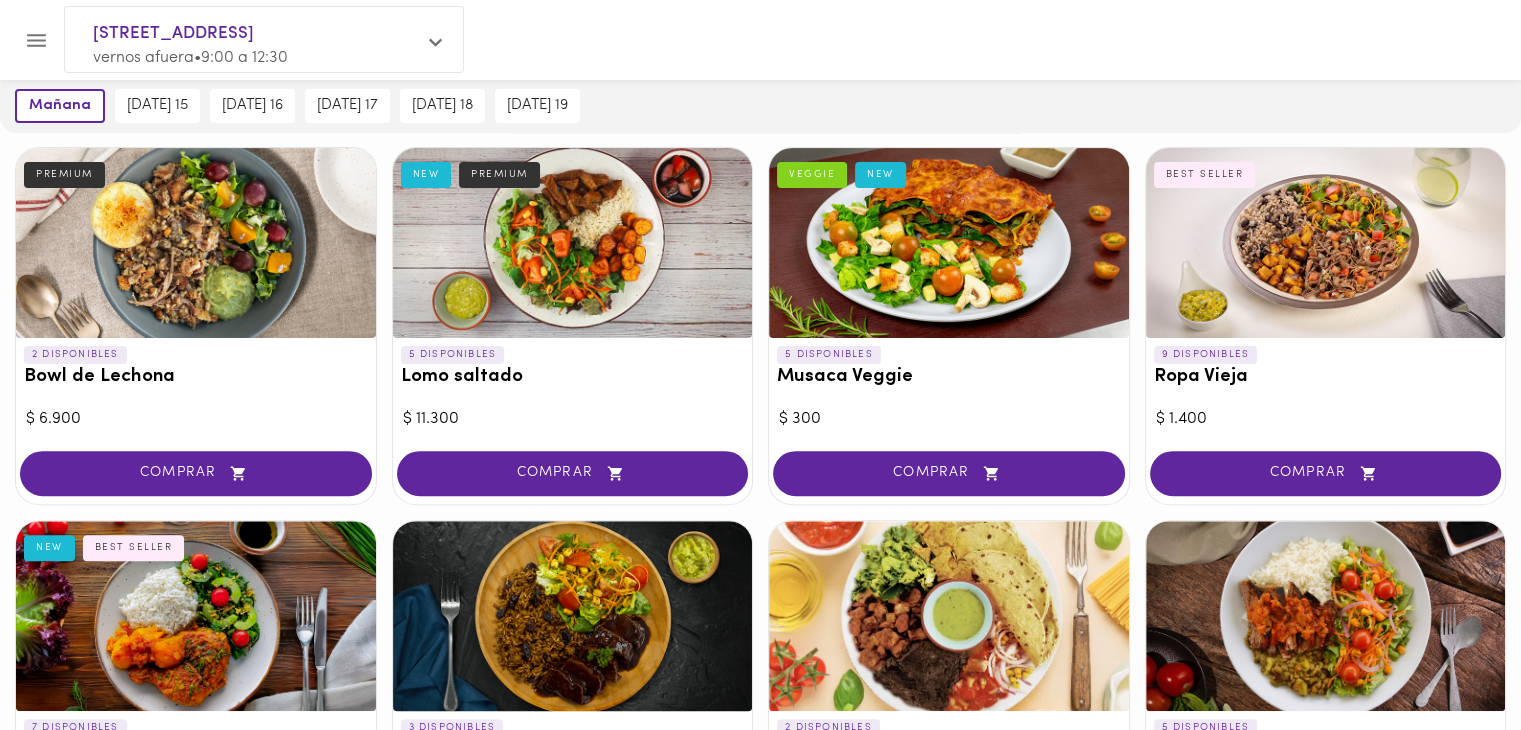 scroll, scrollTop: 533, scrollLeft: 0, axis: vertical 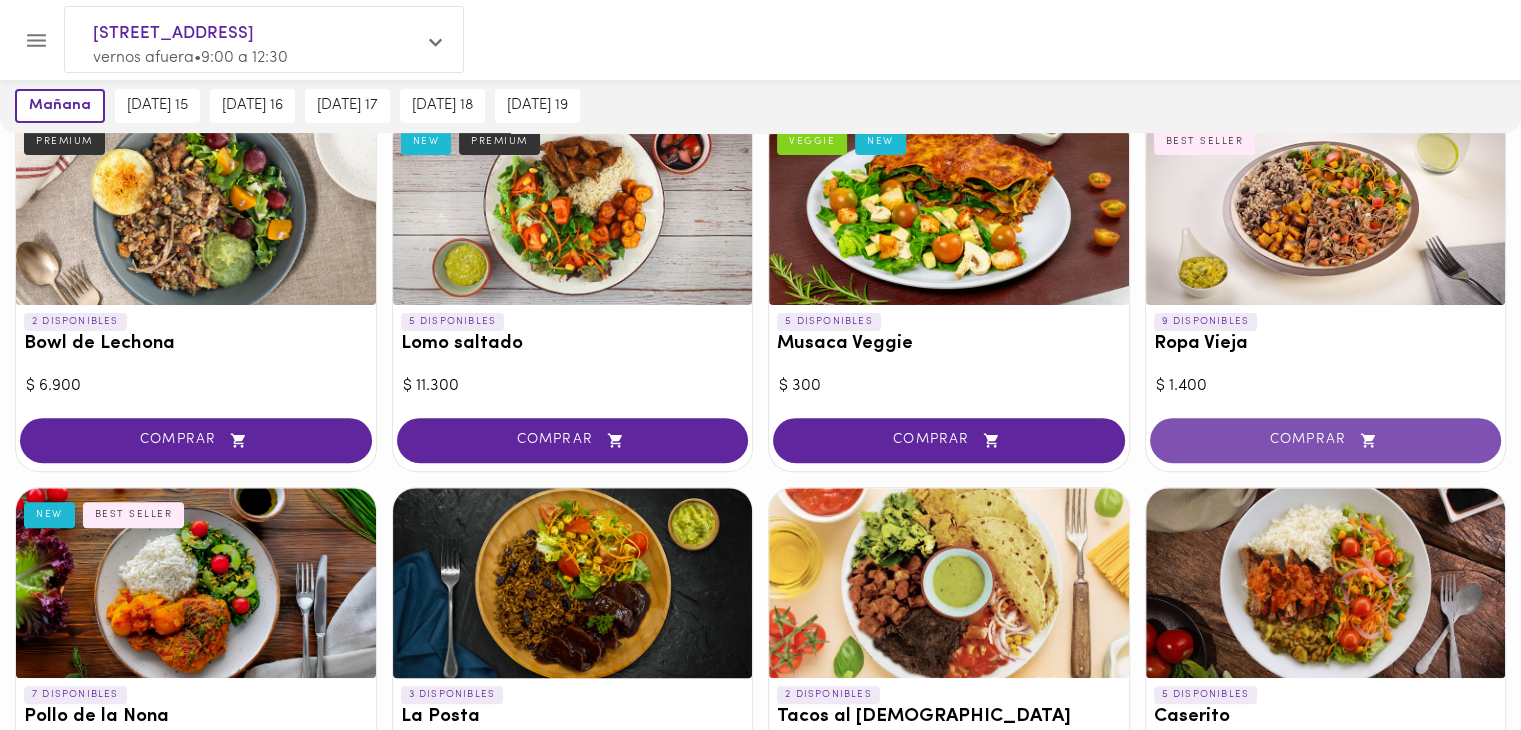 click on "COMPRAR" at bounding box center (1326, 440) 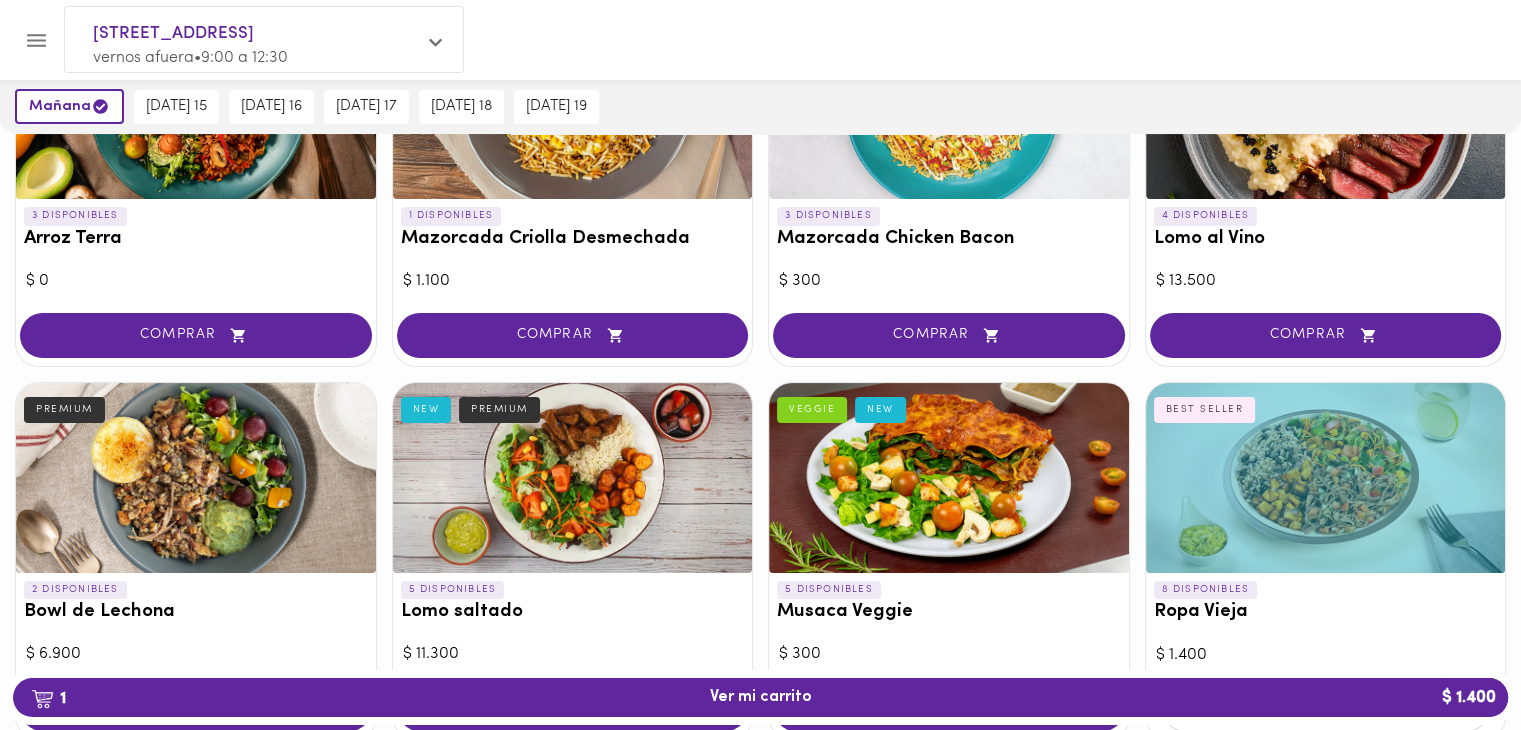 scroll, scrollTop: 133, scrollLeft: 0, axis: vertical 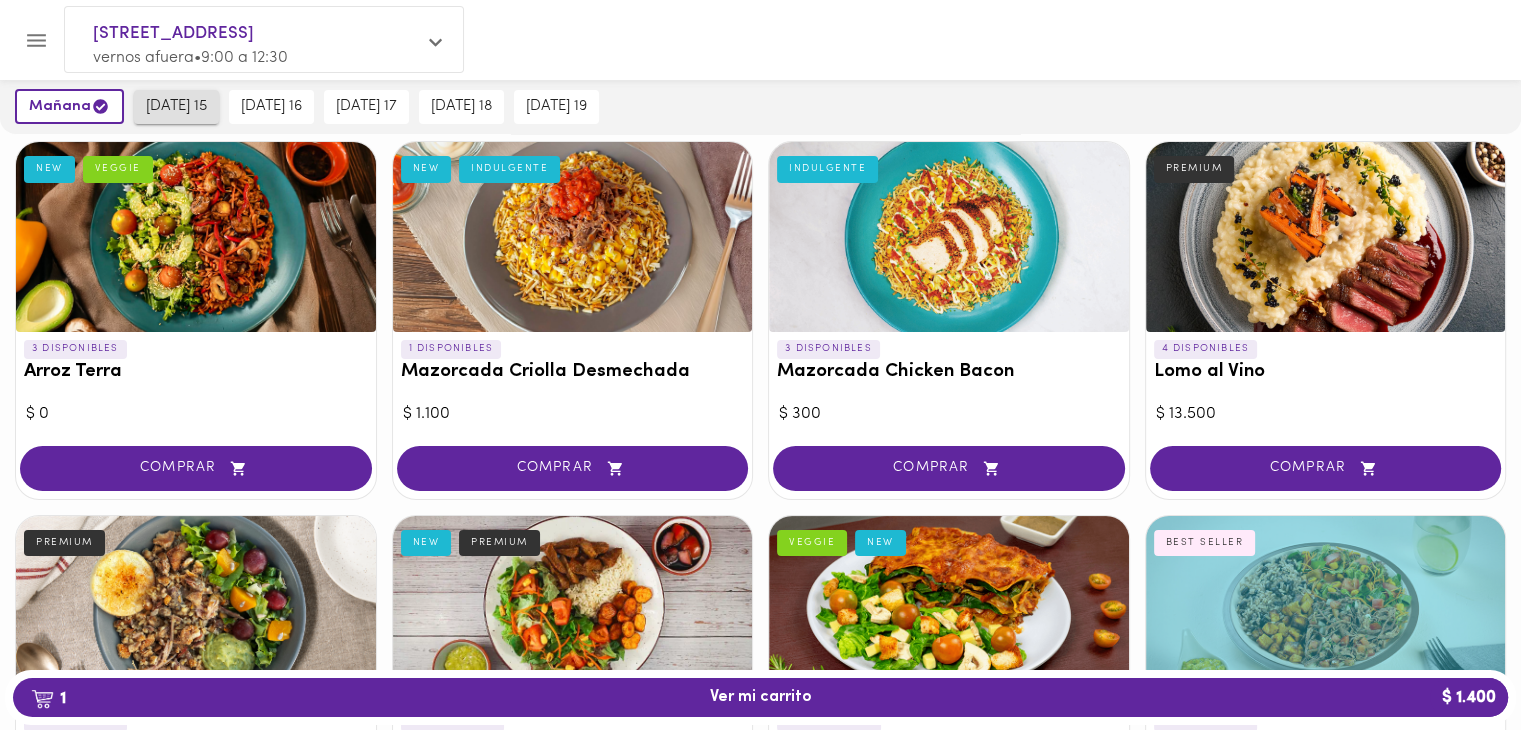 click on "[DATE] 15" at bounding box center [176, 107] 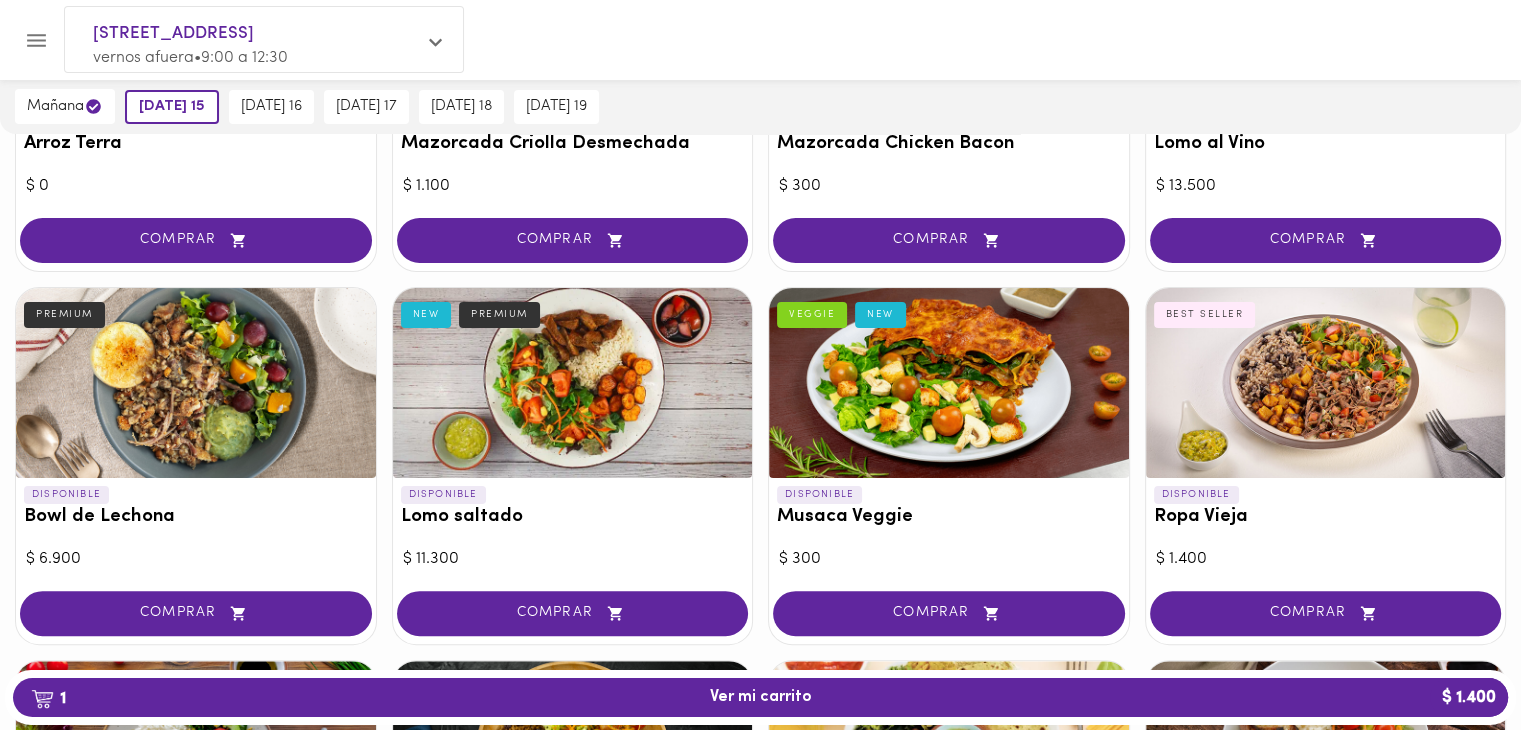 scroll, scrollTop: 400, scrollLeft: 0, axis: vertical 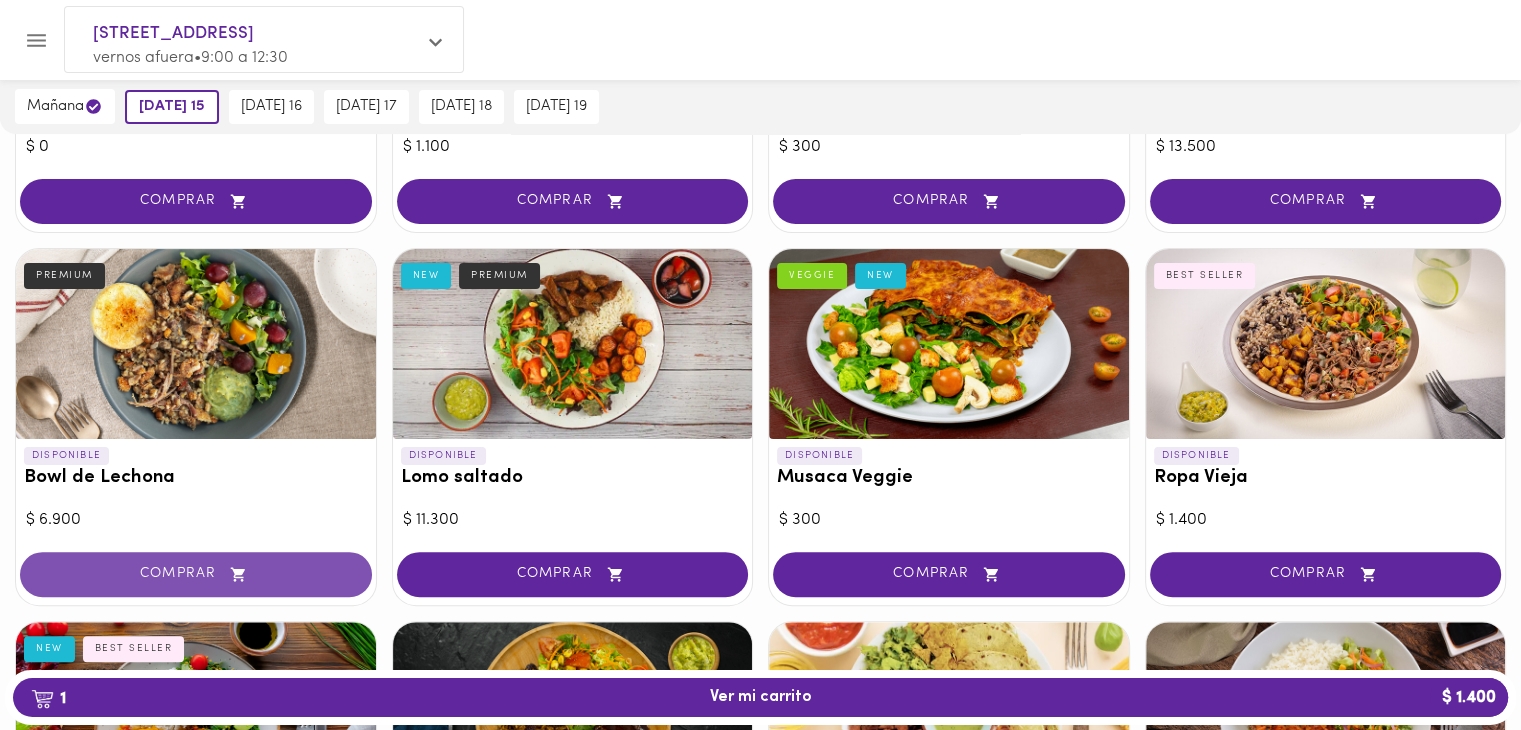 click on "COMPRAR" at bounding box center [196, 574] 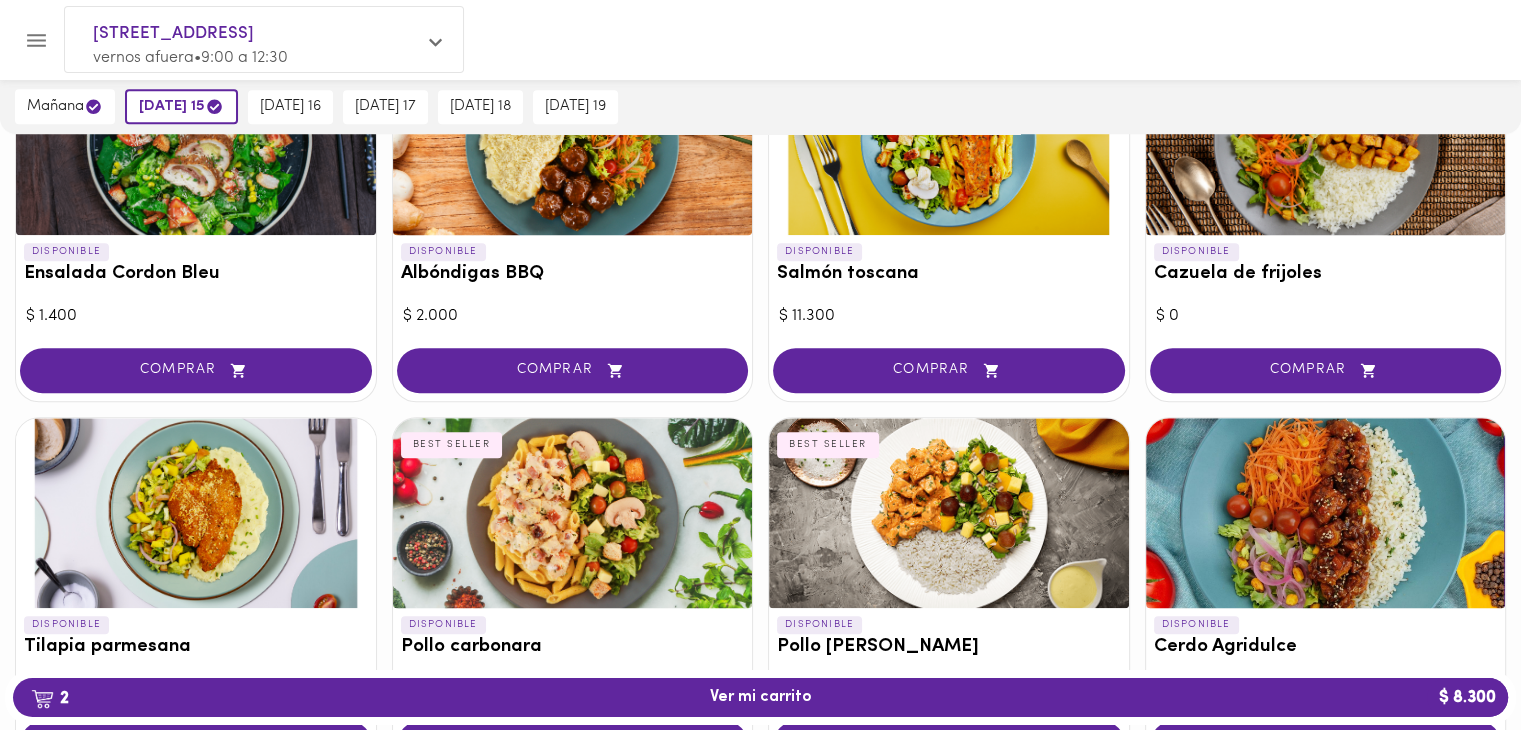 scroll, scrollTop: 1672, scrollLeft: 0, axis: vertical 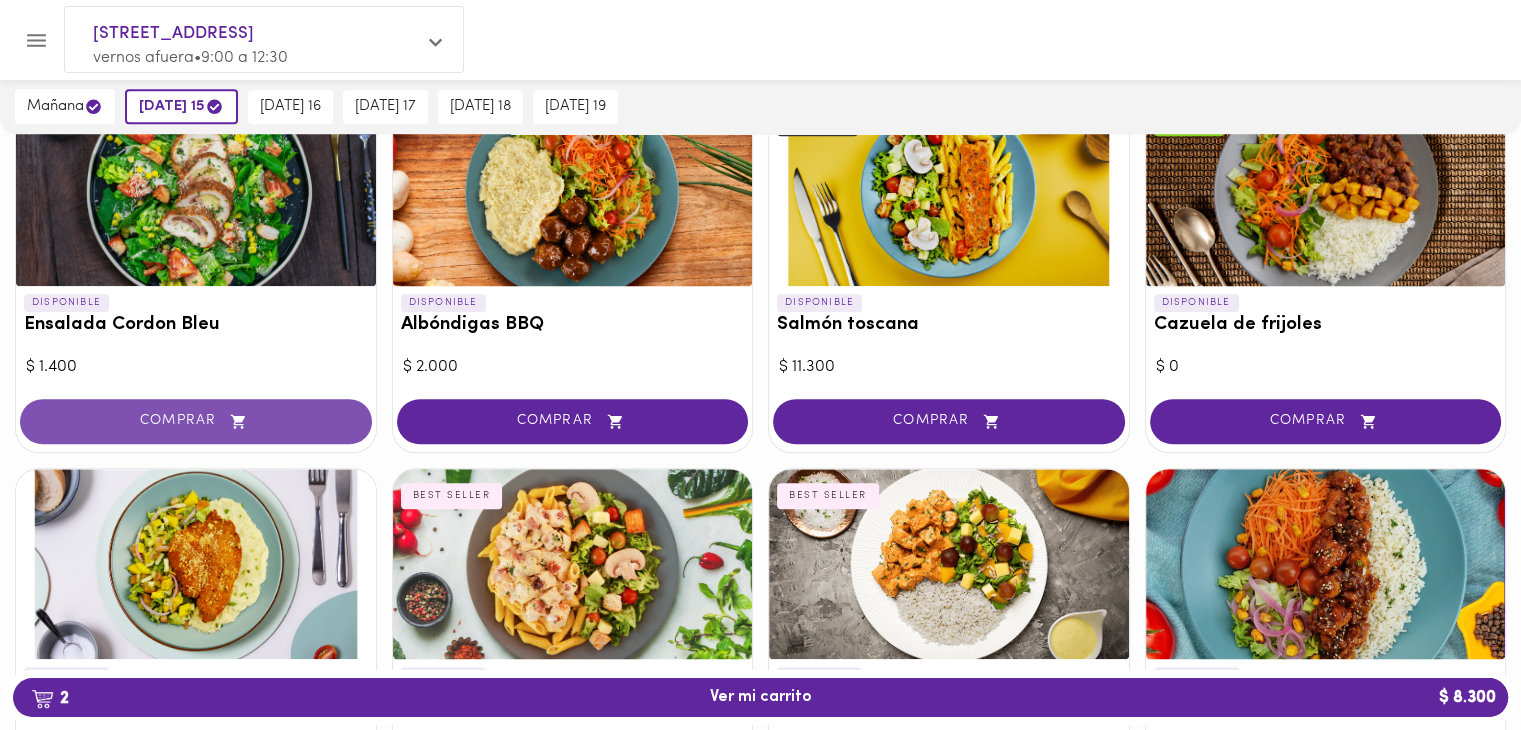 click on "COMPRAR" at bounding box center (196, 421) 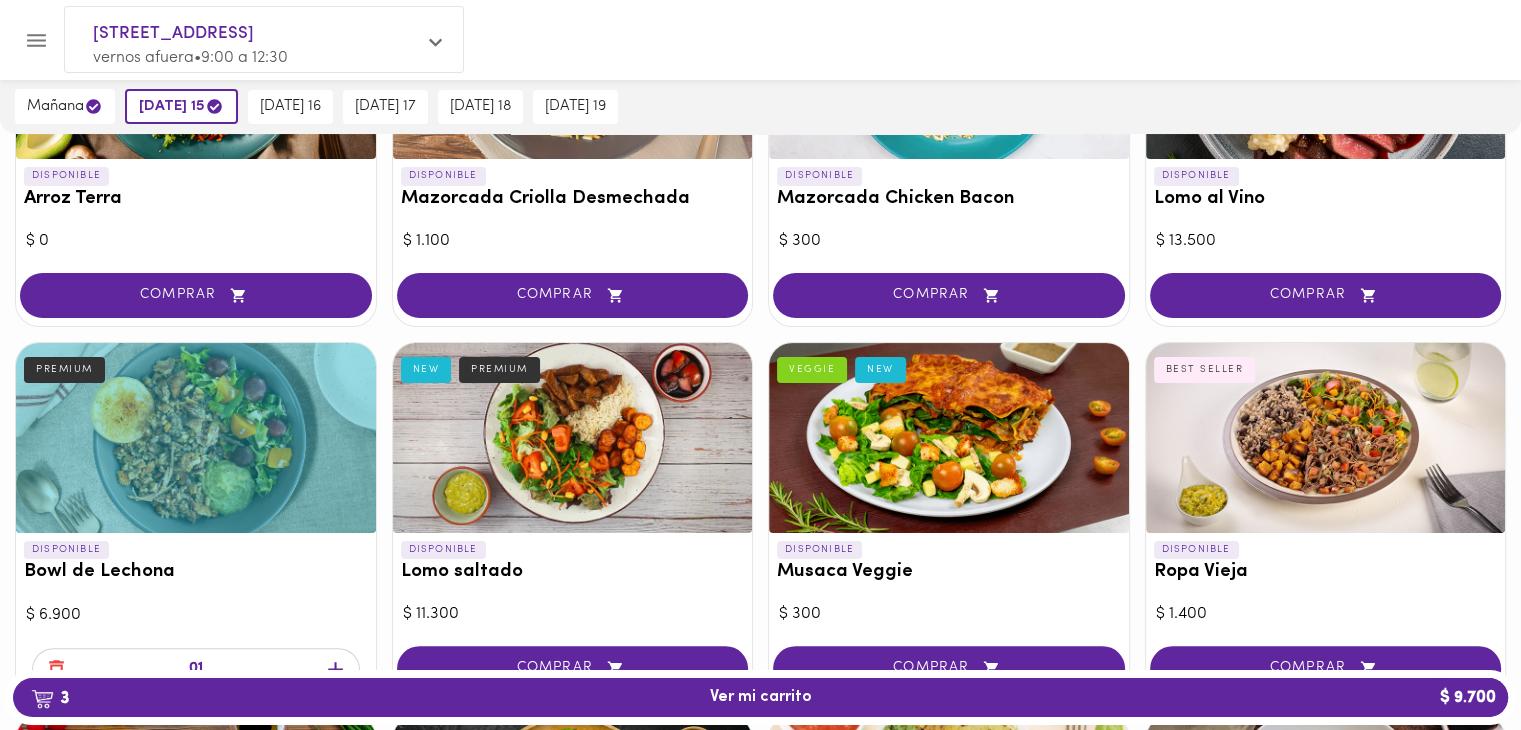 scroll, scrollTop: 400, scrollLeft: 0, axis: vertical 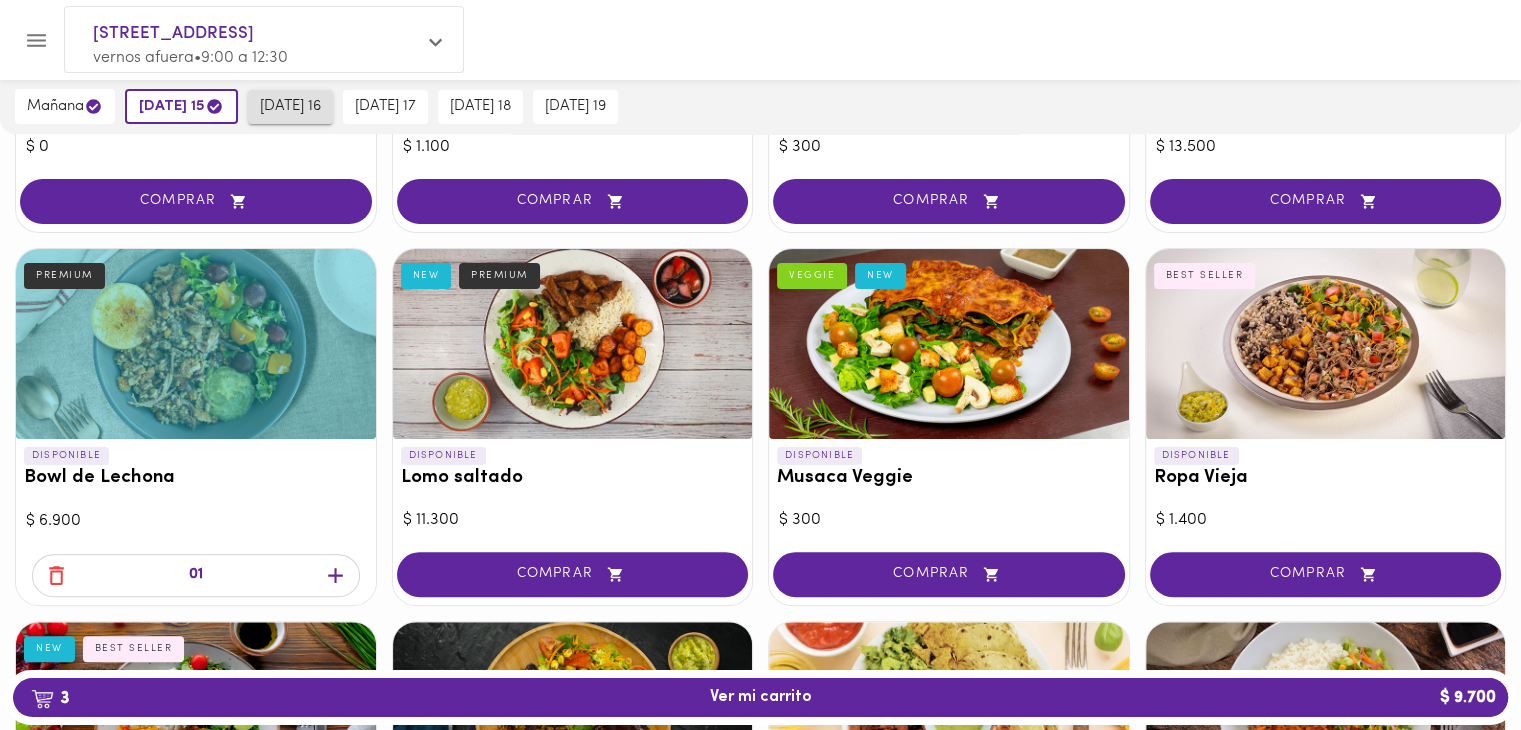 click on "[DATE] 16" at bounding box center [290, 107] 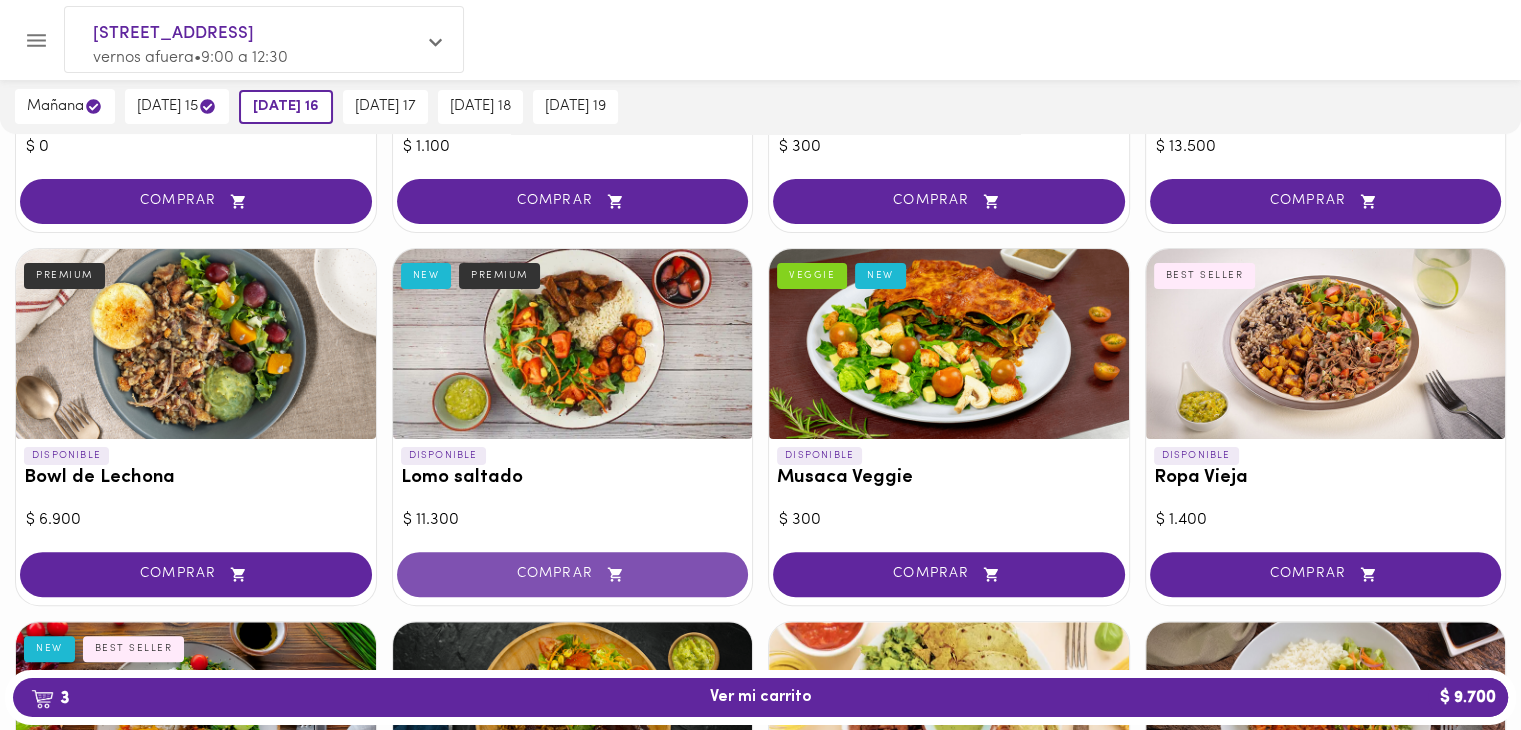 click on "COMPRAR" at bounding box center (573, 574) 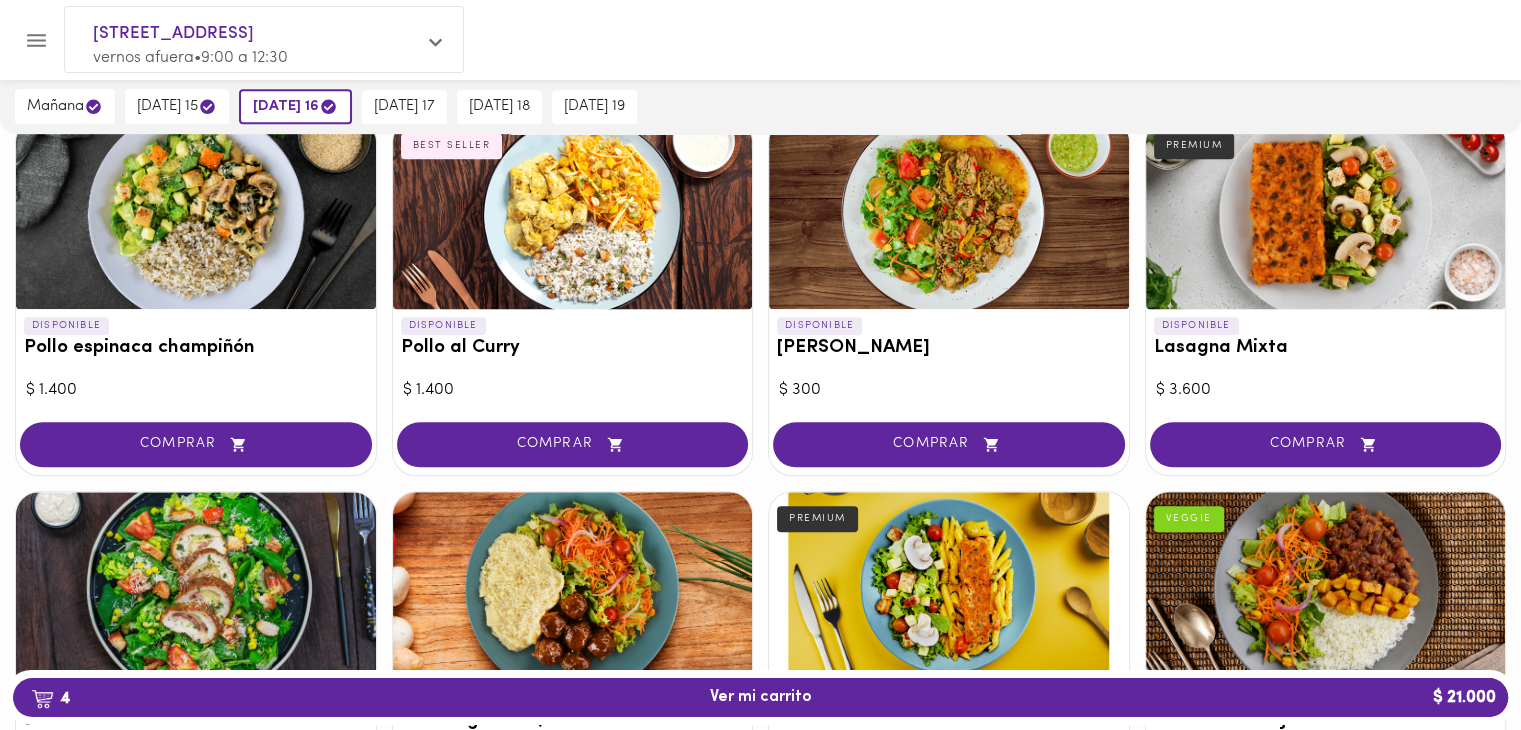 scroll, scrollTop: 1200, scrollLeft: 0, axis: vertical 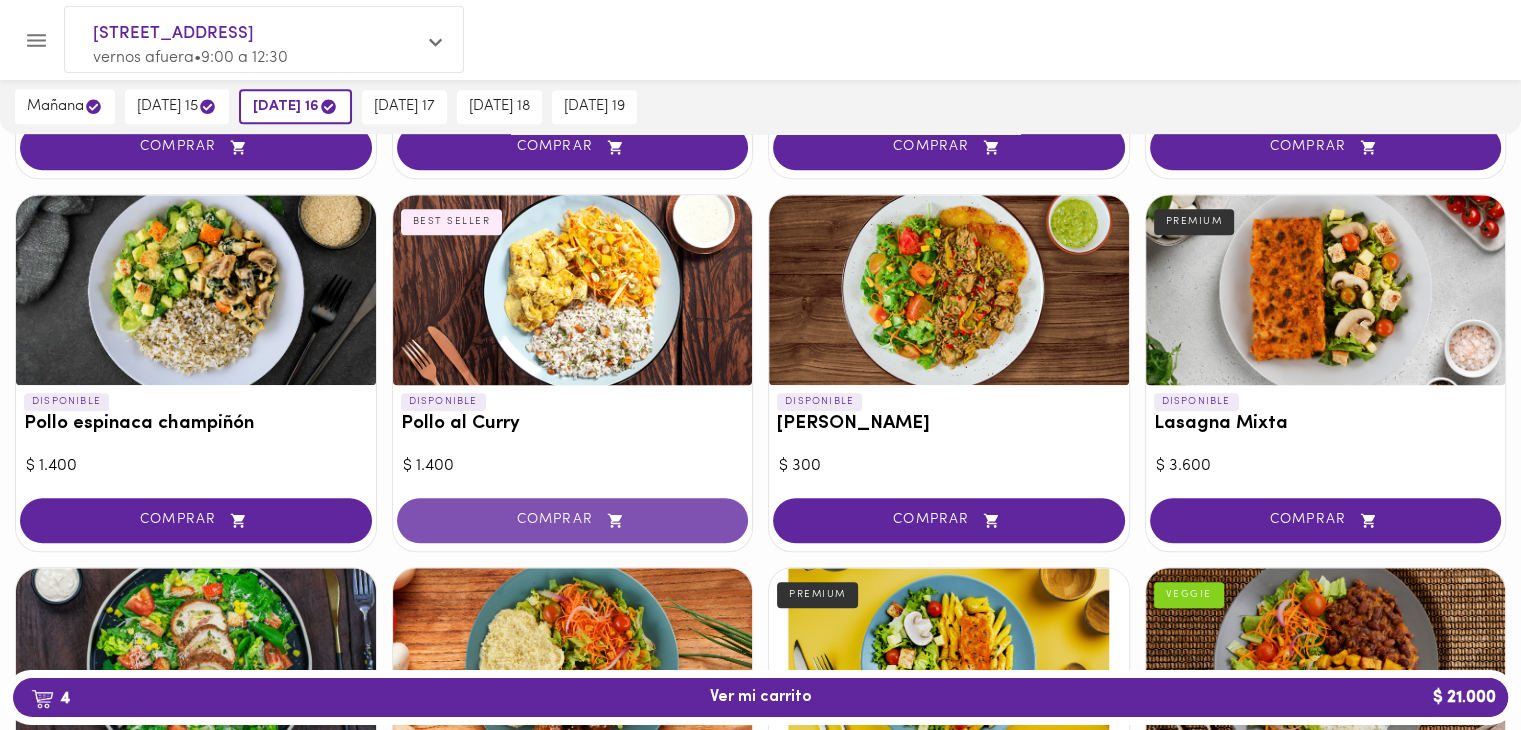 click on "COMPRAR" at bounding box center (573, 520) 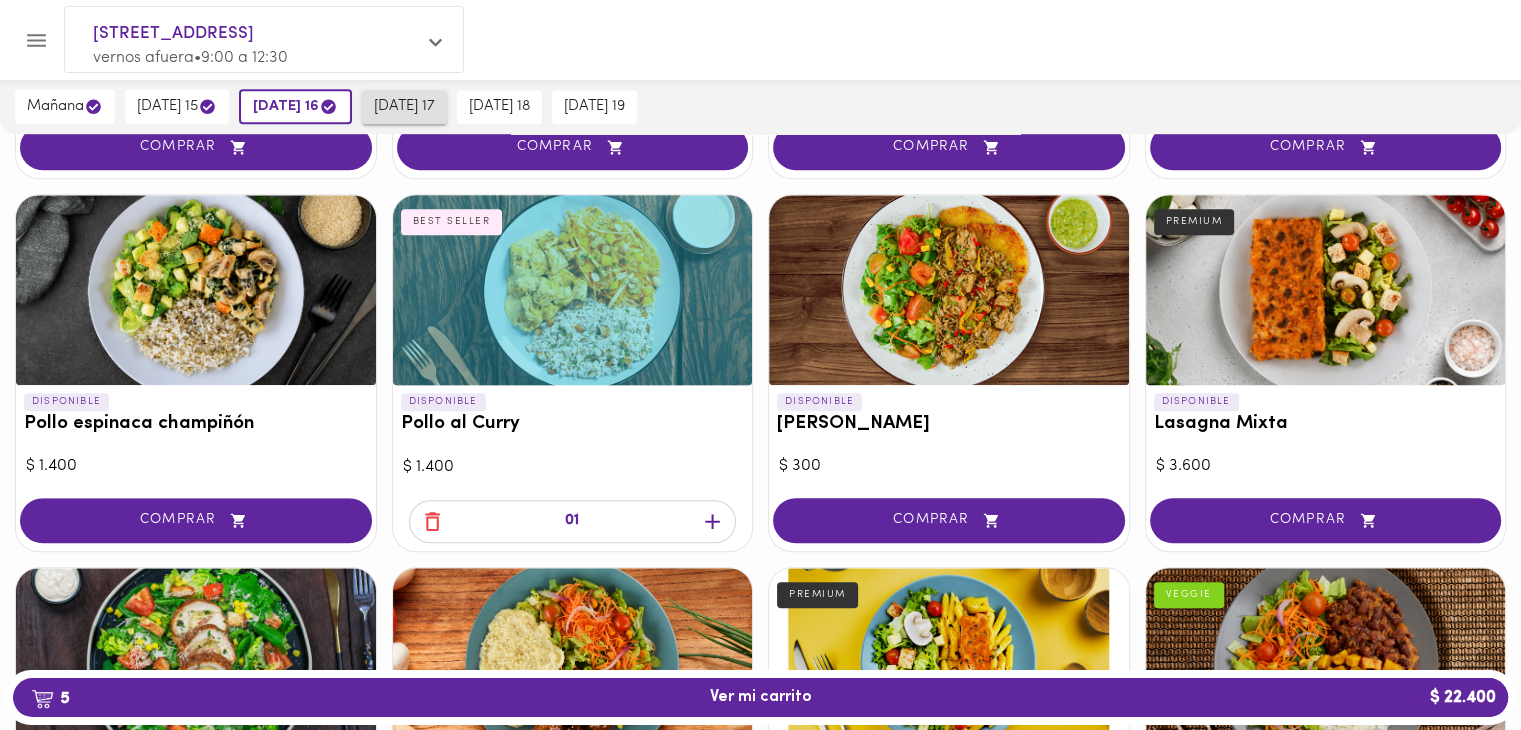 click on "[DATE] 17" at bounding box center [404, 107] 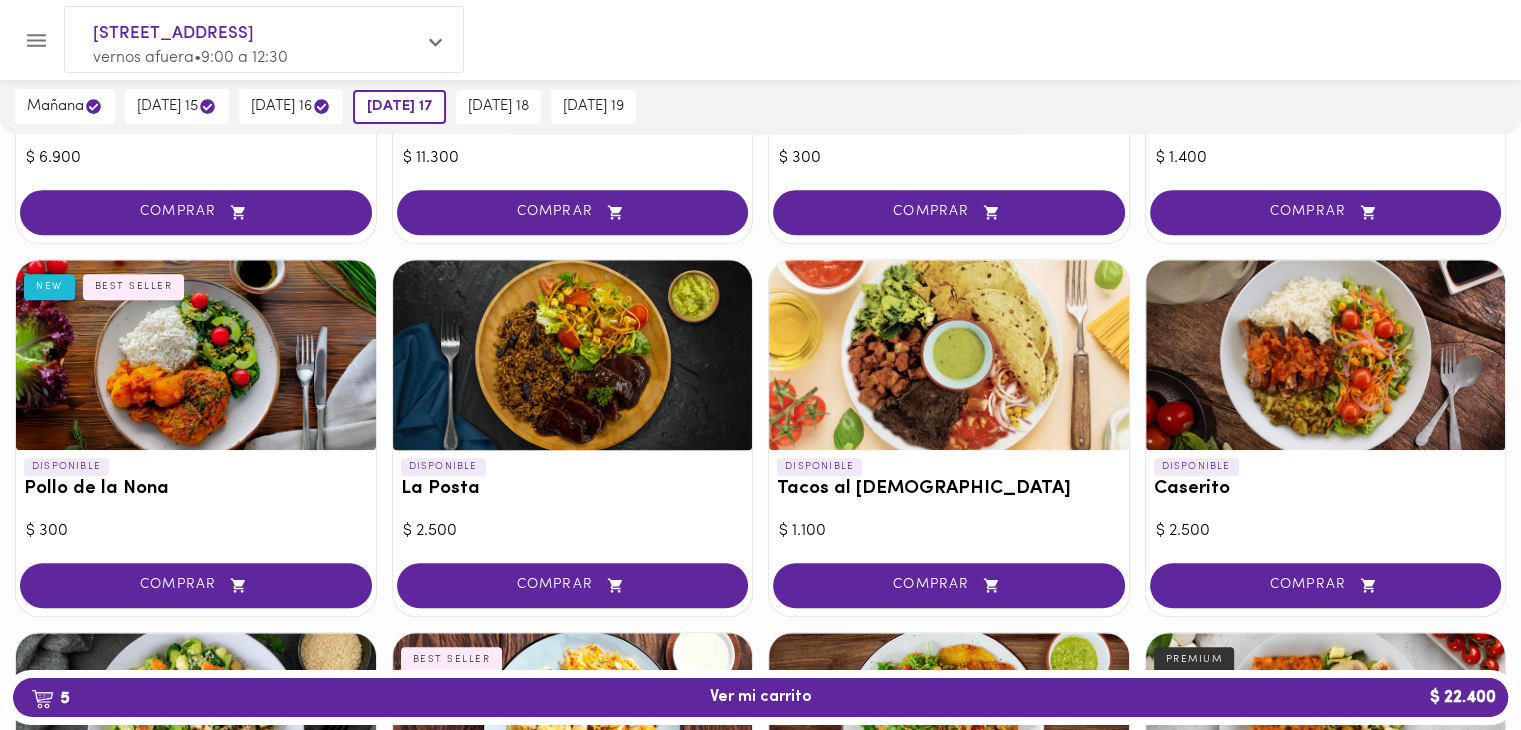 scroll, scrollTop: 800, scrollLeft: 0, axis: vertical 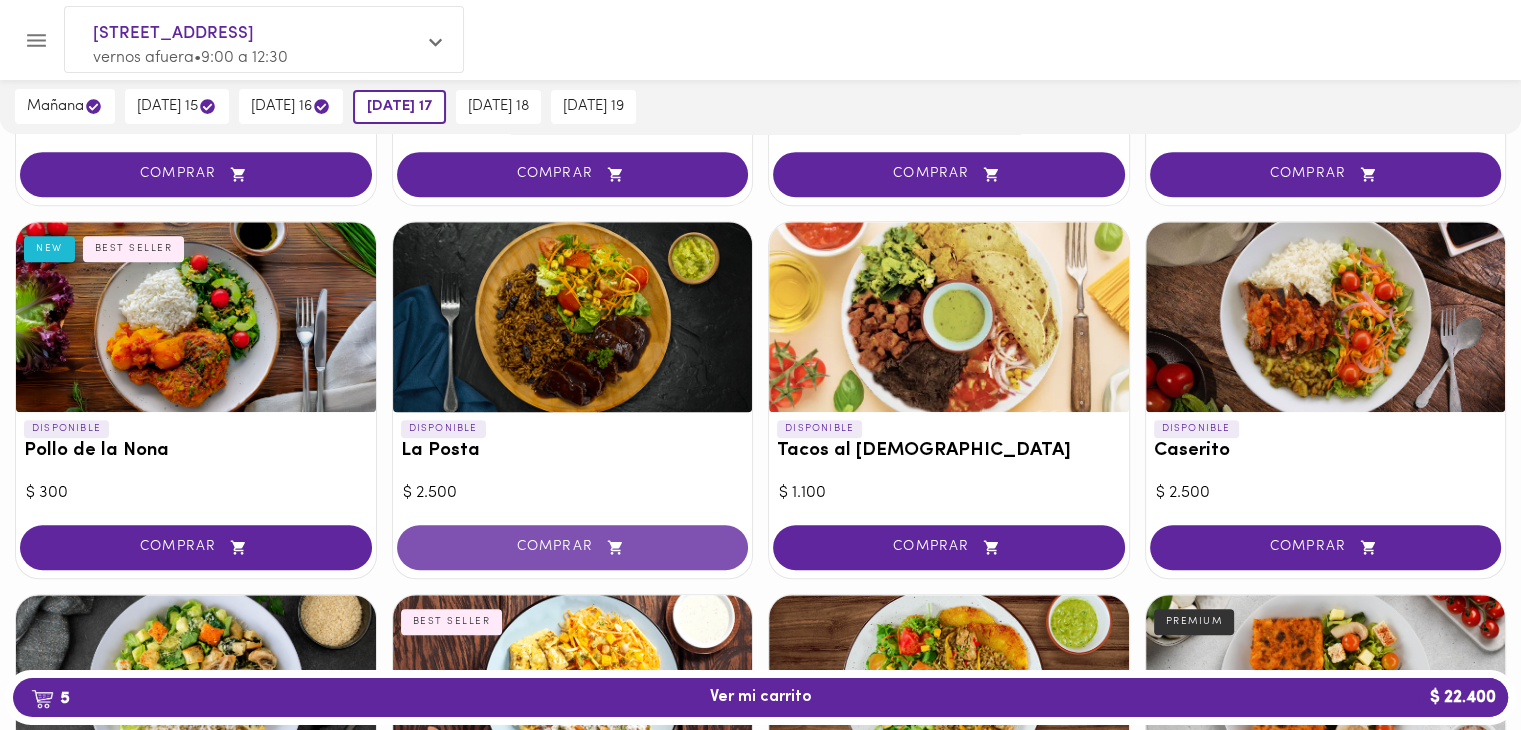 click on "COMPRAR" at bounding box center (573, 547) 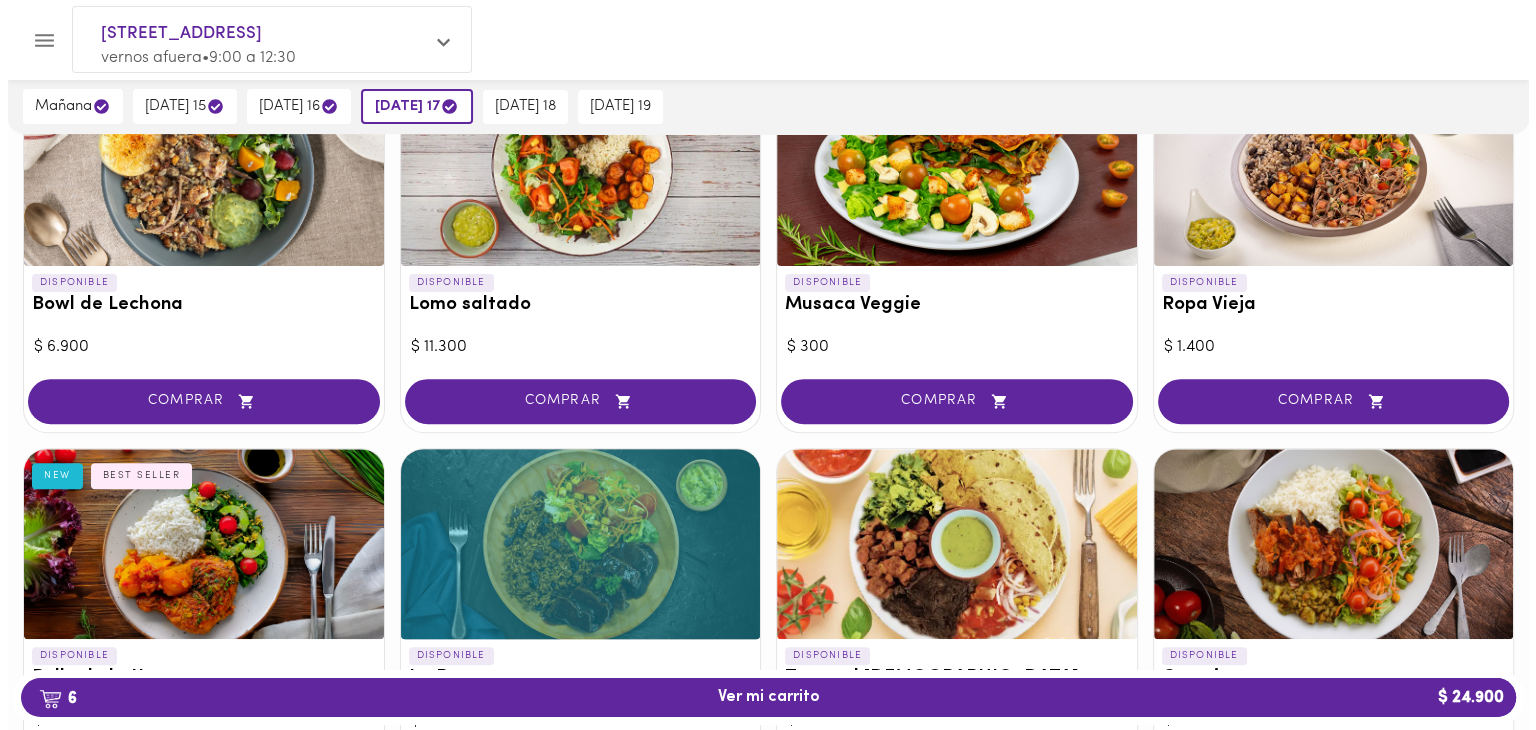 scroll, scrollTop: 533, scrollLeft: 0, axis: vertical 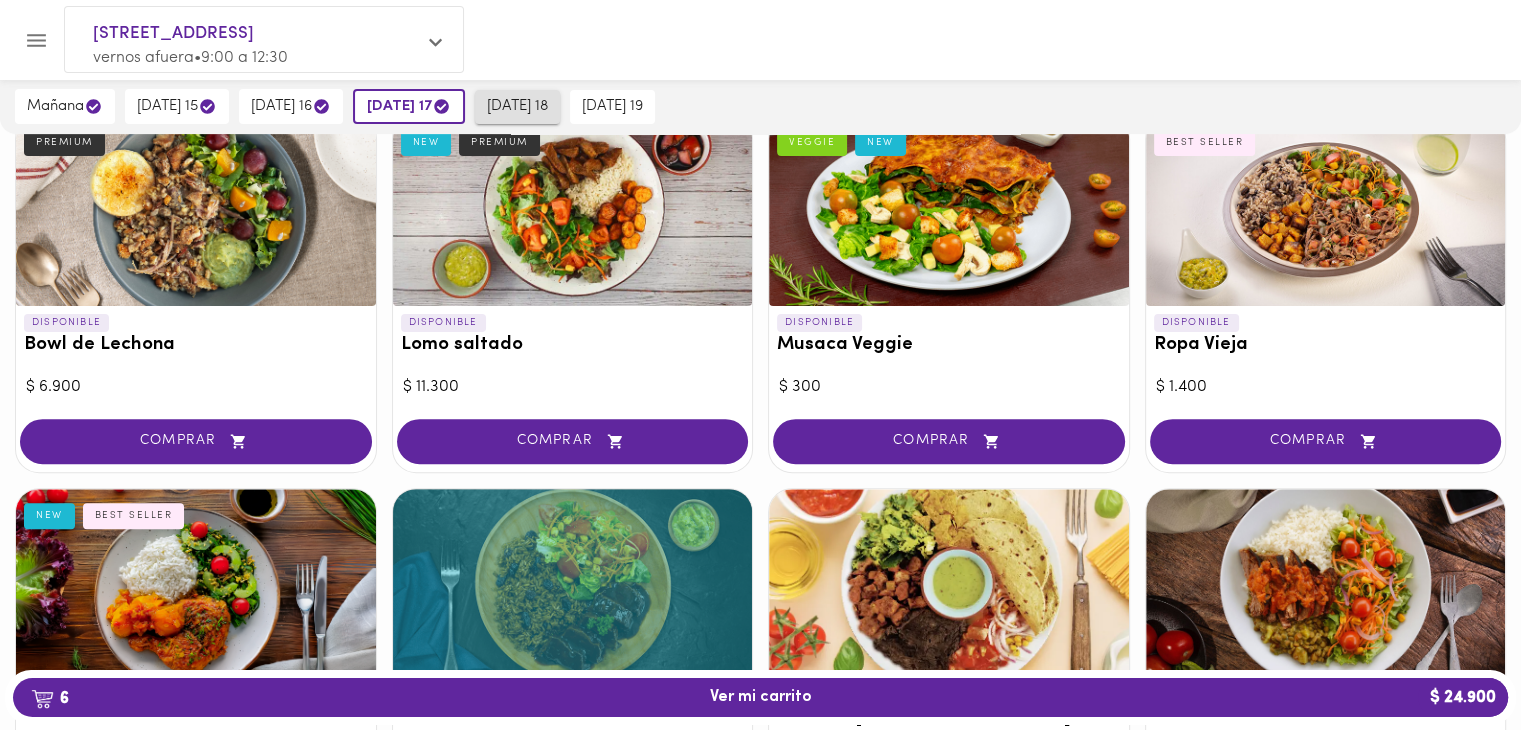 click on "[DATE] 18" at bounding box center (517, 107) 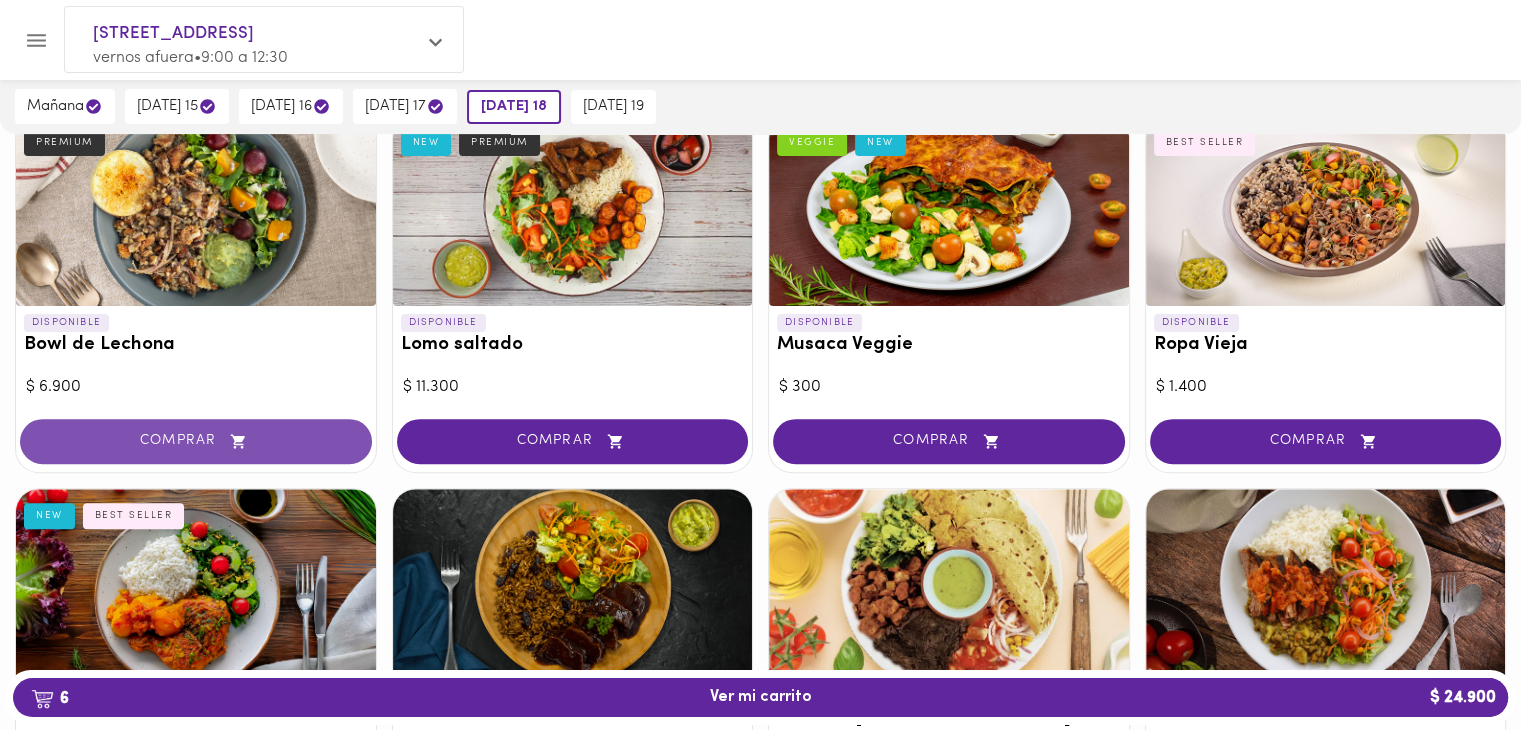 click on "COMPRAR" at bounding box center (196, 441) 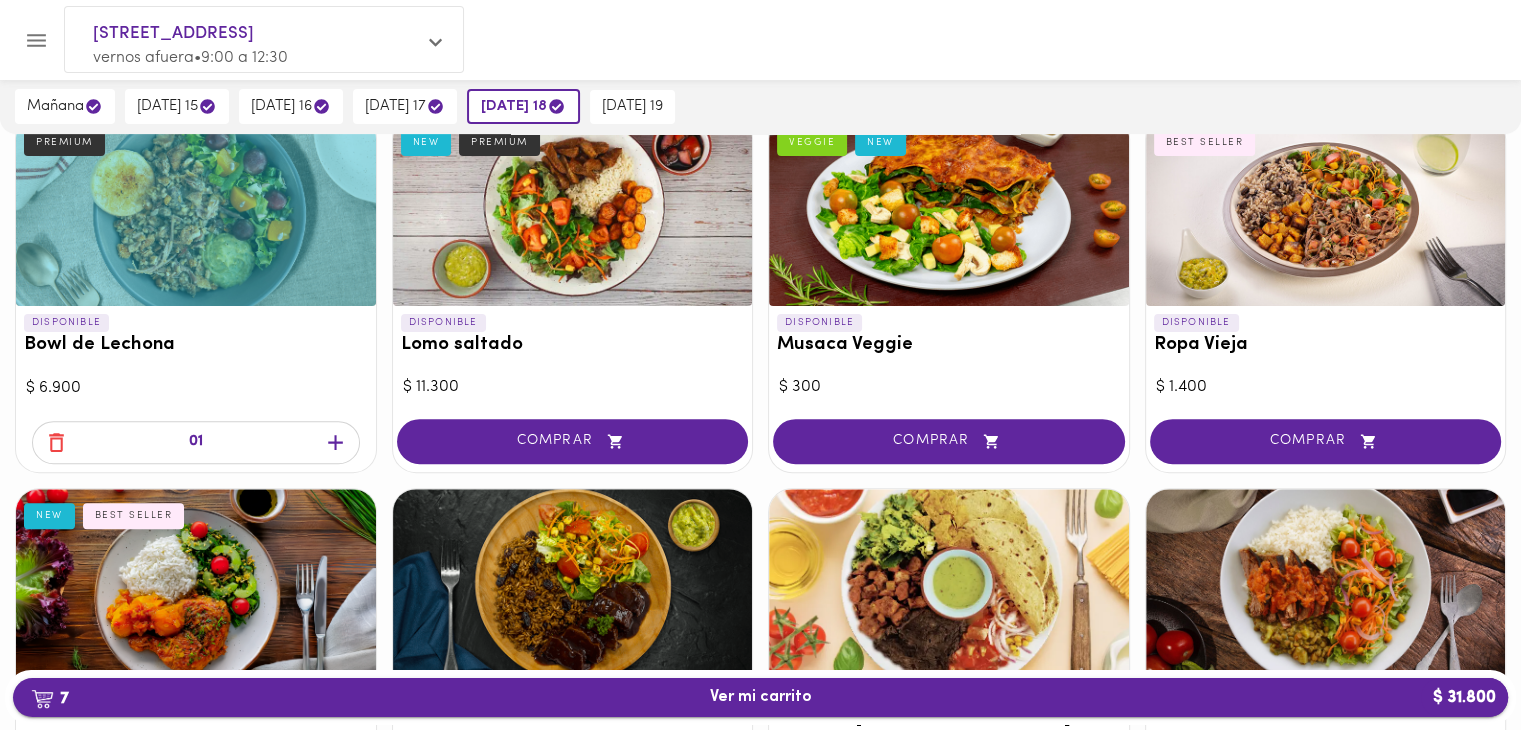 click on "7 Ver mi carrito $ 31.800" at bounding box center [760, 697] 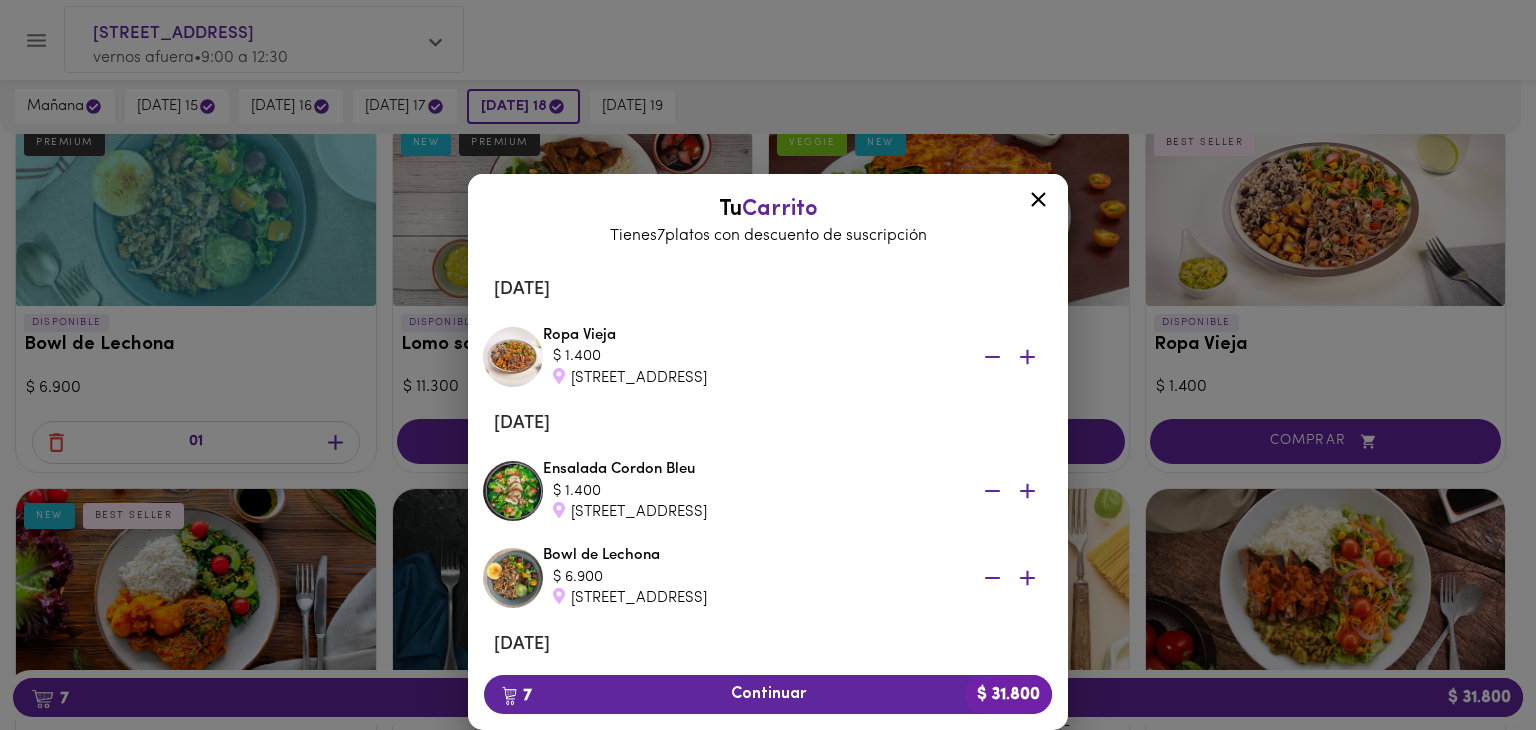 scroll, scrollTop: 400, scrollLeft: 0, axis: vertical 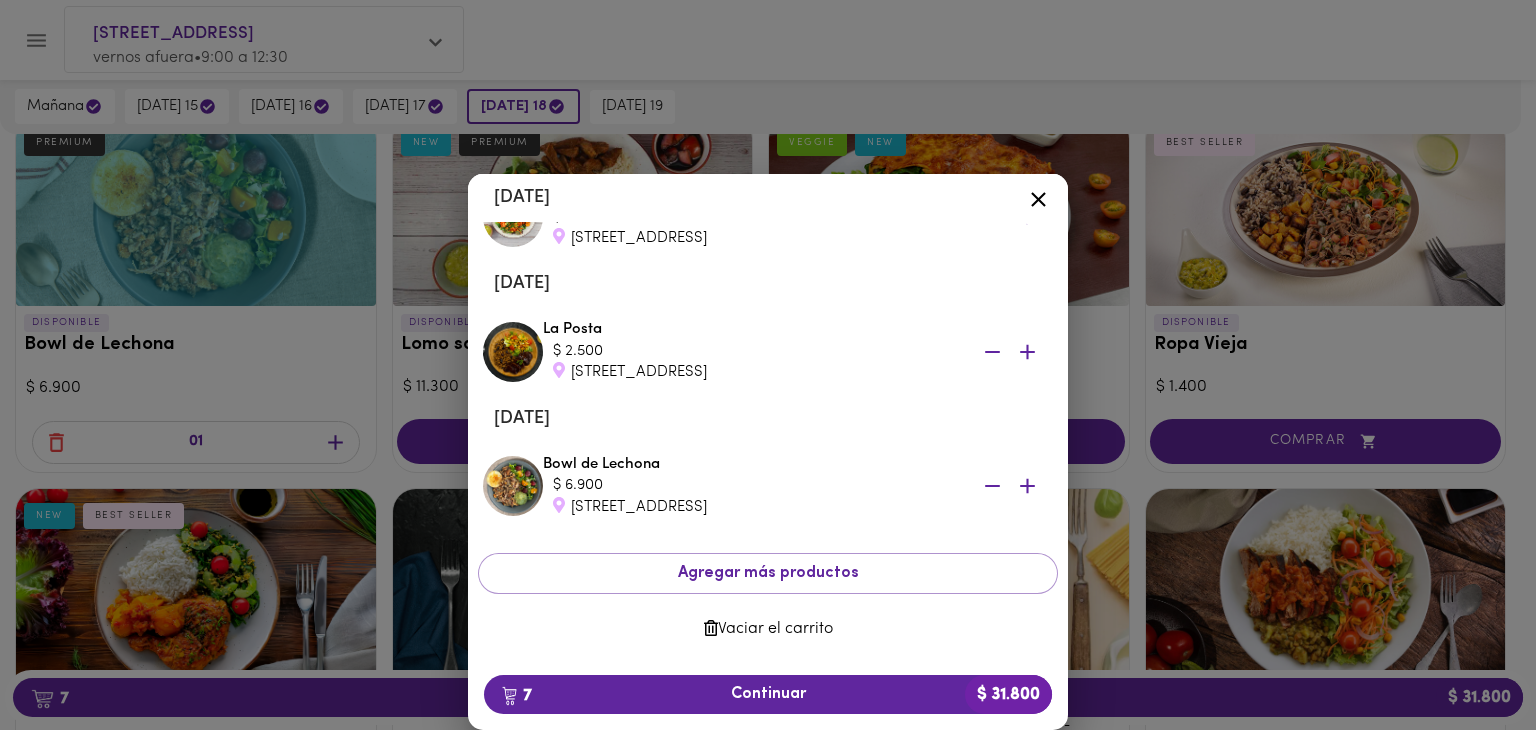 click 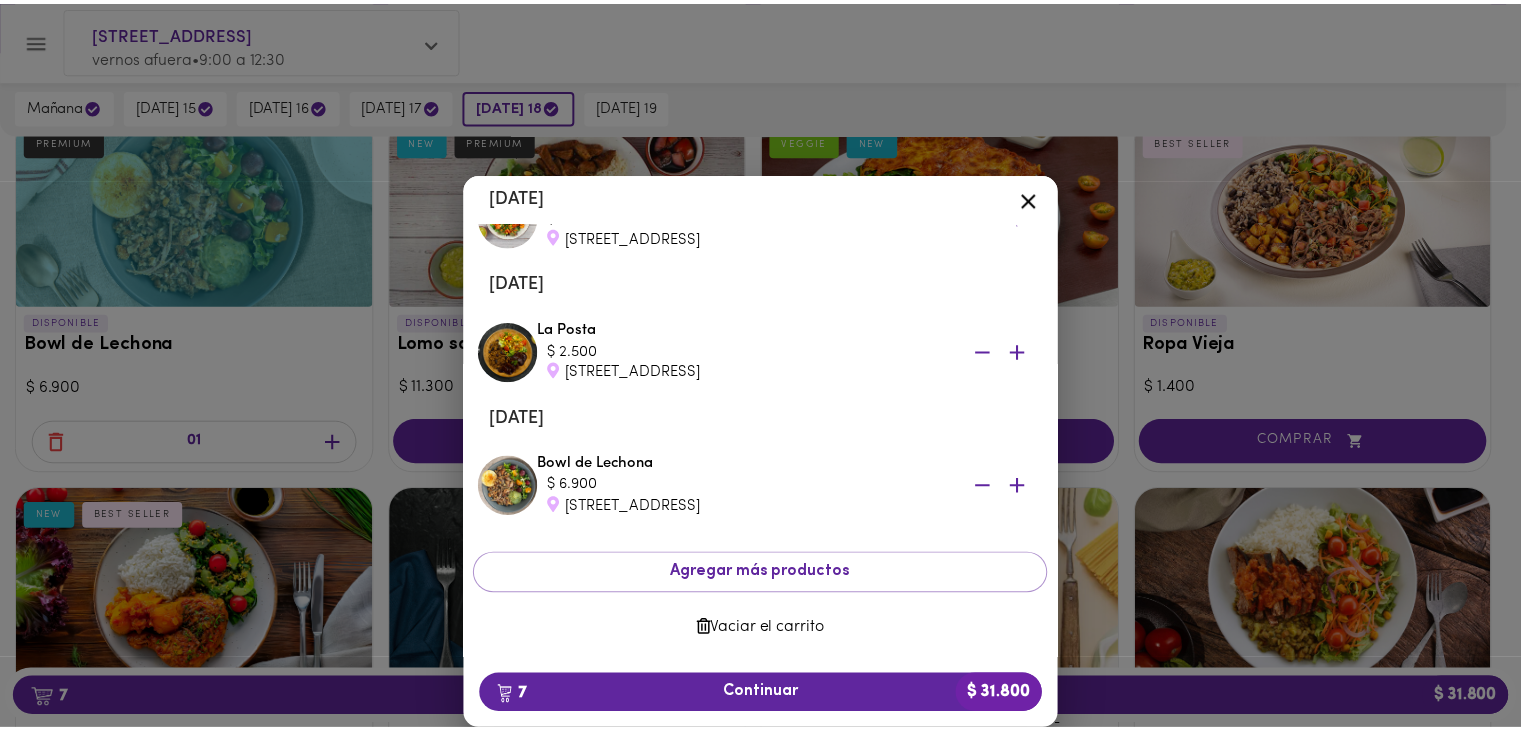 scroll, scrollTop: 0, scrollLeft: 0, axis: both 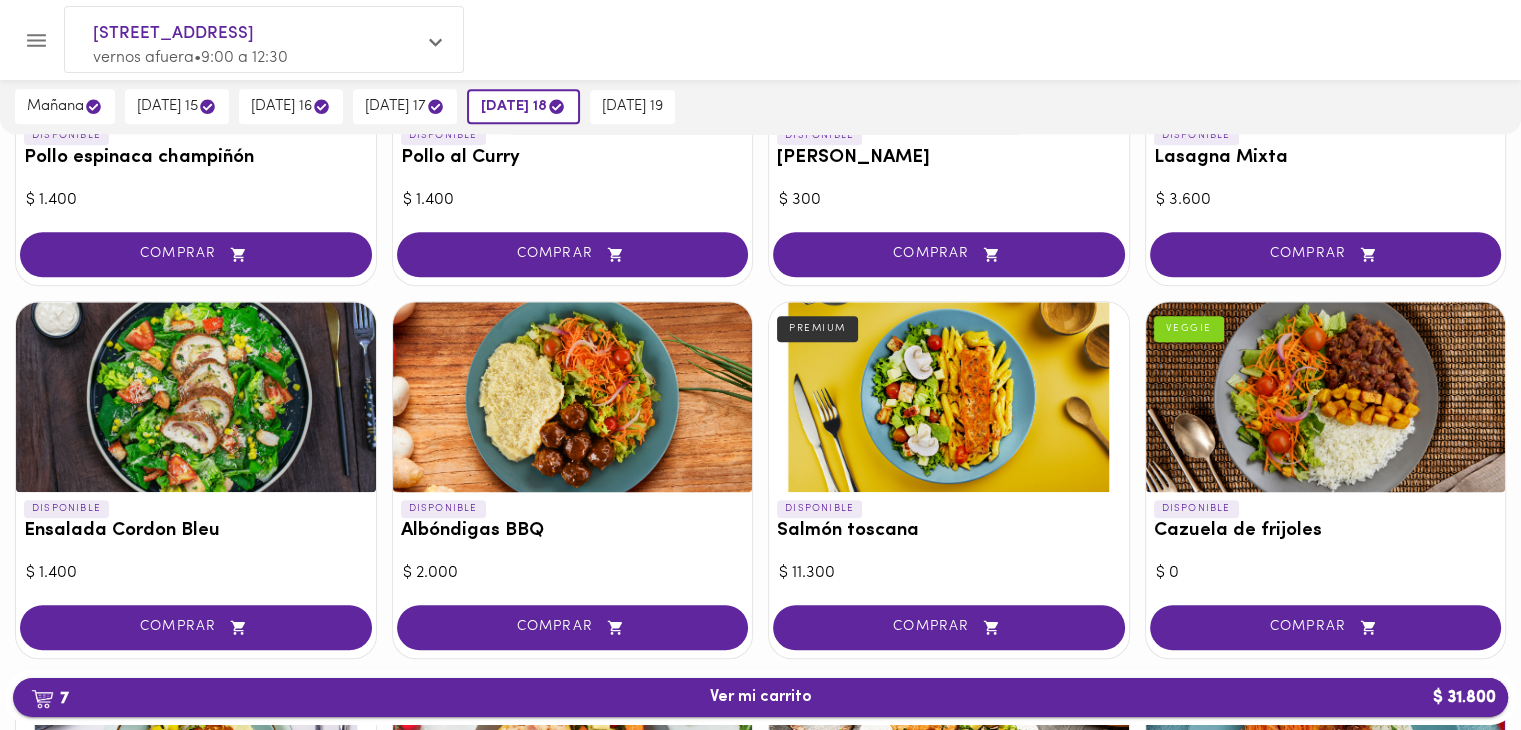 click on "7 Ver mi carrito $ 31.800" at bounding box center (760, 697) 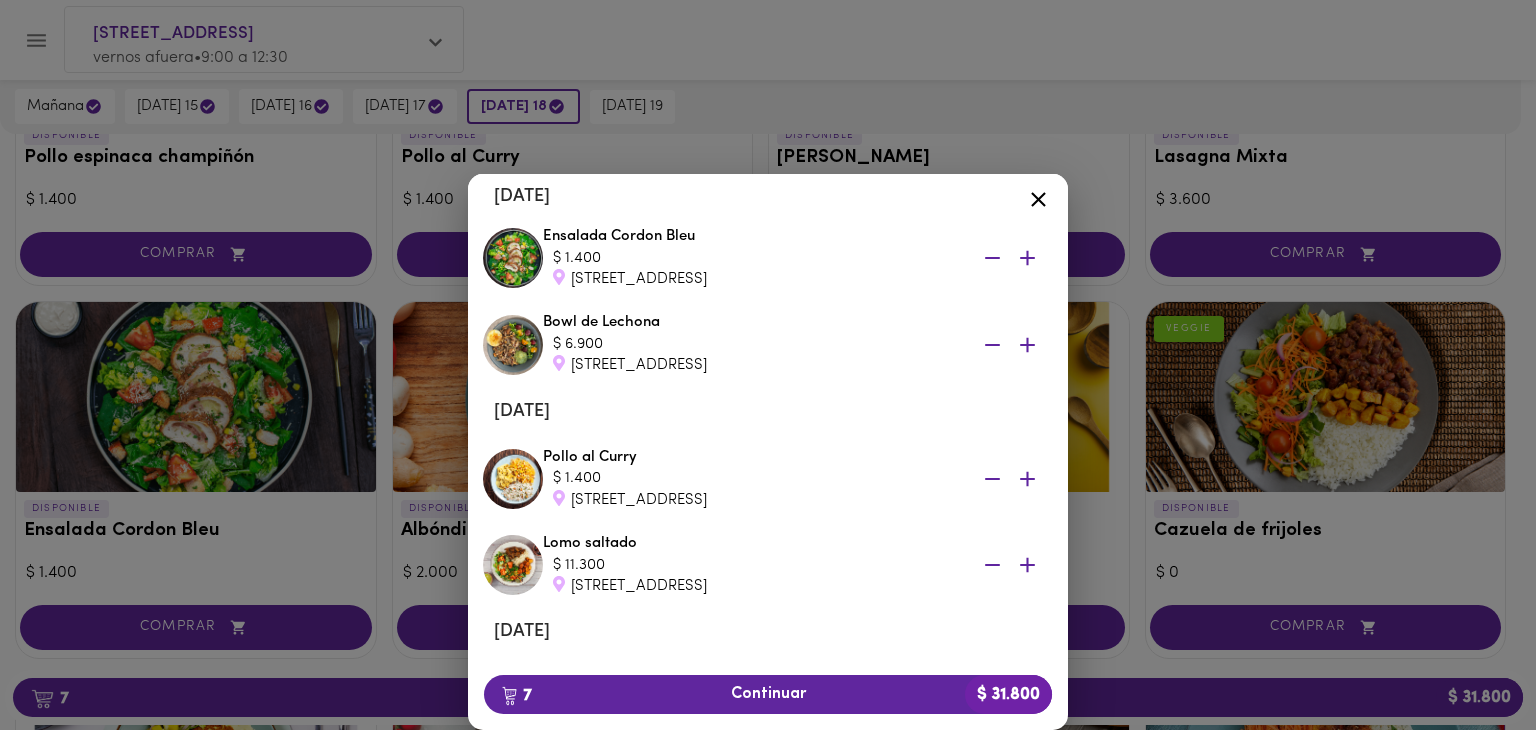 scroll, scrollTop: 266, scrollLeft: 0, axis: vertical 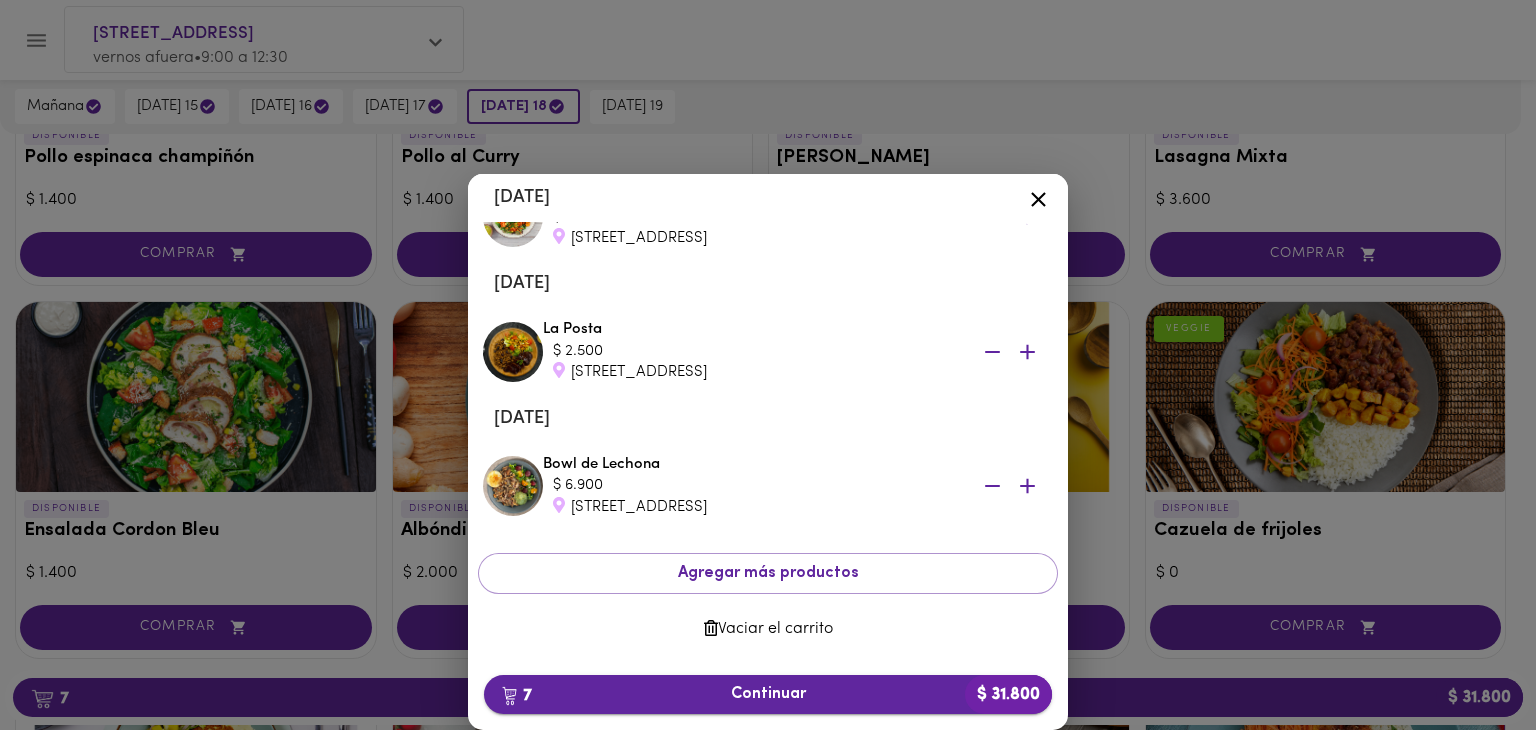 click on "7 Continuar $ 31.800" at bounding box center [768, 694] 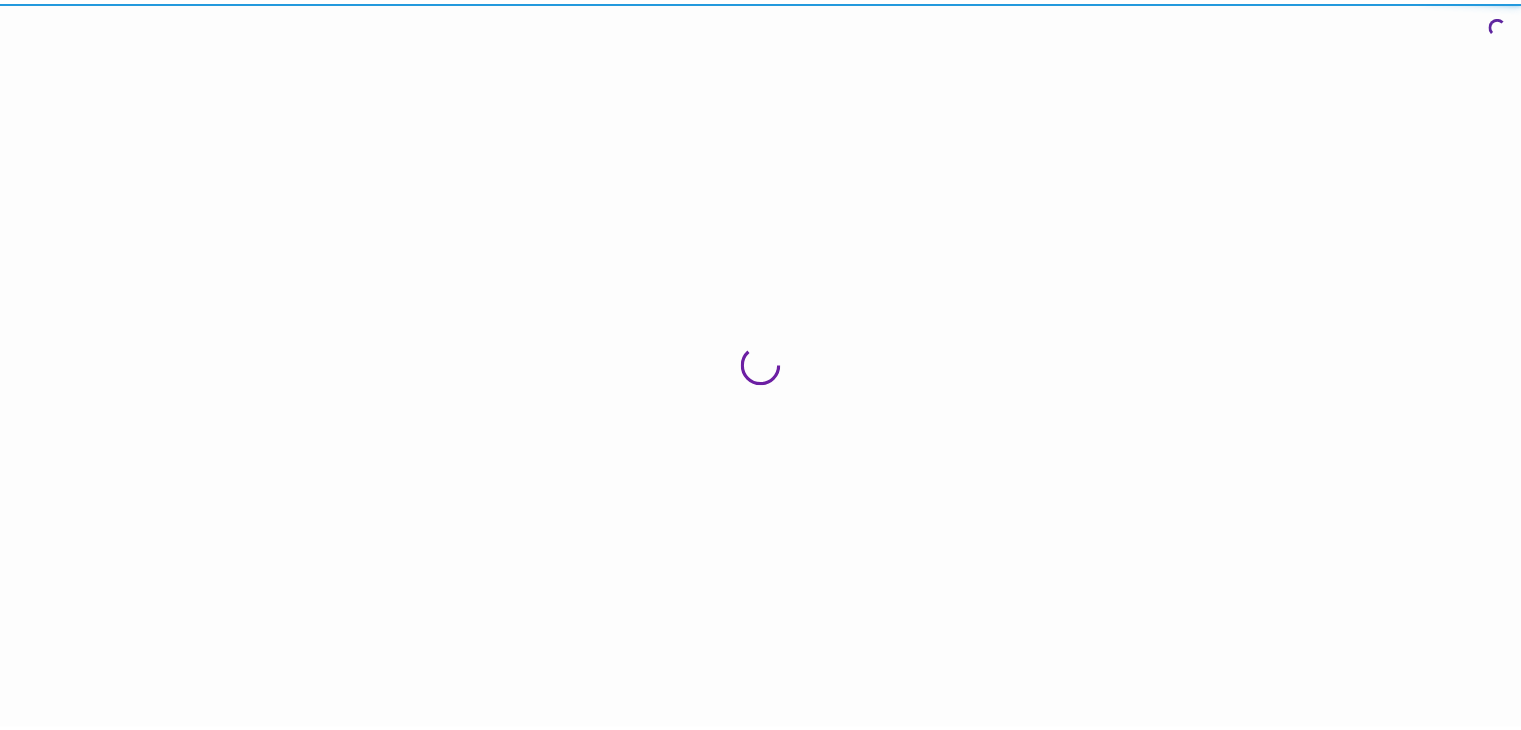 scroll, scrollTop: 0, scrollLeft: 0, axis: both 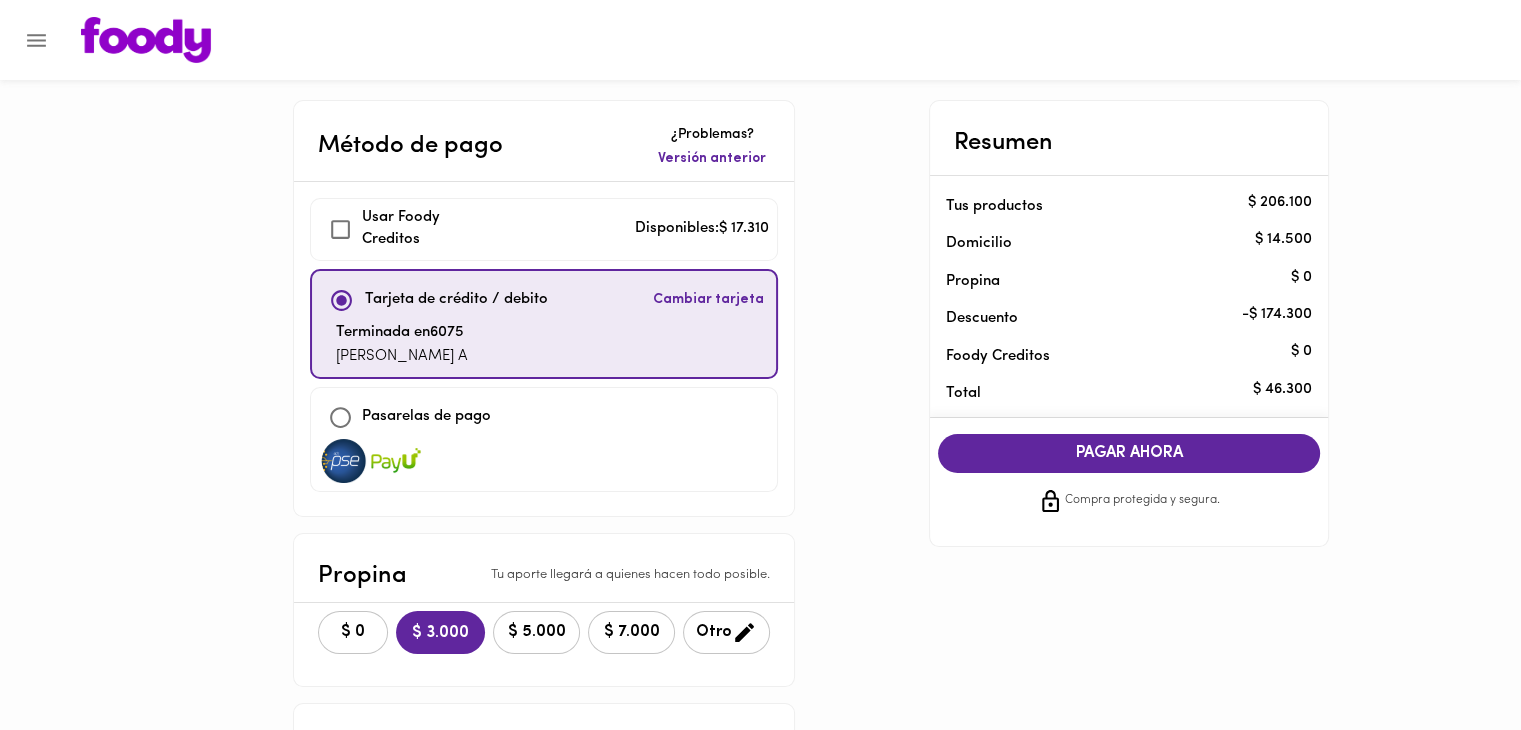 checkbox on "true" 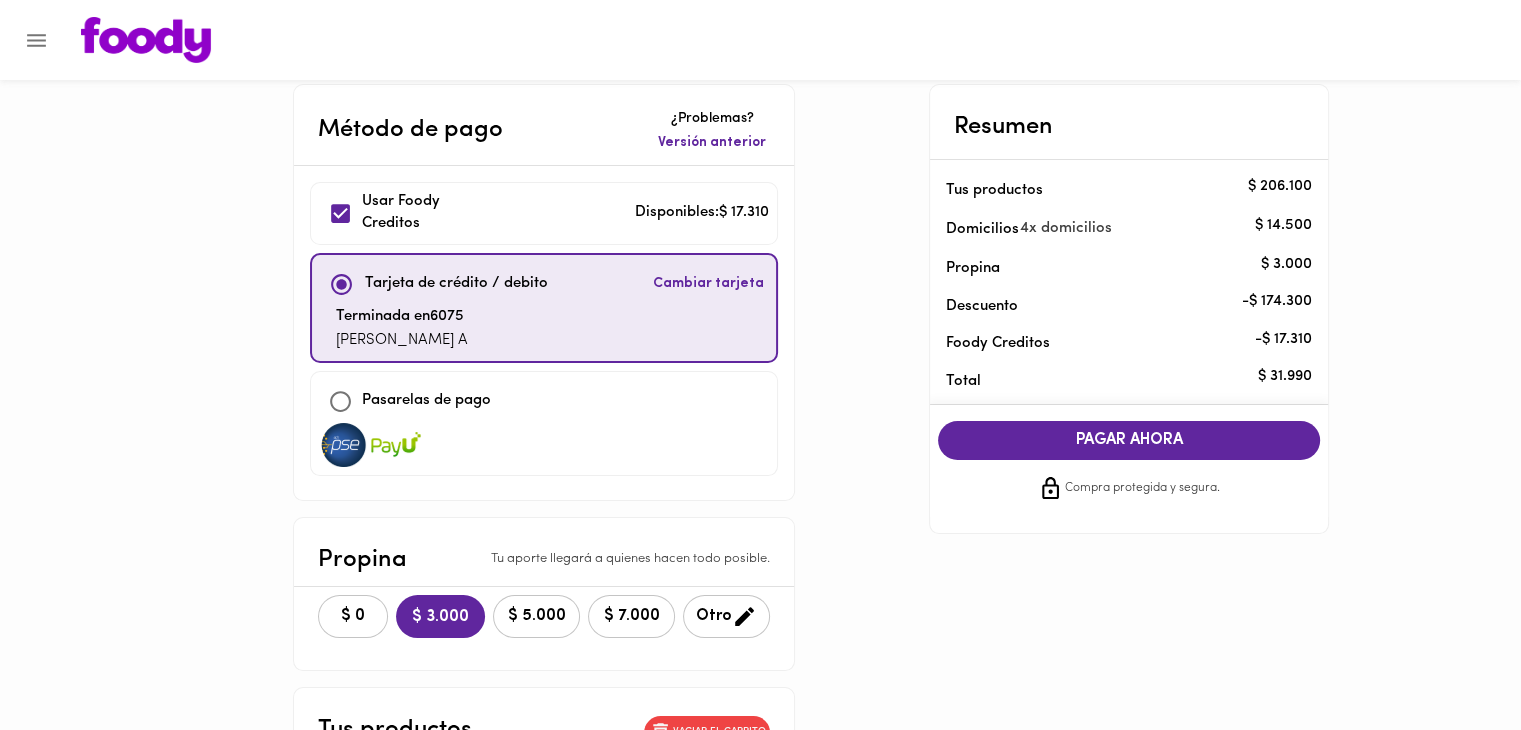 scroll, scrollTop: 0, scrollLeft: 0, axis: both 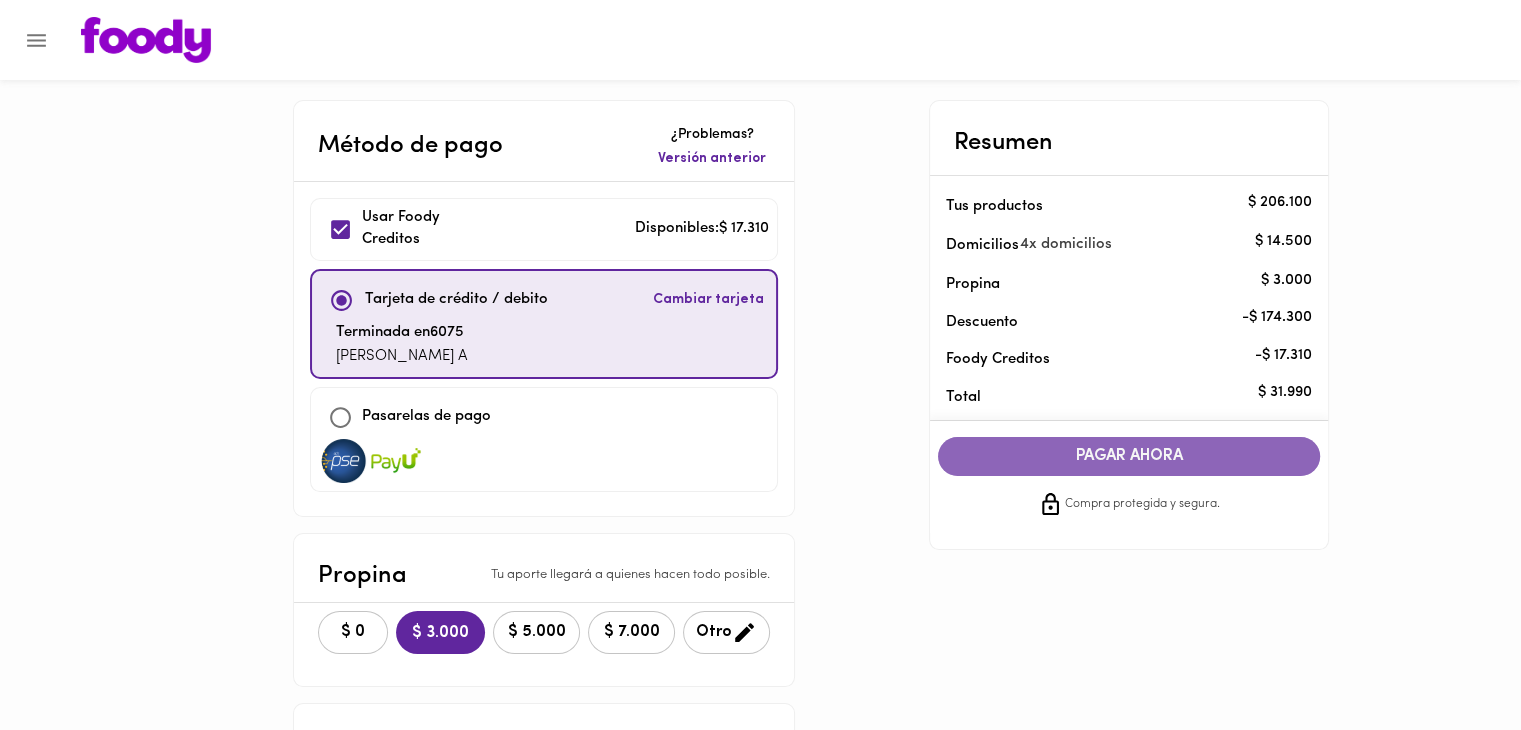 click on "PAGAR AHORA" at bounding box center [1129, 456] 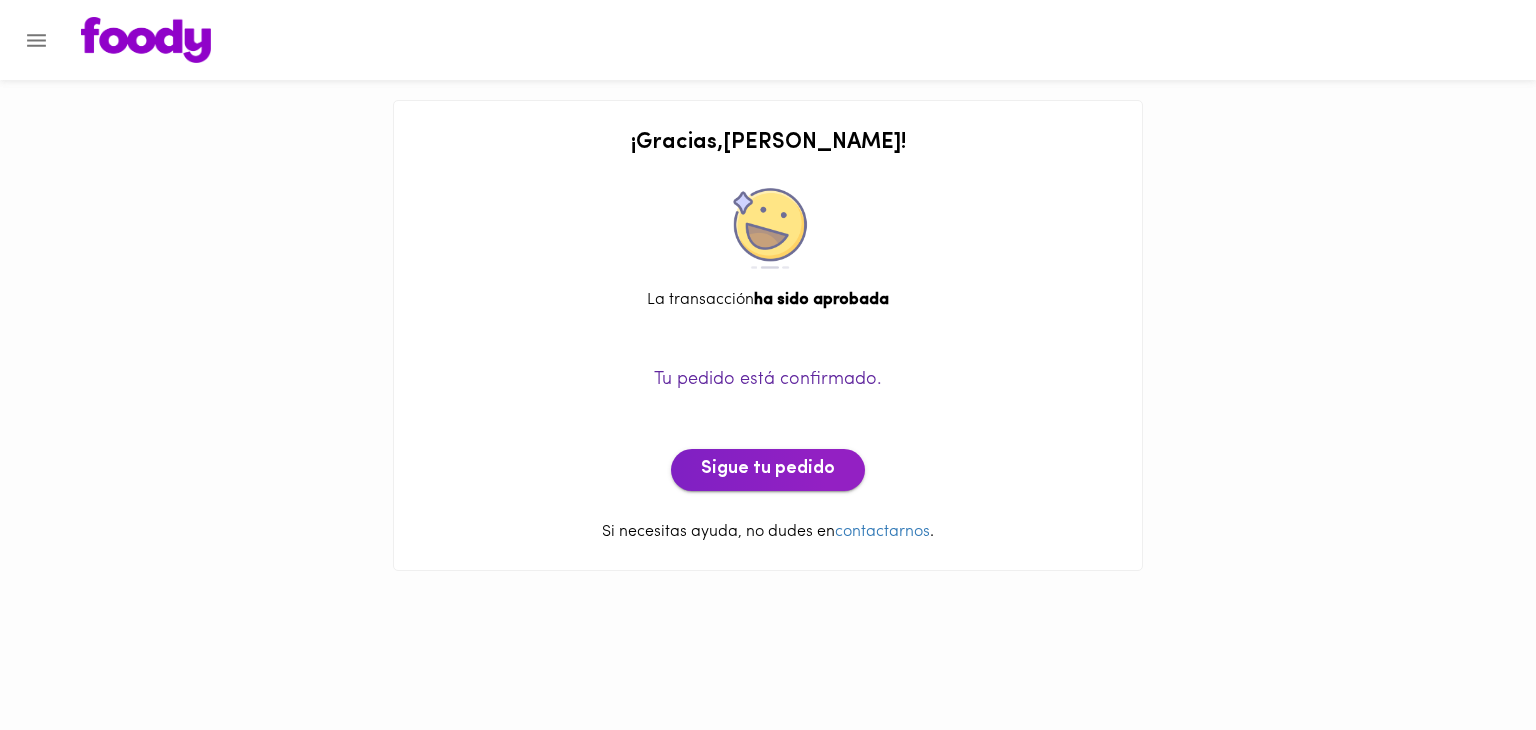 click on "Sigue tu pedido" at bounding box center [768, 470] 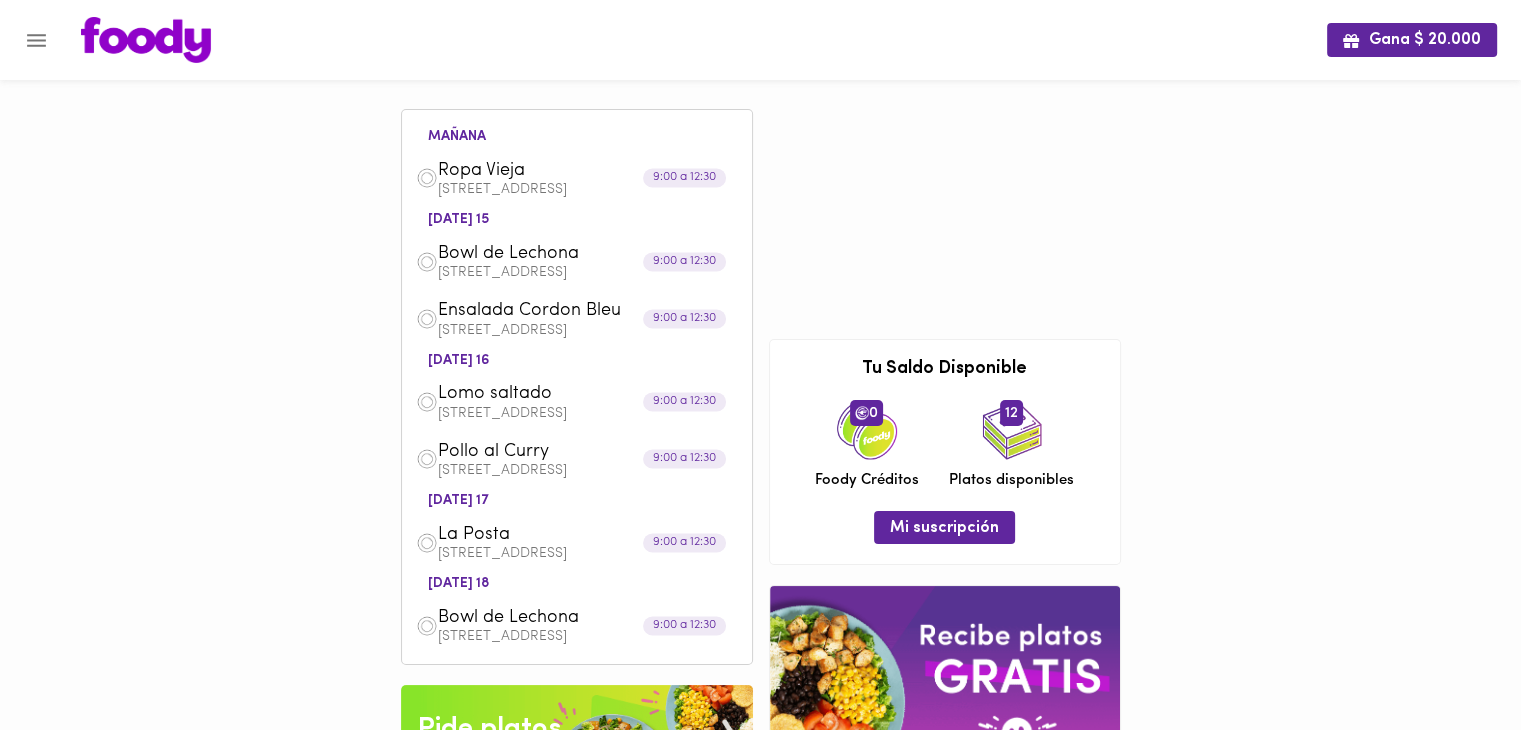 click on "Gana $ 20.000 [DATE] Ropa Vieja Calle 22B #64-26 Apto 112 9:00 a 12:30 [DATE] [GEOGRAPHIC_DATA] 22B #64-26 Apto 112 9:00 a 12:30 Ensalada Cordon Bleu Calle 22B #64-26 Apto 112 9:00 a 12:30 [DATE] 16 Lomo saltado Calle 22B #64-26 Apto 112 9:00 a 12:30 Pollo al Curry Calle 22B #64-26 Apto 112 9:00 a 12:30 [DATE] 17 La Posta Calle 22B #64-26 Apto 112 9:00 a 12:30 [DATE] [GEOGRAPHIC_DATA] 22B #64-26 Apto 112 9:00 a 12:30 Tu pago contraentrega por  $-   está pendiente , programa un plato para comenzar. Prográmalo   Cancelar Pide platos Listos para disfrutar Suscribete y despreocupate Blog de bienestar Tu Saldo Disponible  0 [PERSON_NAME] Créditos 12 Platos disponibles Mi suscripción" at bounding box center [760, 527] 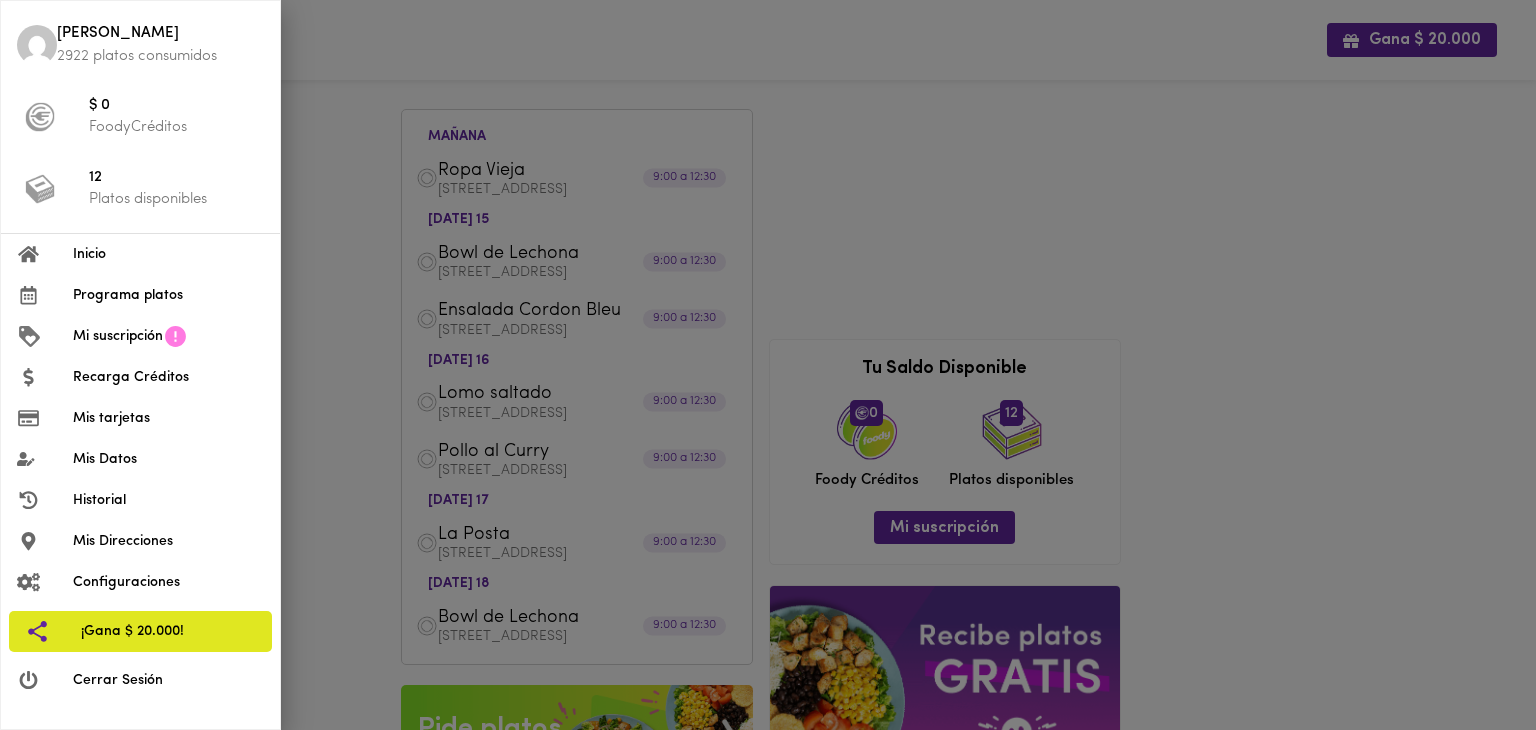 click on "Programa platos" at bounding box center [168, 295] 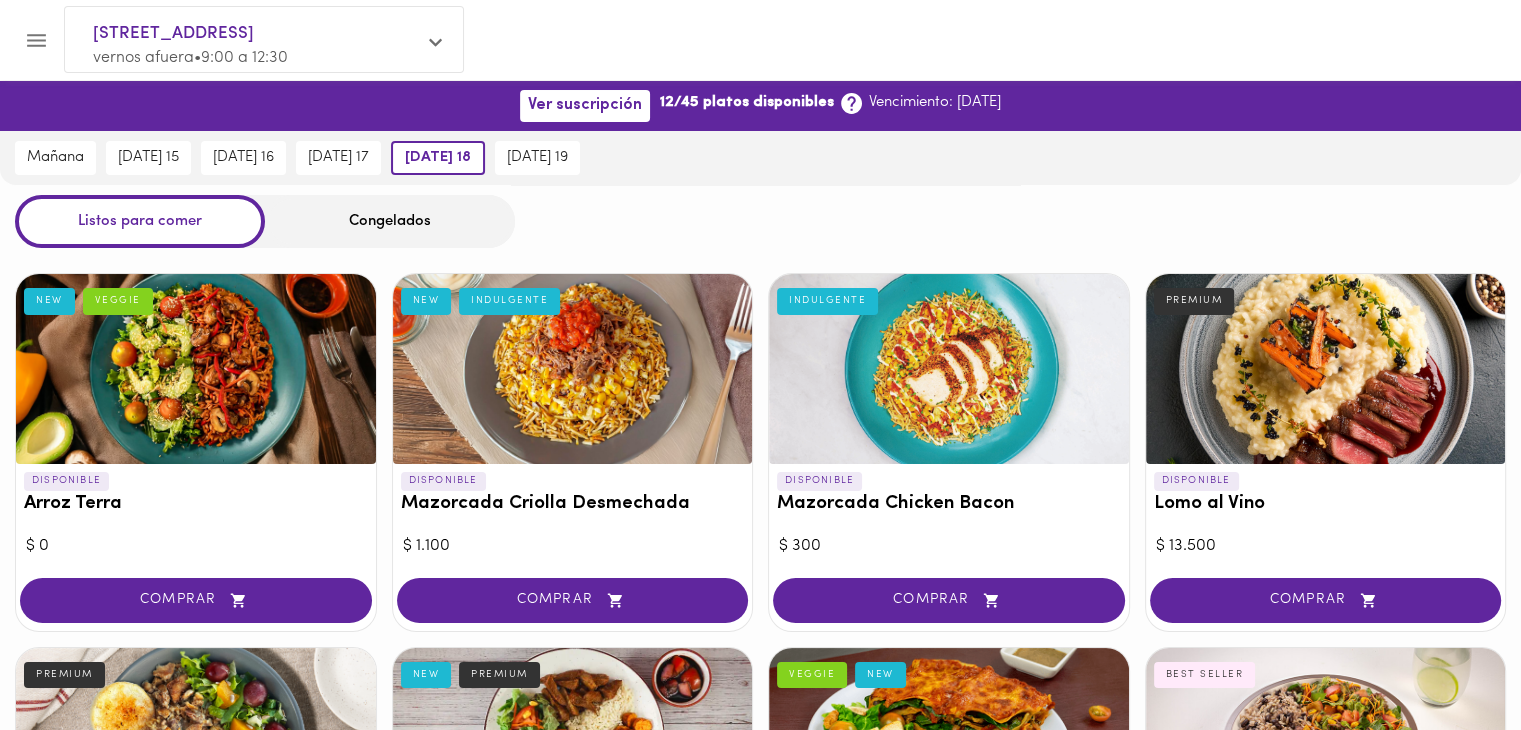 click on "Congelados" at bounding box center (390, 221) 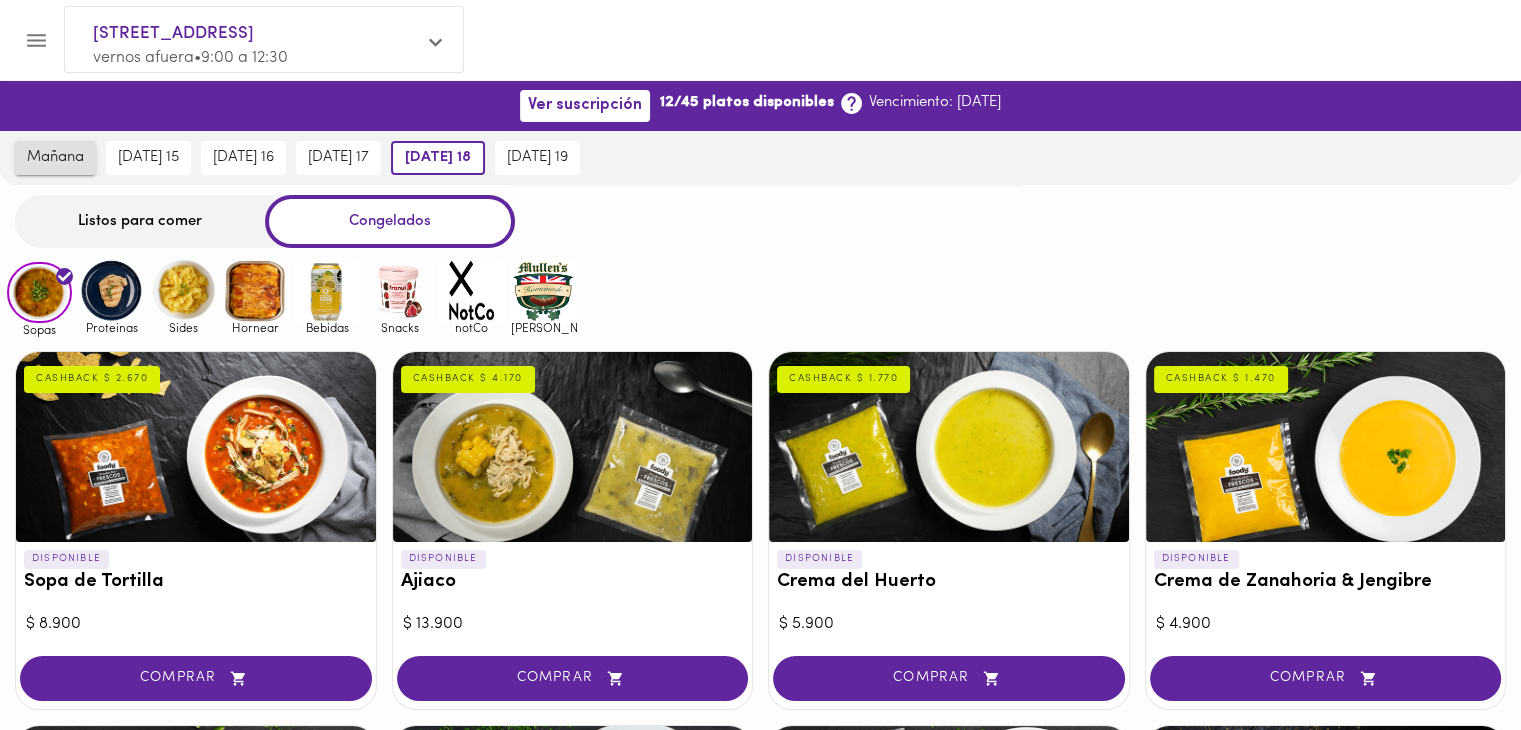 click on "mañana" at bounding box center [55, 158] 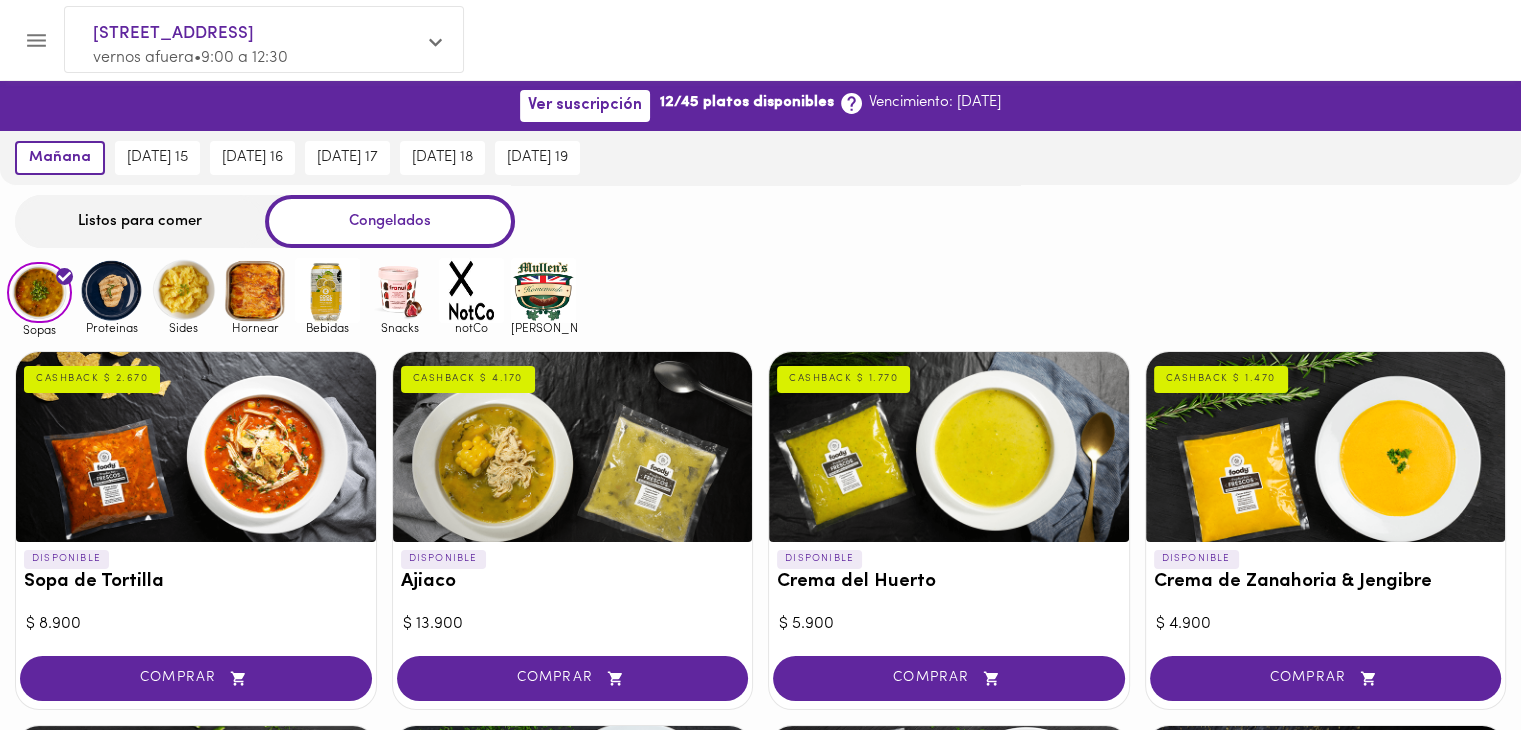 click at bounding box center (255, 290) 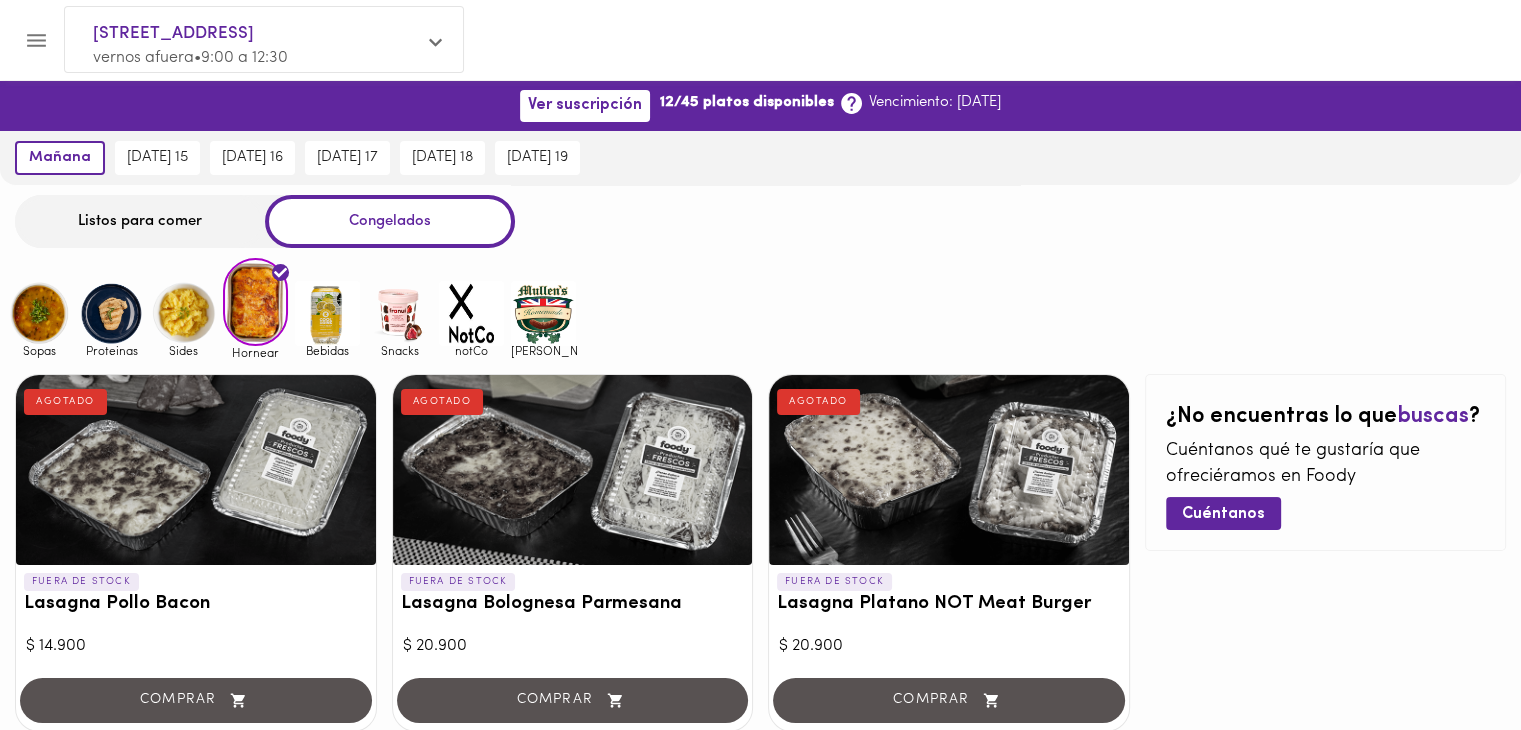 click at bounding box center [183, 313] 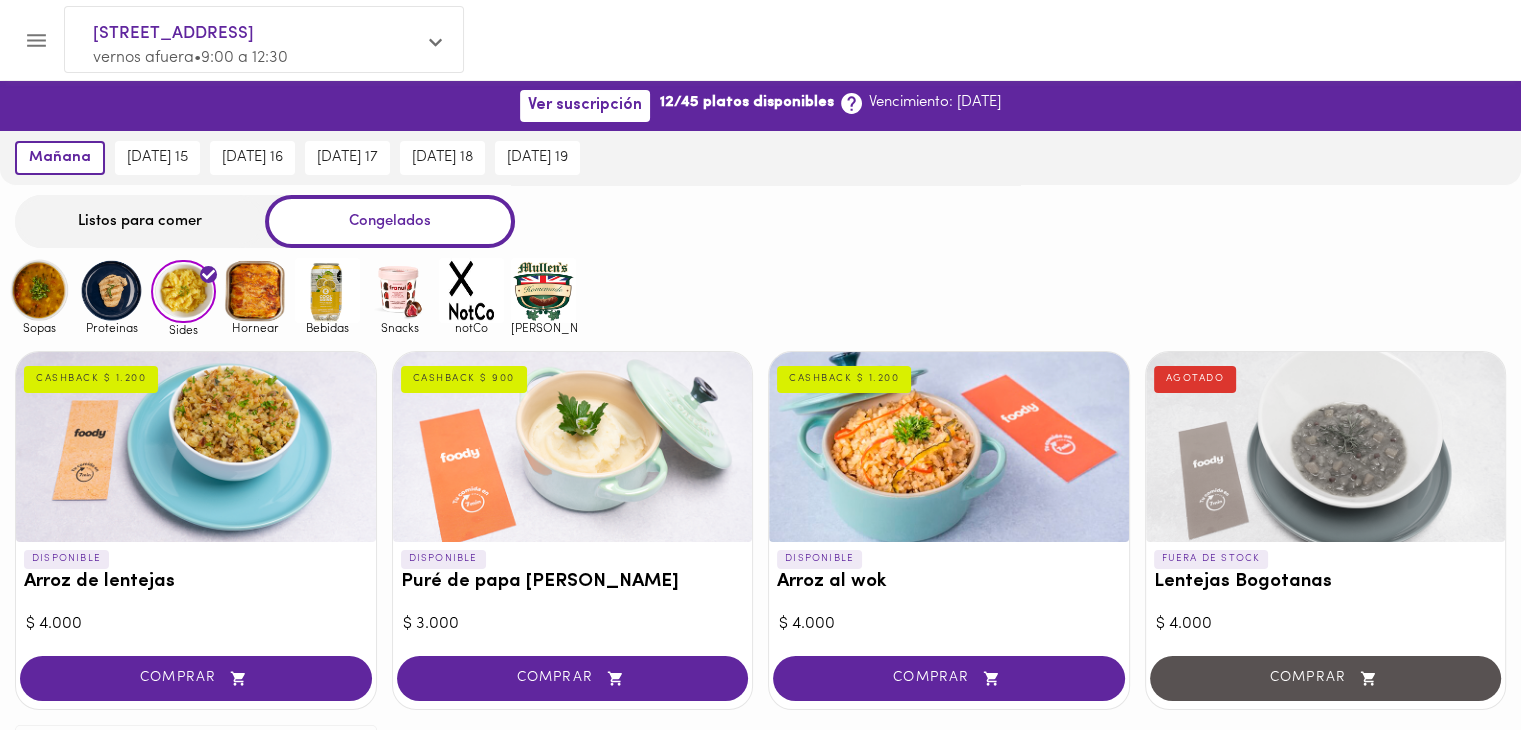 click at bounding box center [111, 290] 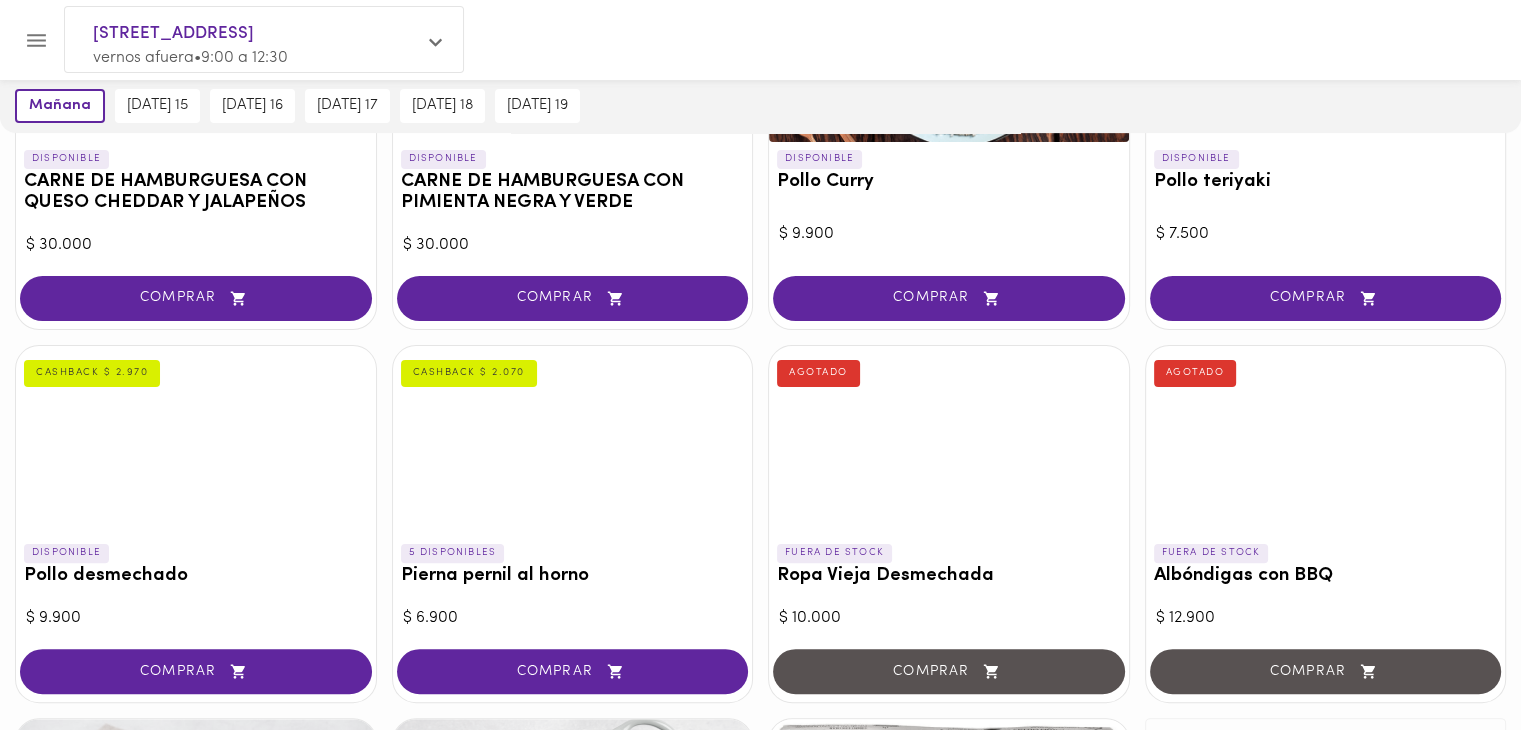 scroll, scrollTop: 133, scrollLeft: 0, axis: vertical 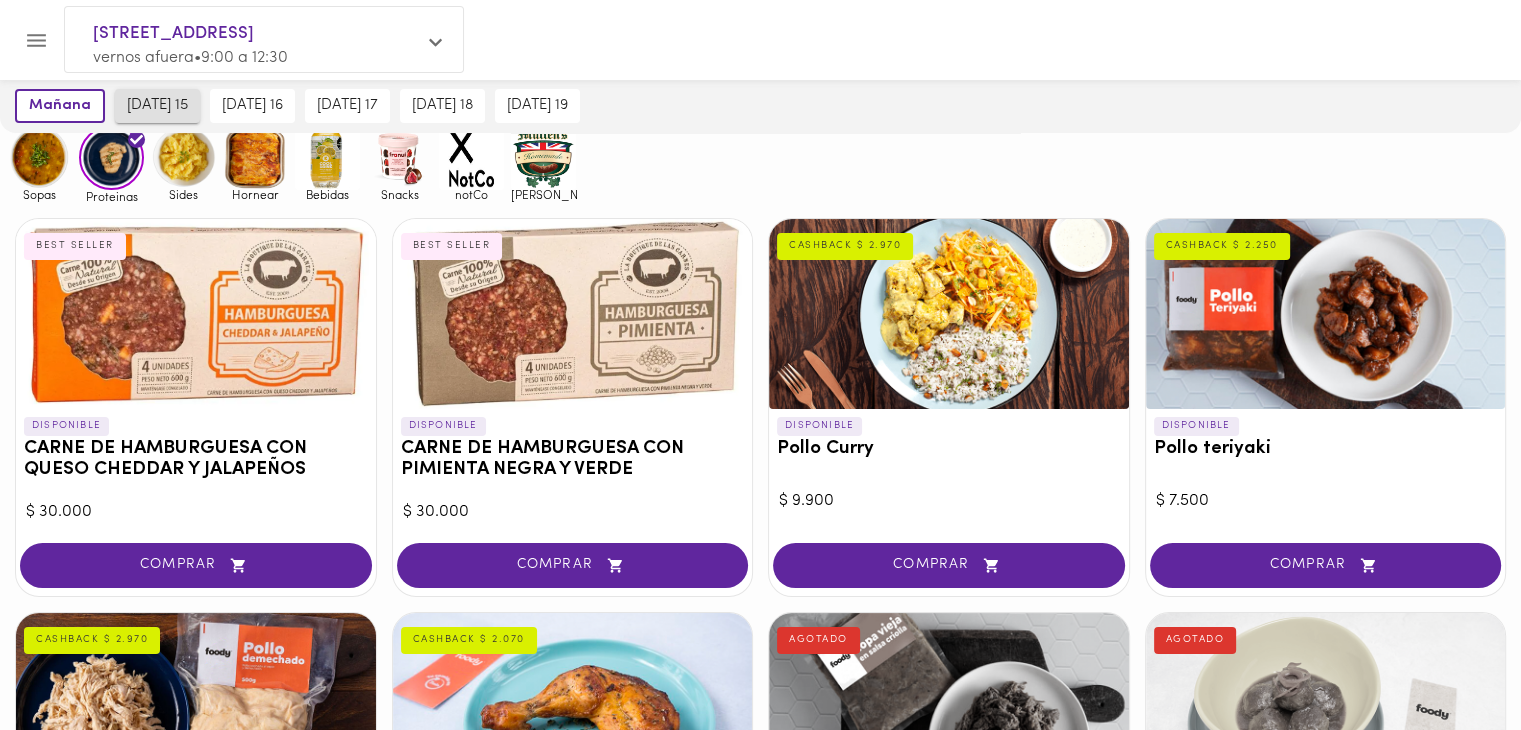 click on "[DATE] 15" at bounding box center [157, 106] 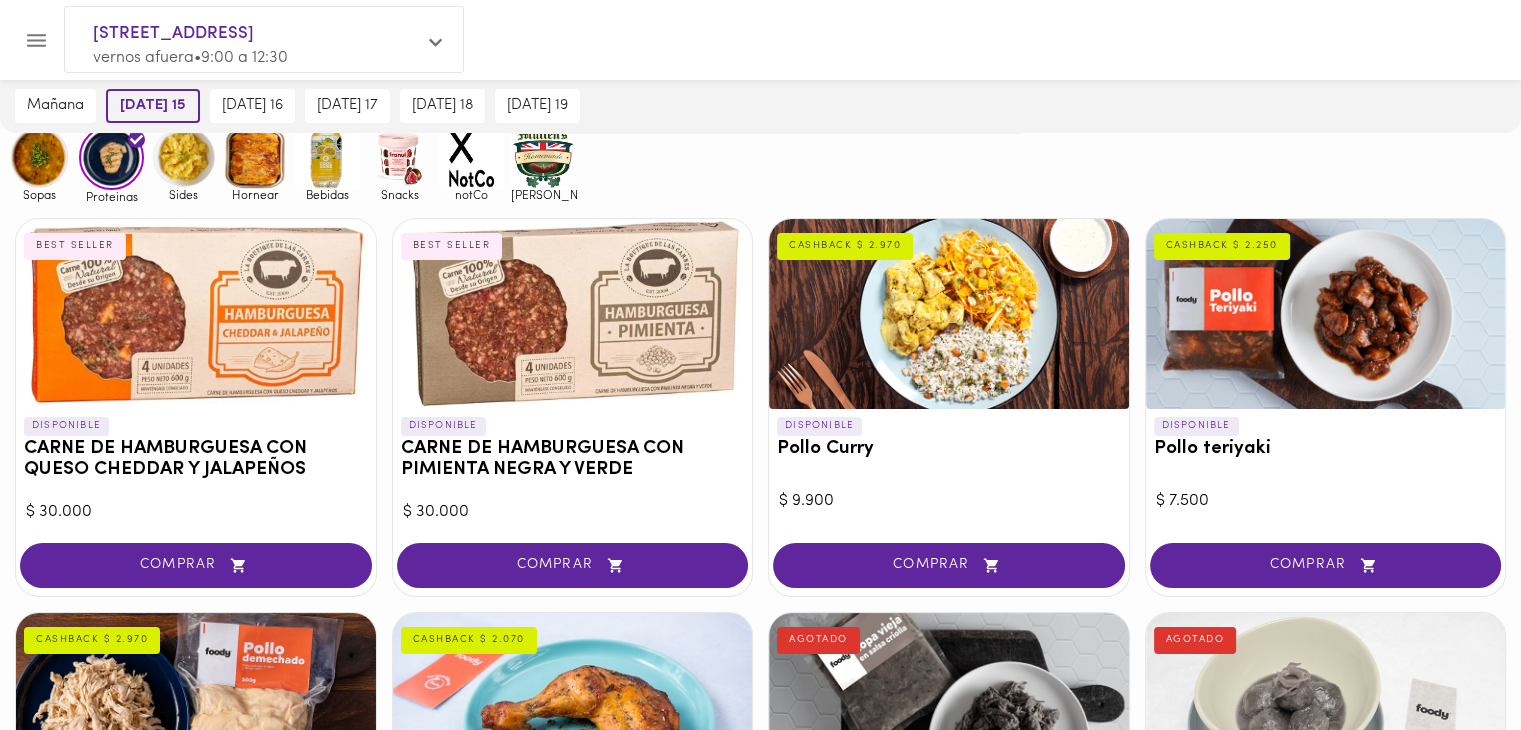 click on "[DATE] 15" at bounding box center (153, 106) 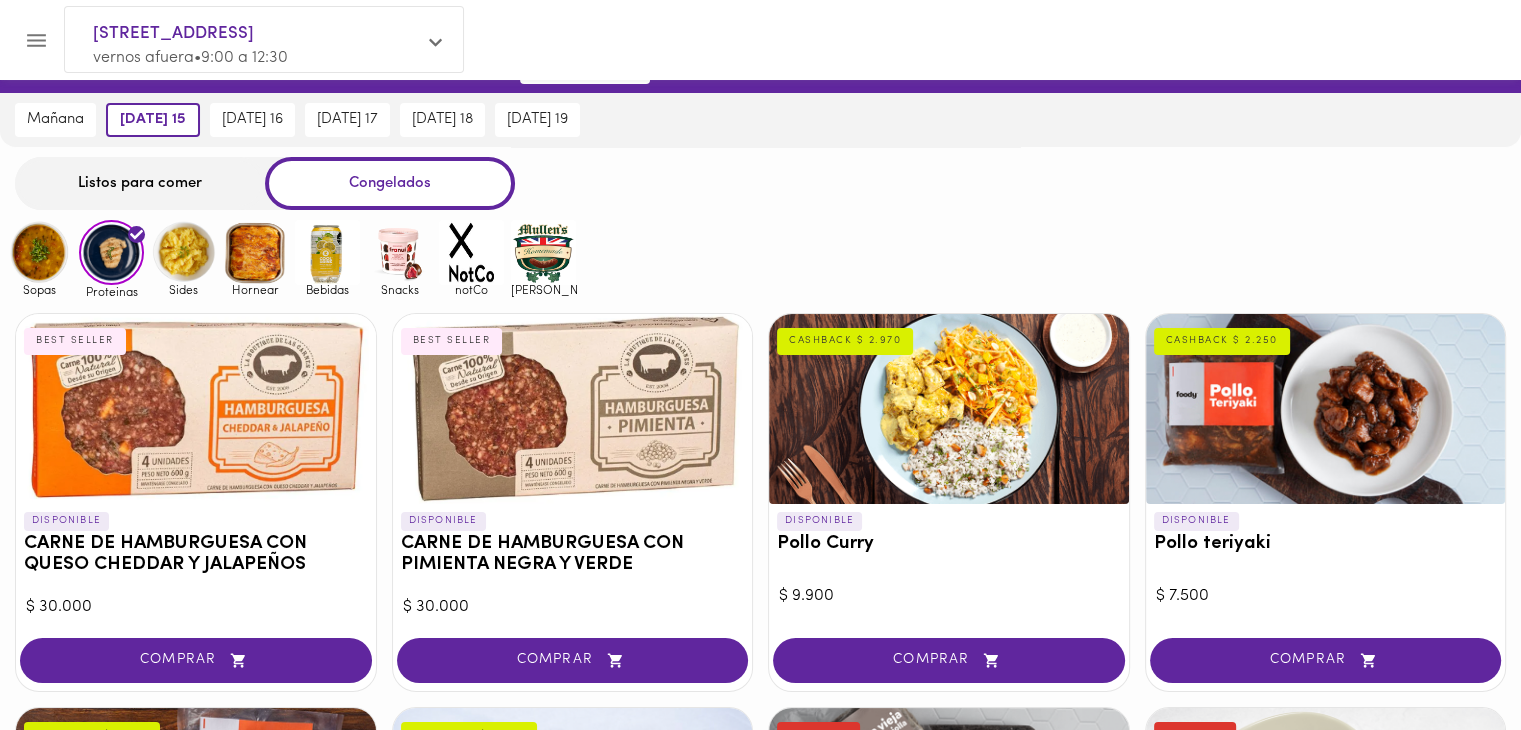 scroll, scrollTop: 0, scrollLeft: 0, axis: both 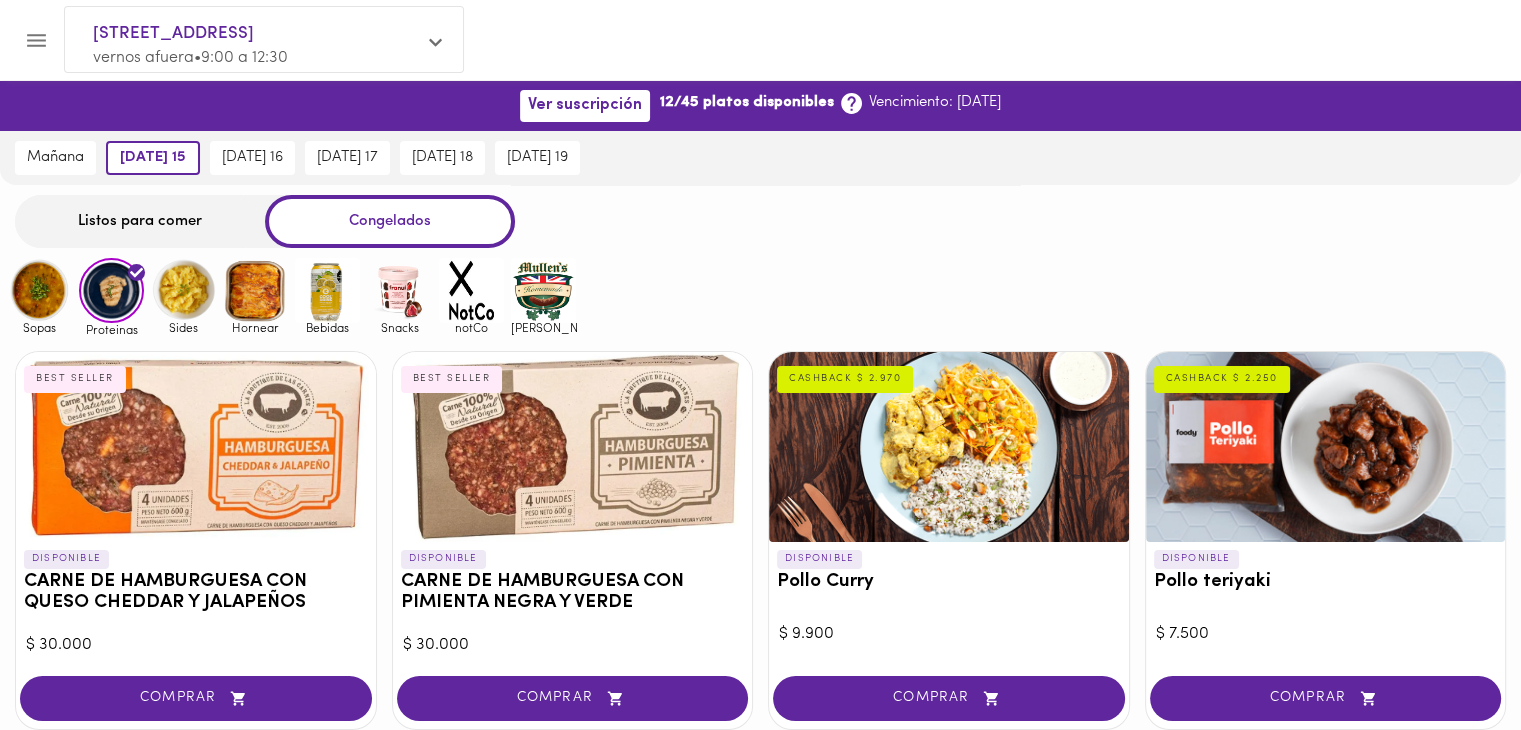 click on "Listos para comer" at bounding box center (140, 221) 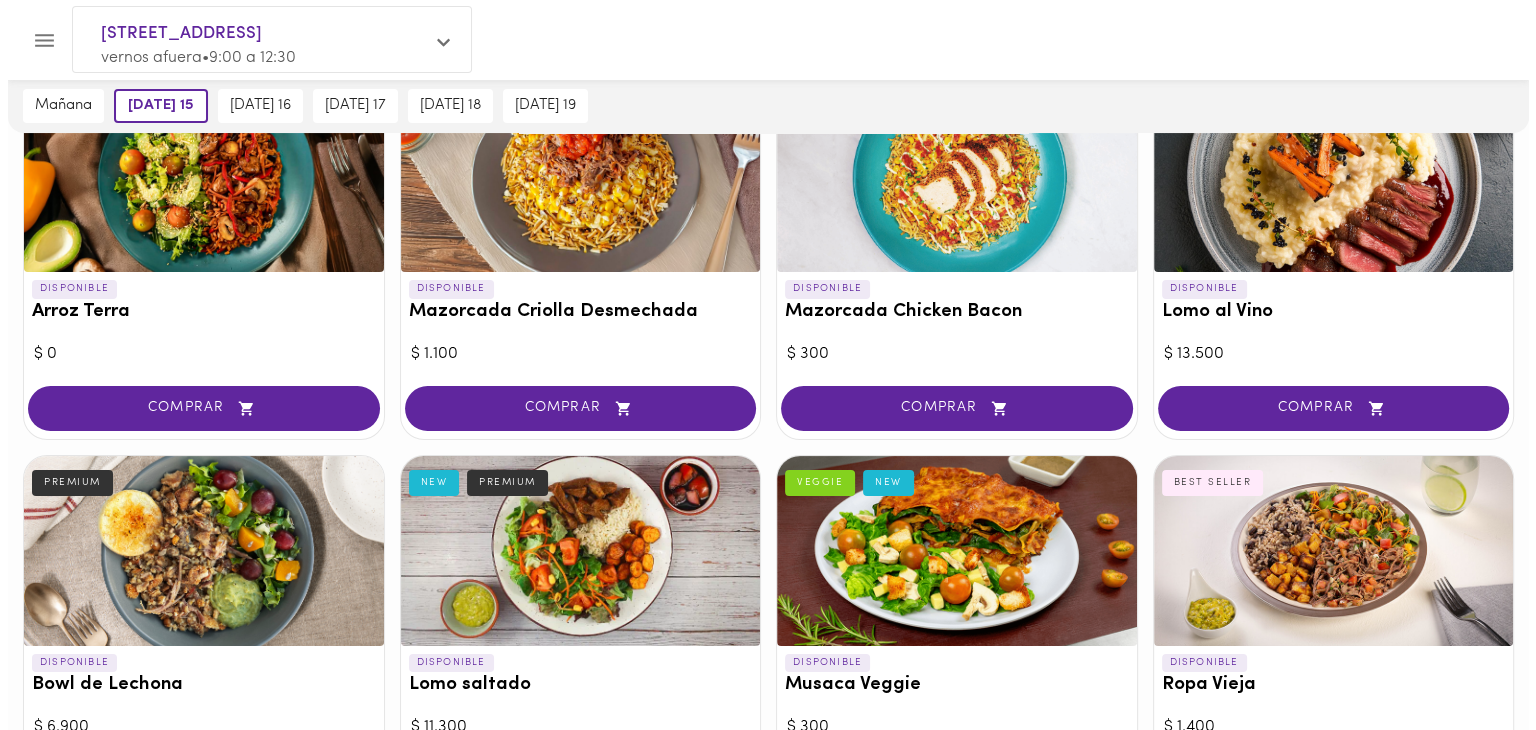 scroll, scrollTop: 266, scrollLeft: 0, axis: vertical 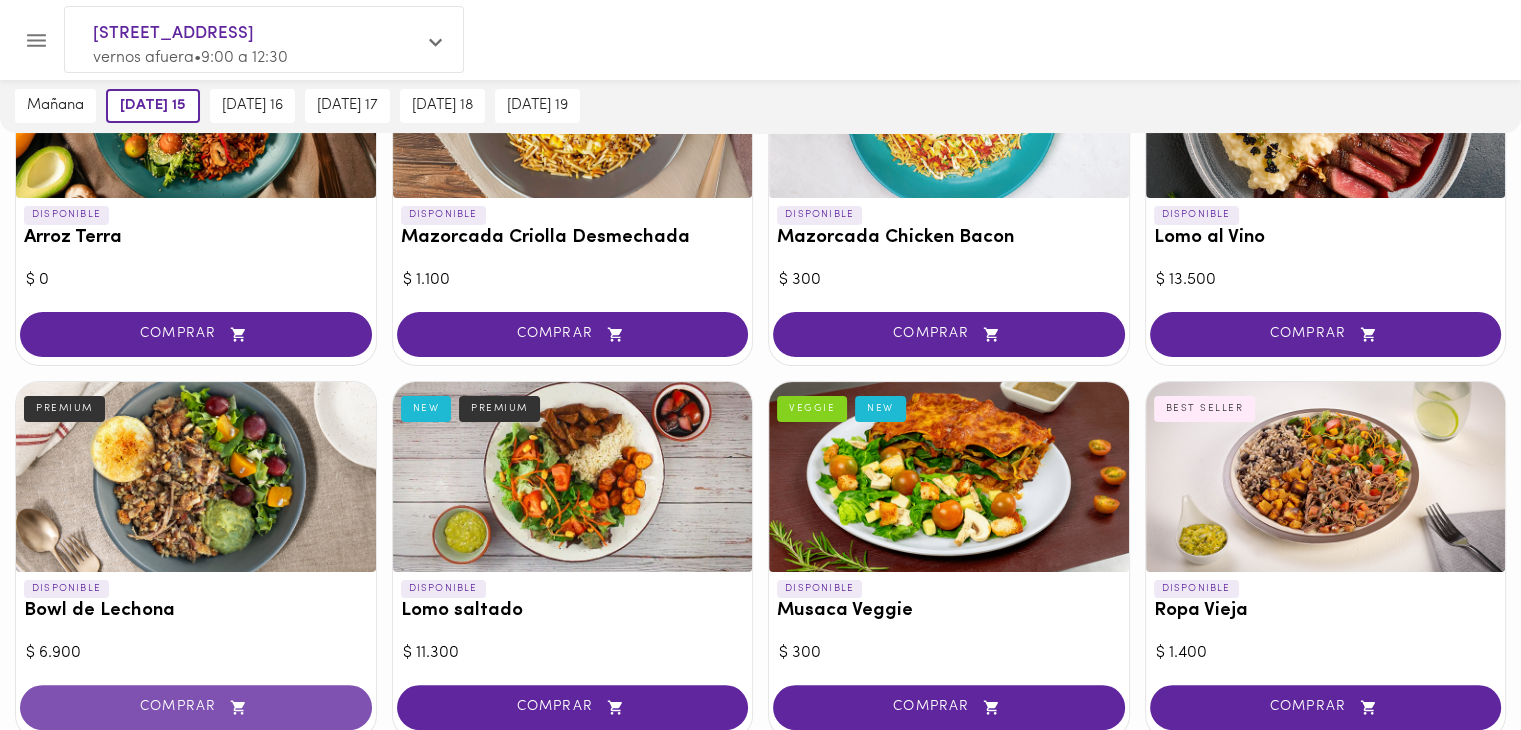 click on "COMPRAR" at bounding box center (196, 707) 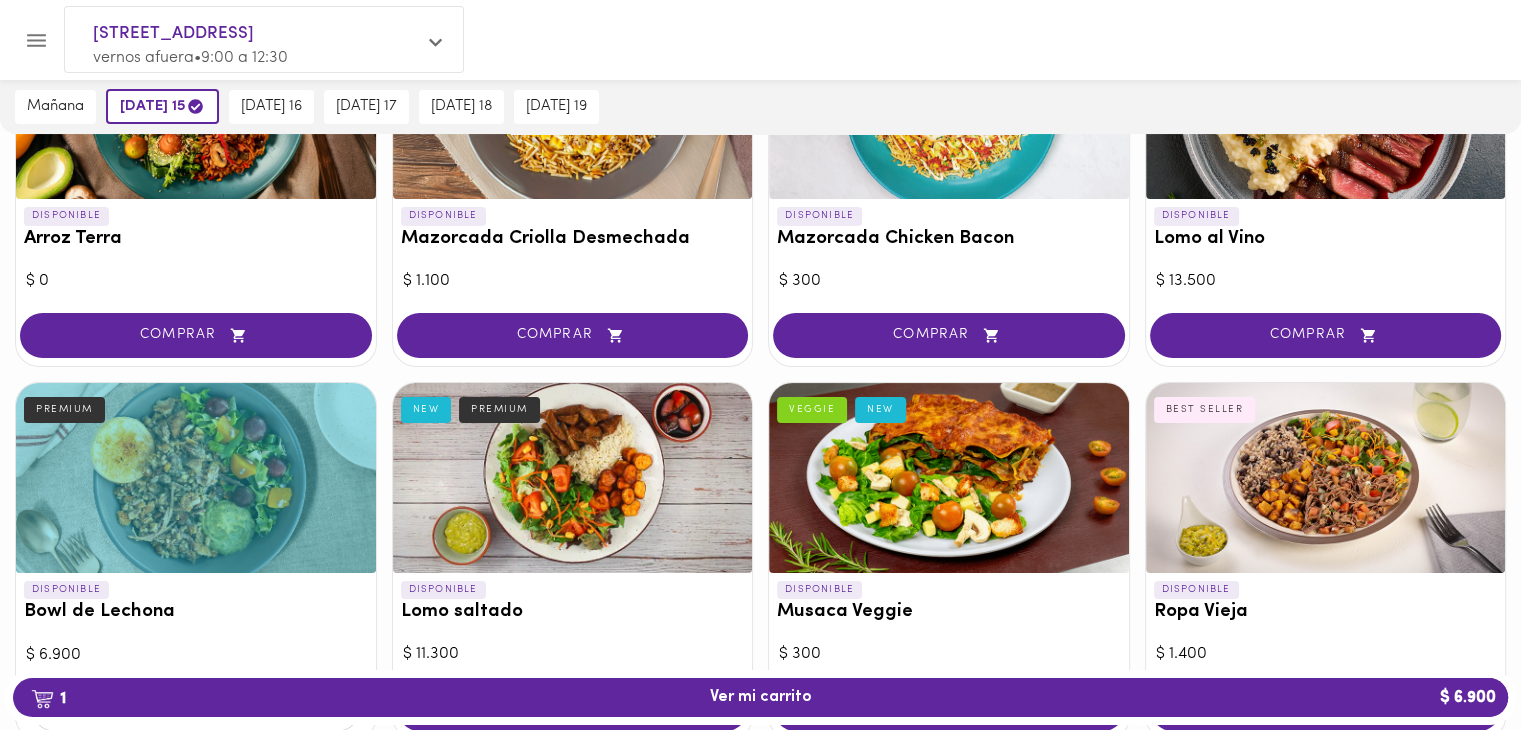 click on "1 Ver mi carrito $ 6.900" at bounding box center [760, 697] 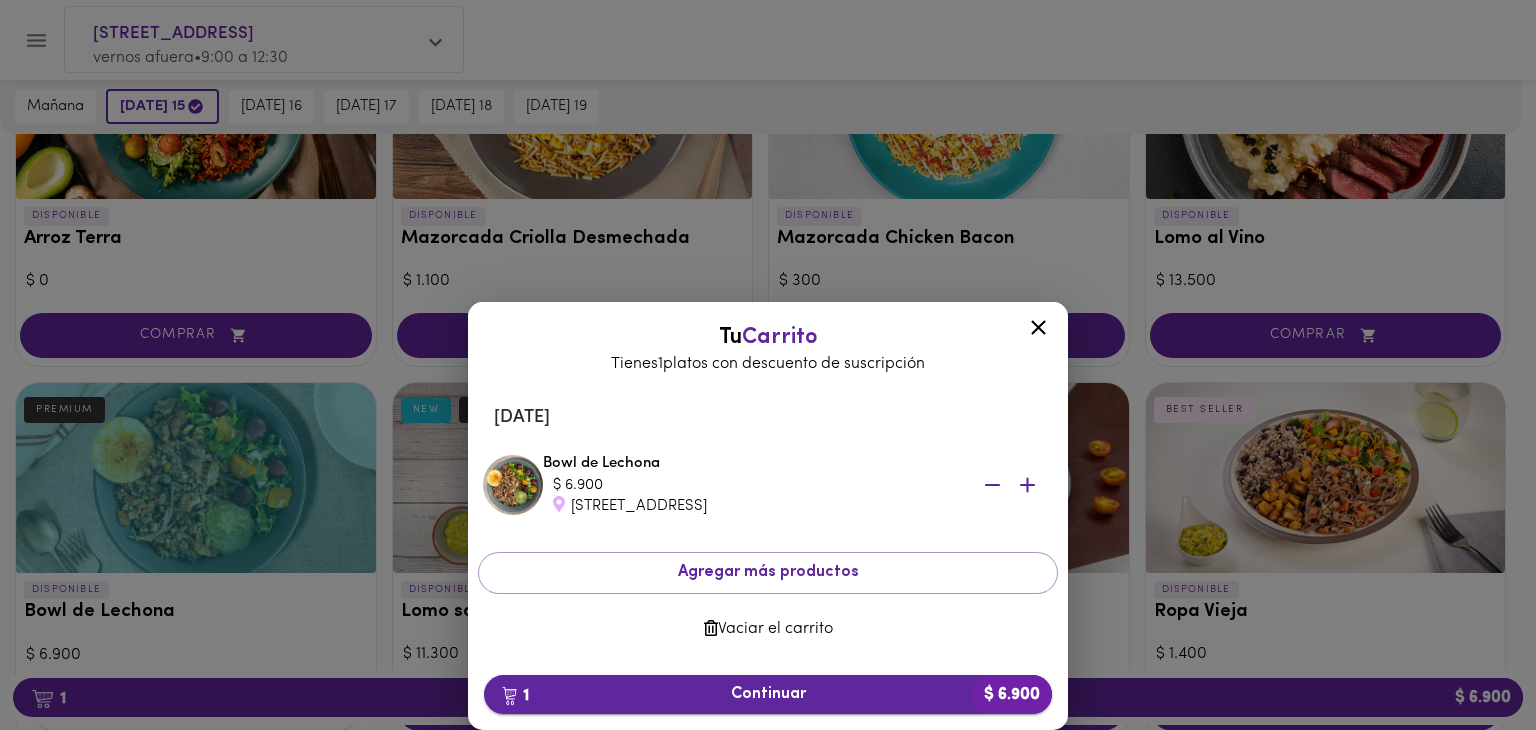 click on "1 Continuar $ 6.900" at bounding box center [768, 694] 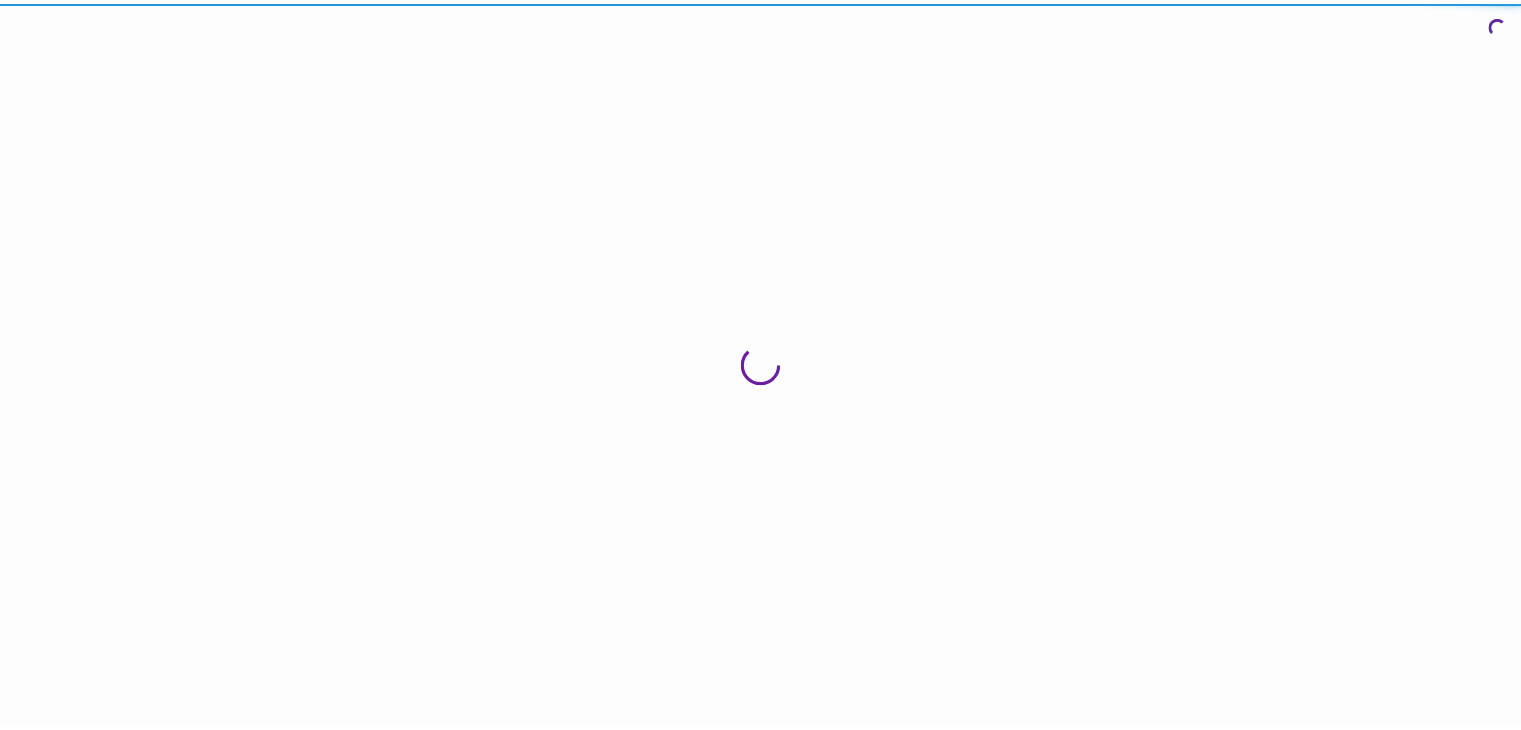 scroll, scrollTop: 0, scrollLeft: 0, axis: both 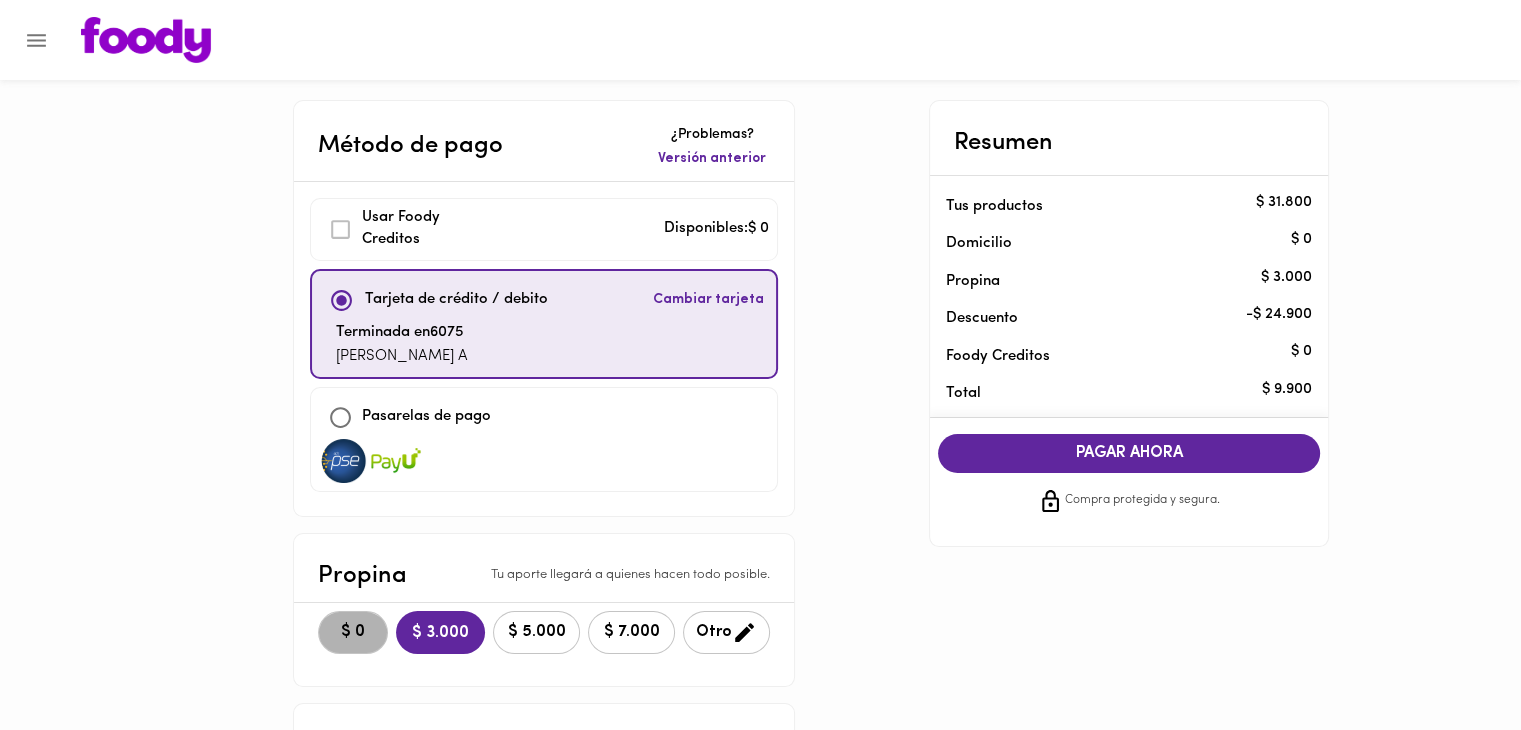 click on "$ 0" at bounding box center [353, 632] 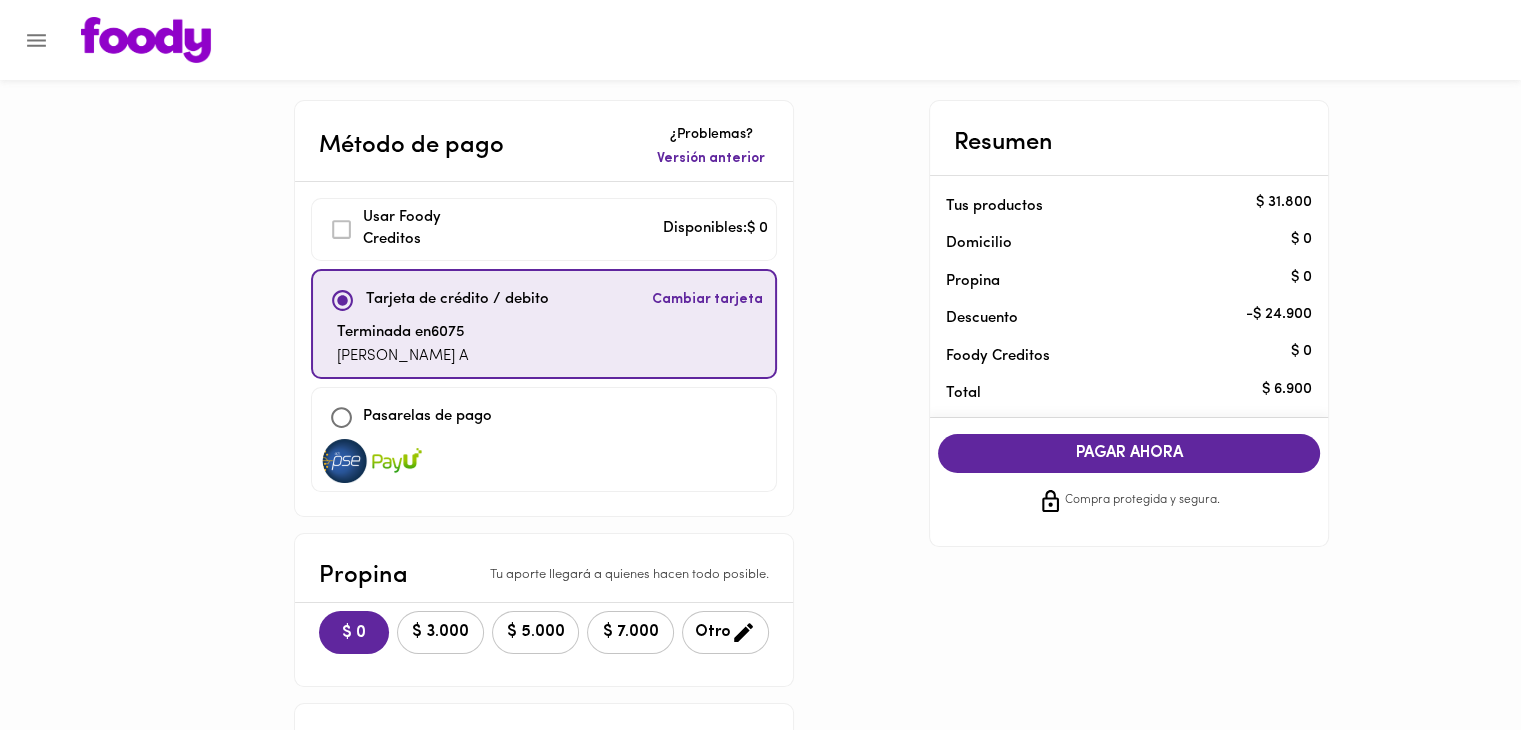 scroll, scrollTop: 133, scrollLeft: 0, axis: vertical 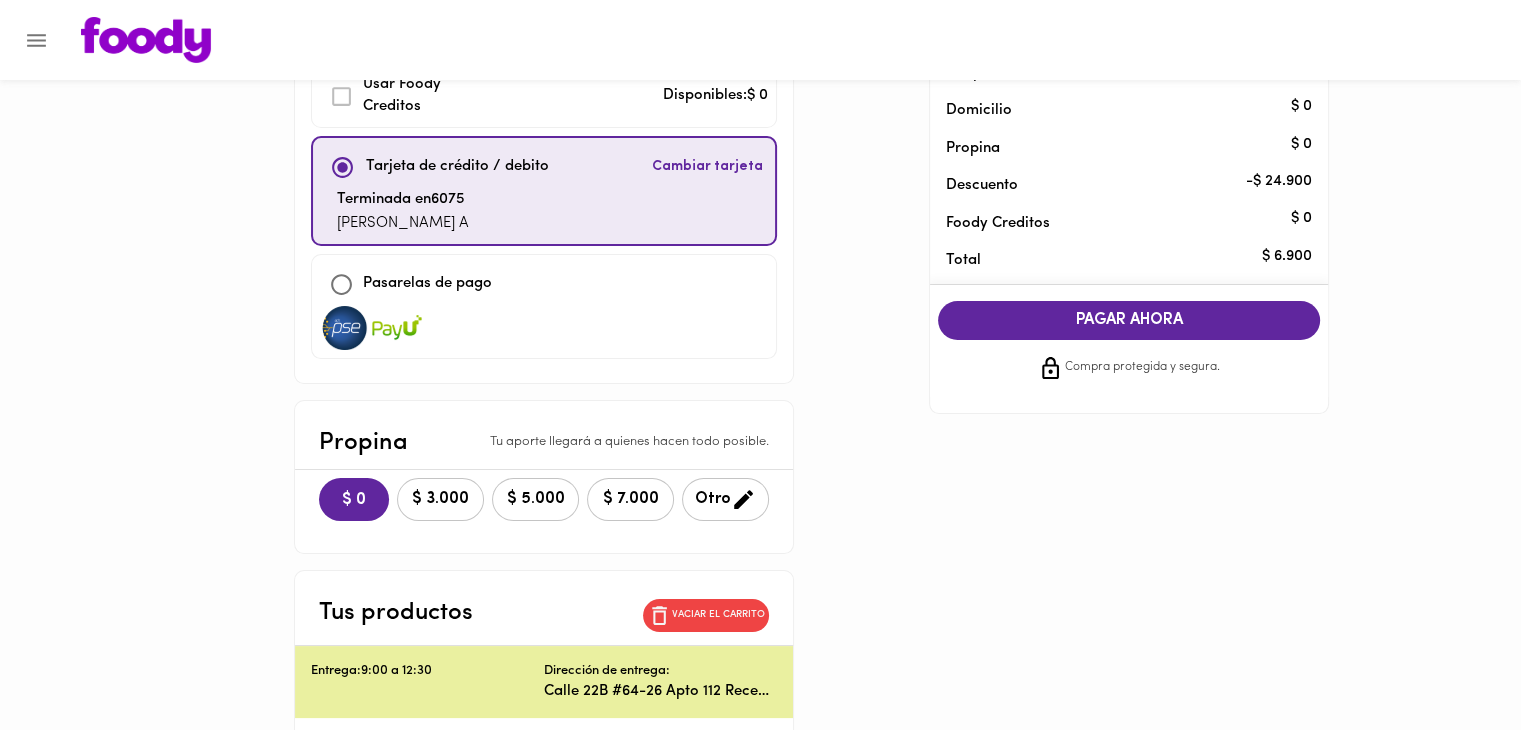 click on "$ 3.000" at bounding box center (440, 499) 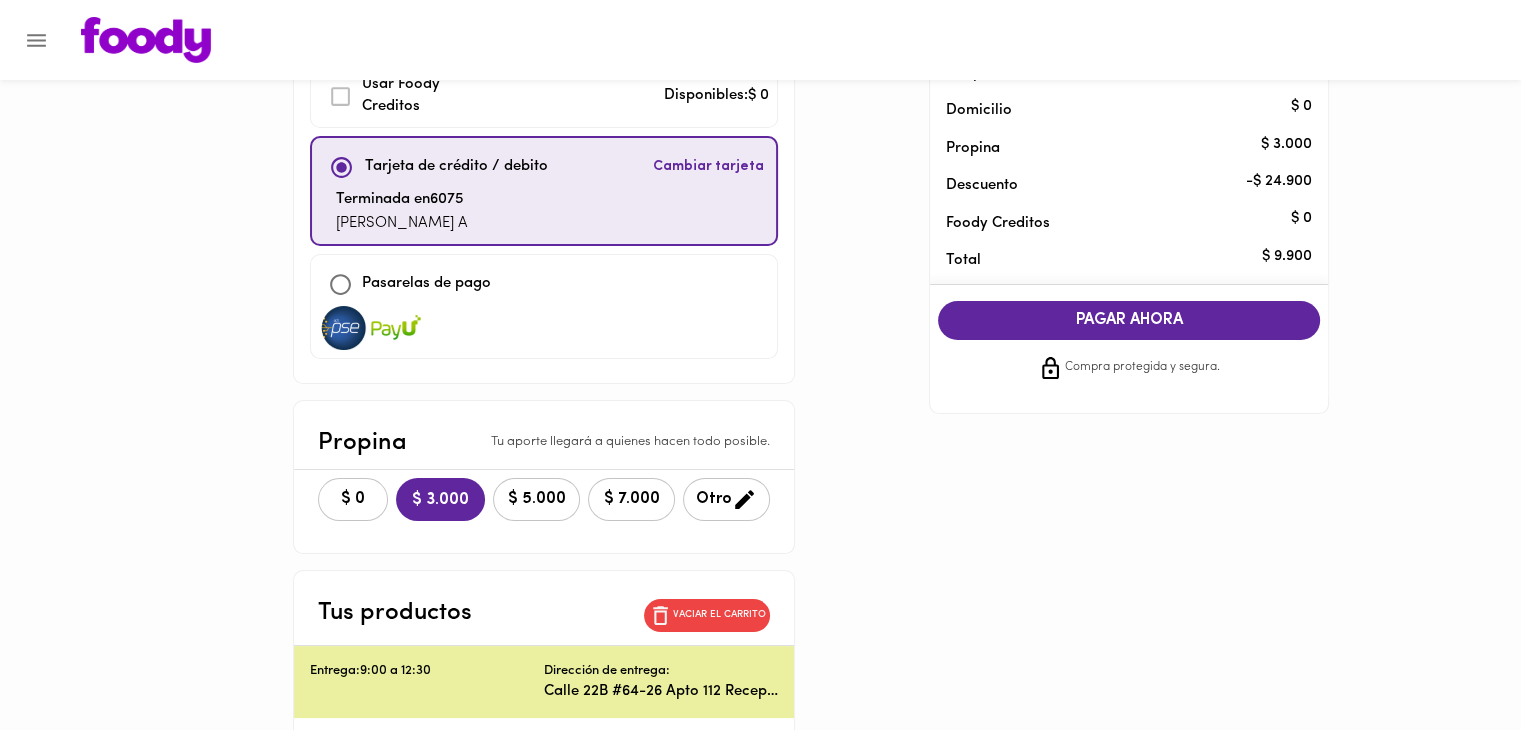 click on "$ 0" at bounding box center (353, 499) 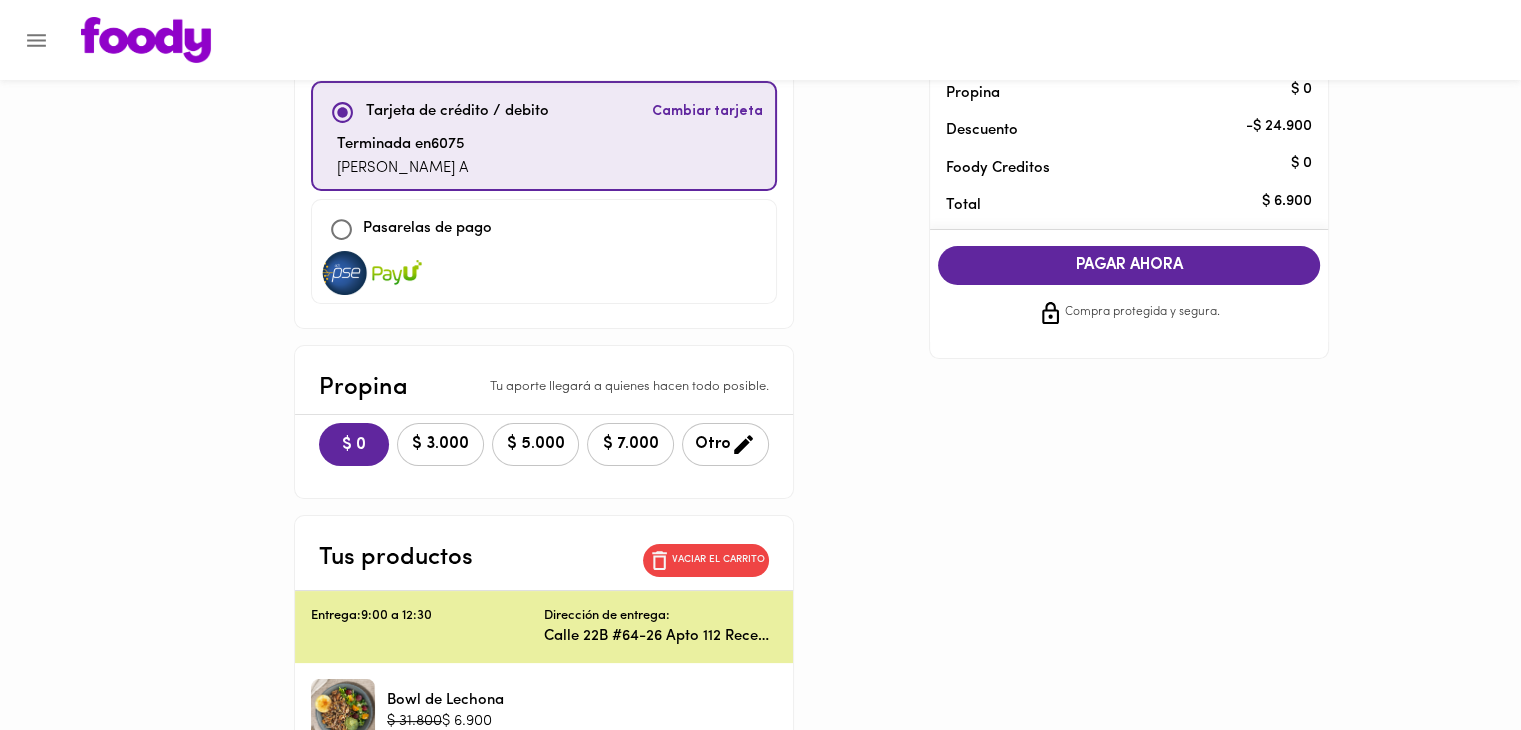 scroll, scrollTop: 133, scrollLeft: 0, axis: vertical 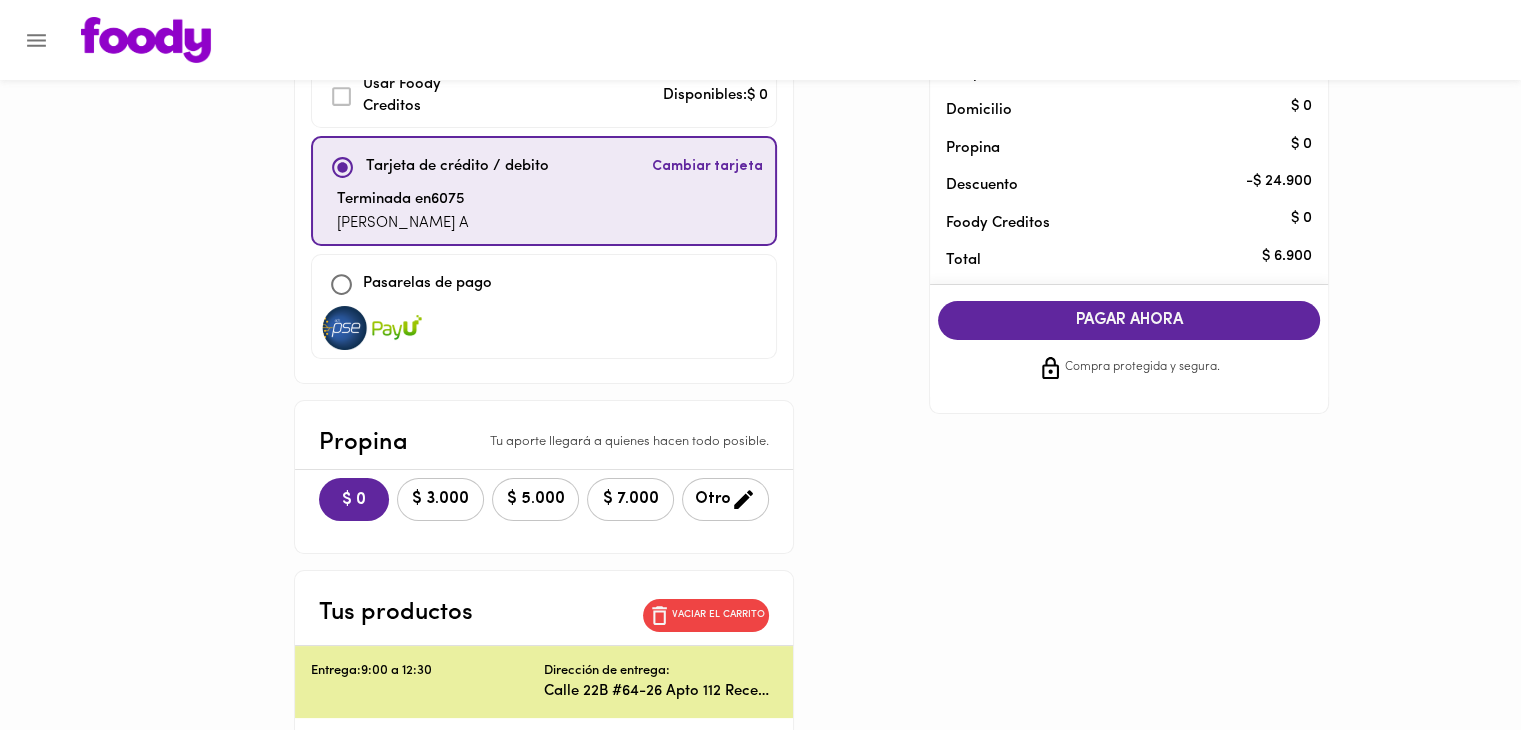 click on "PAGAR AHORA" at bounding box center [1129, 320] 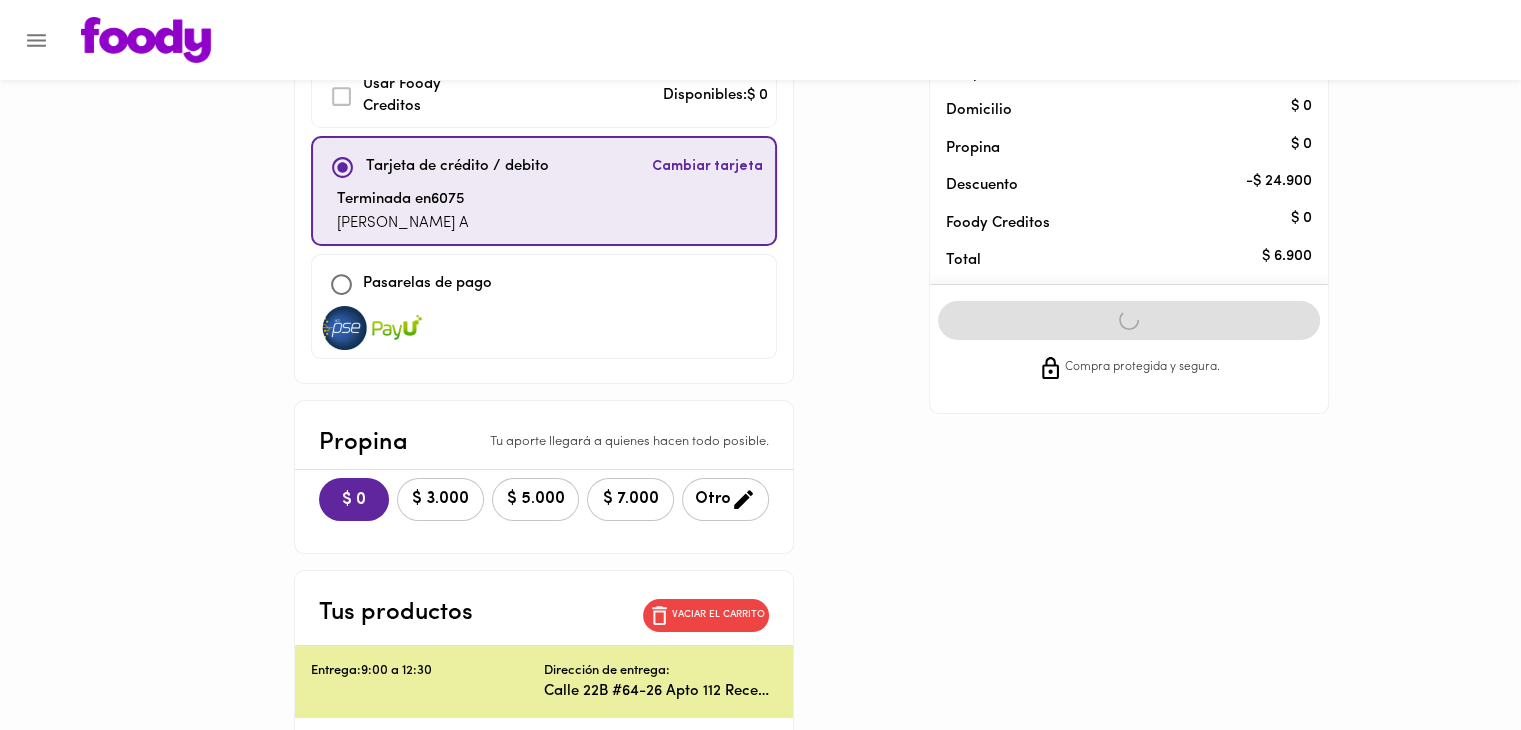 click on "Método de pago ¿Problemas? Versión anterior Usar [PERSON_NAME] Creditos Disponibles:  $ 0 Tarjeta de crédito / debito Cambiar tarjeta Terminada en  6075 [PERSON_NAME] A Pasarelas de pago Propina Tu aporte llegará a quienes hacen todo posible. $ 0 $ 3.000 $ 5.000 $ 7.000 Otro  Tus productos Vaciar el carrito  Entrega:  9:00 a 12:30 Dirección de entrega: [STREET_ADDRESS] Recepción  Bowl de Lechona $ 31.800 $ 6.900 Resumen Tus productos $ 31.800 Domicilio $ 0 Propina $ 0 Descuento                      - $ 24.900 [PERSON_NAME] Creditos $ 0 Total $ 6.900  PAGAR AHORA Compra protegida y segura.  PAGAR AHORA Compra protegida y segura." at bounding box center (760, 453) 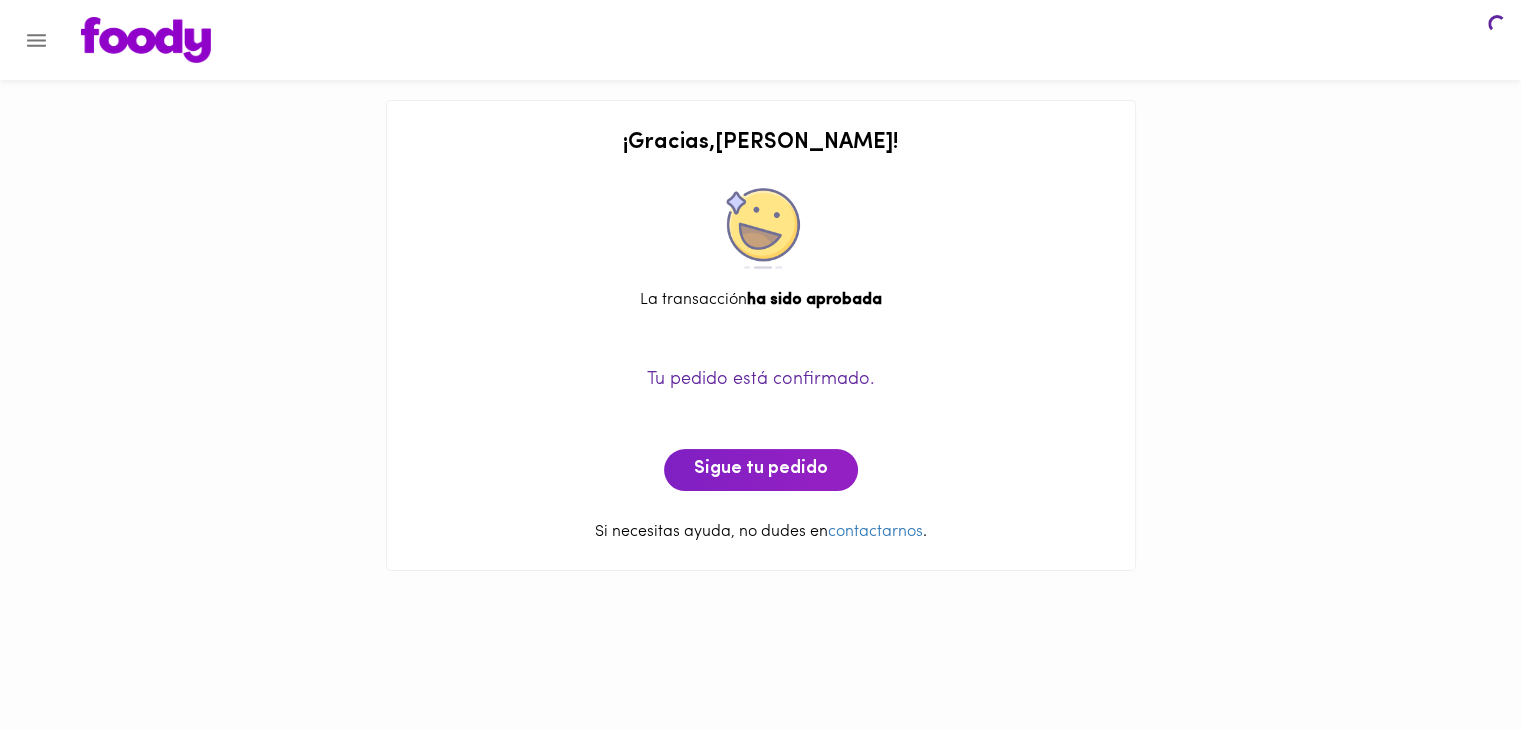 scroll, scrollTop: 0, scrollLeft: 0, axis: both 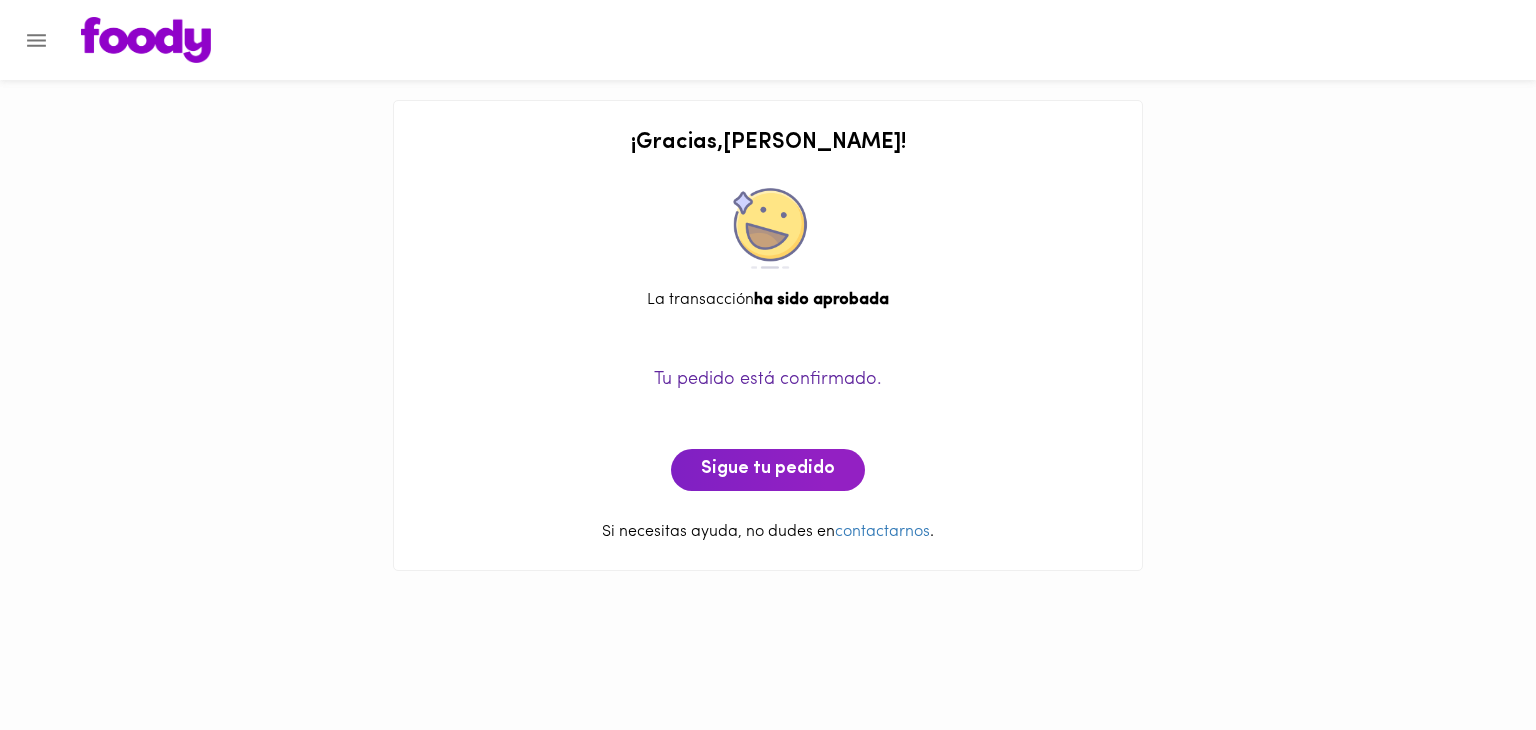 click on "¡ Gracias ,  [PERSON_NAME] ! La transacción  ha sido aprobada Tu pedido está confirmado. Sigue tu pedido Si necesitas ayuda, no dudes en   contactarnos ." at bounding box center [768, 295] 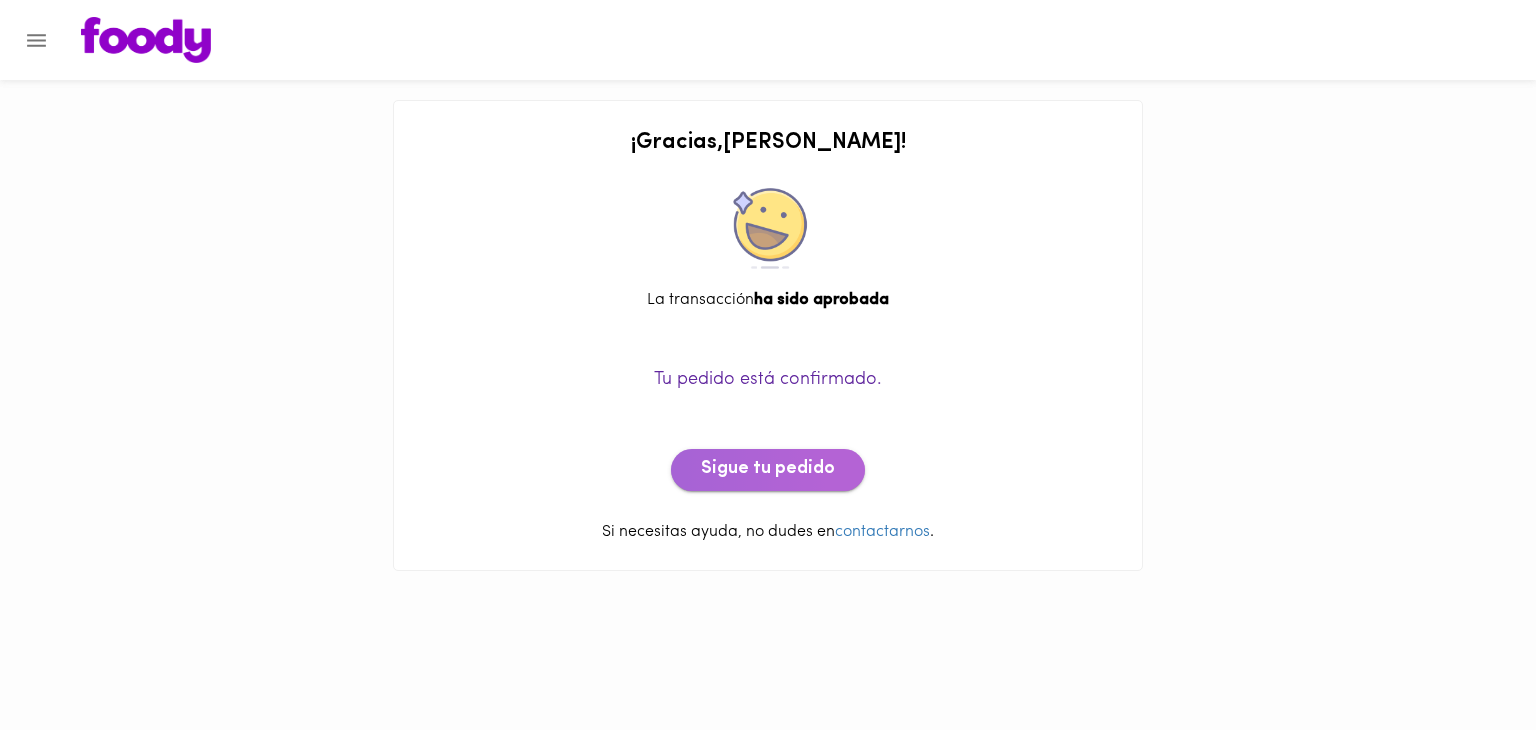 click on "Sigue tu pedido" 